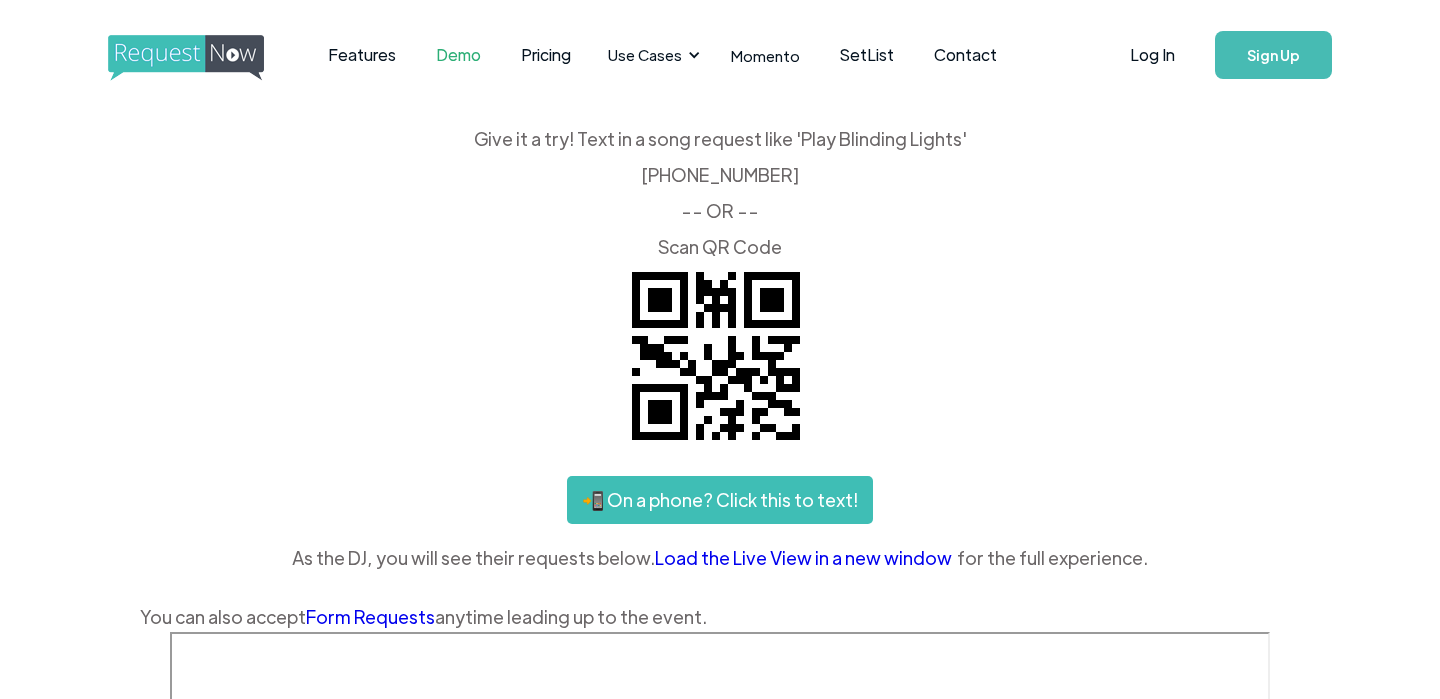 scroll, scrollTop: 0, scrollLeft: 0, axis: both 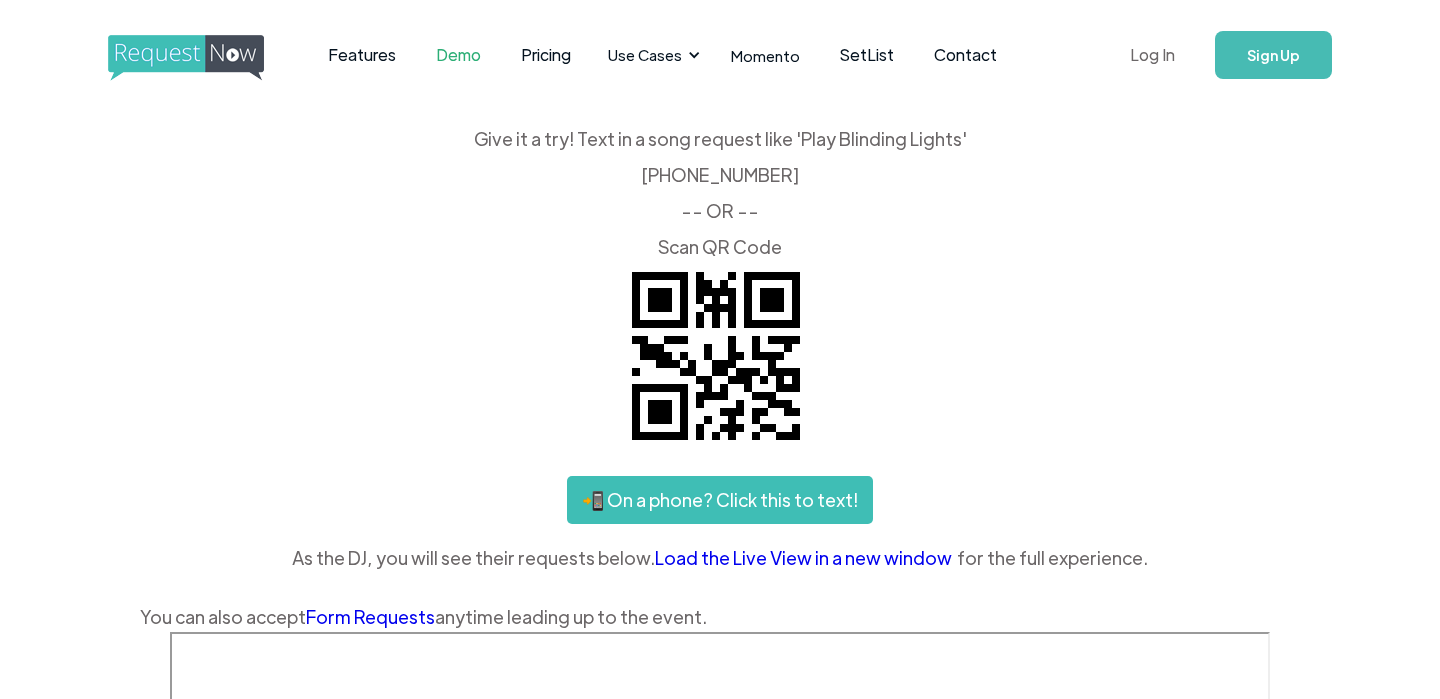 click on "Log In" at bounding box center (1152, 55) 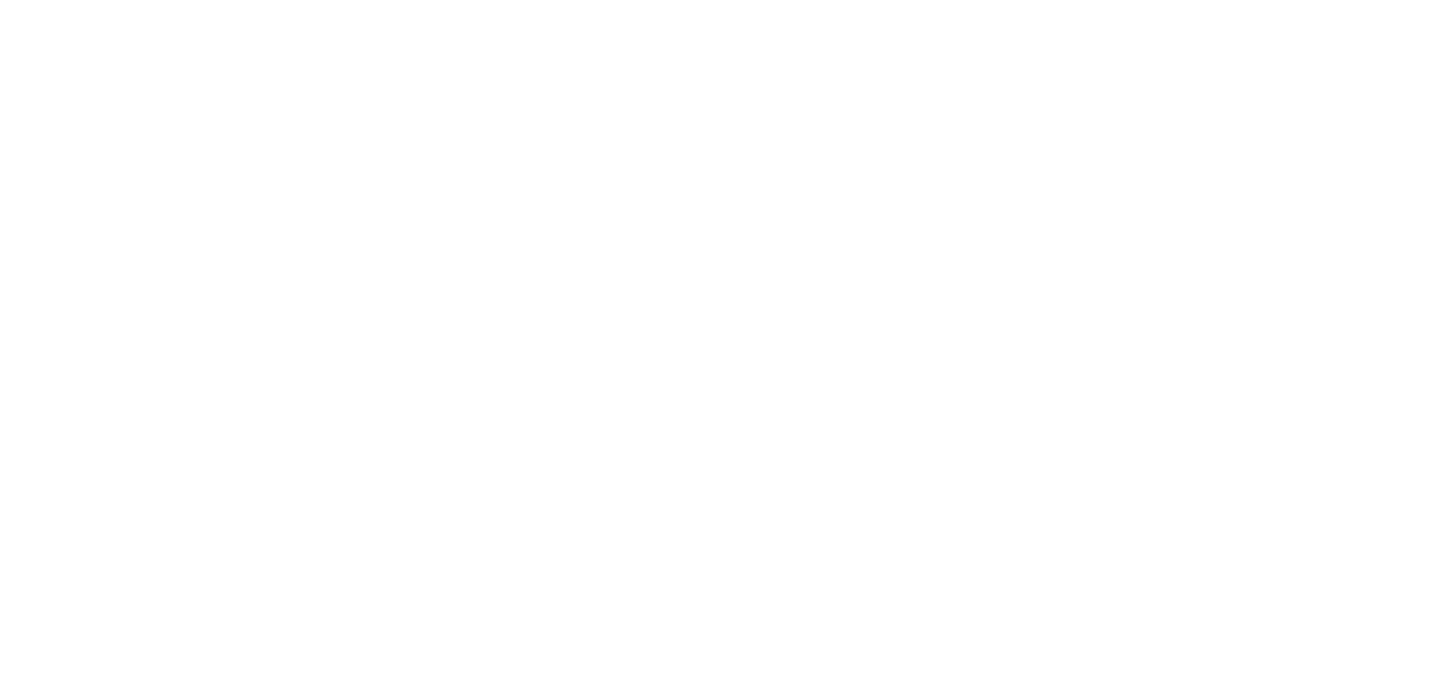 scroll, scrollTop: 0, scrollLeft: 0, axis: both 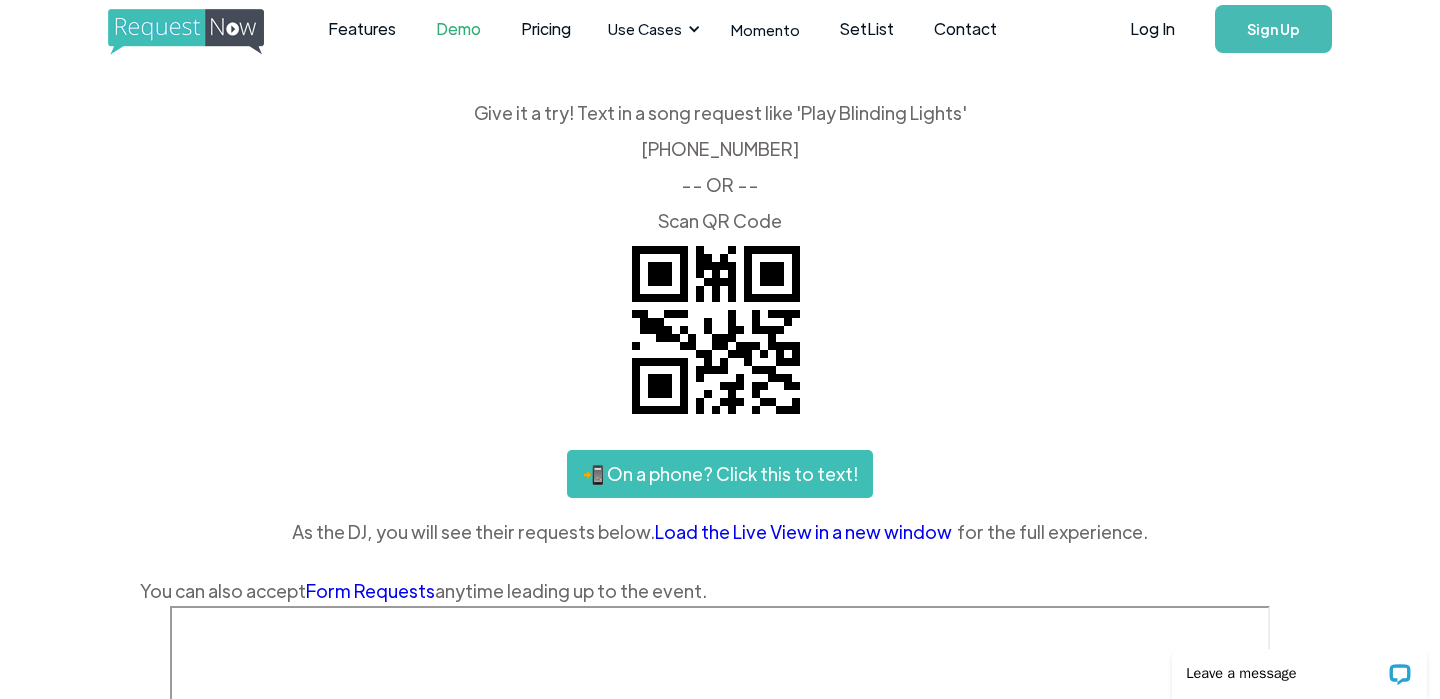 click on "Sign Up" at bounding box center [1273, 29] 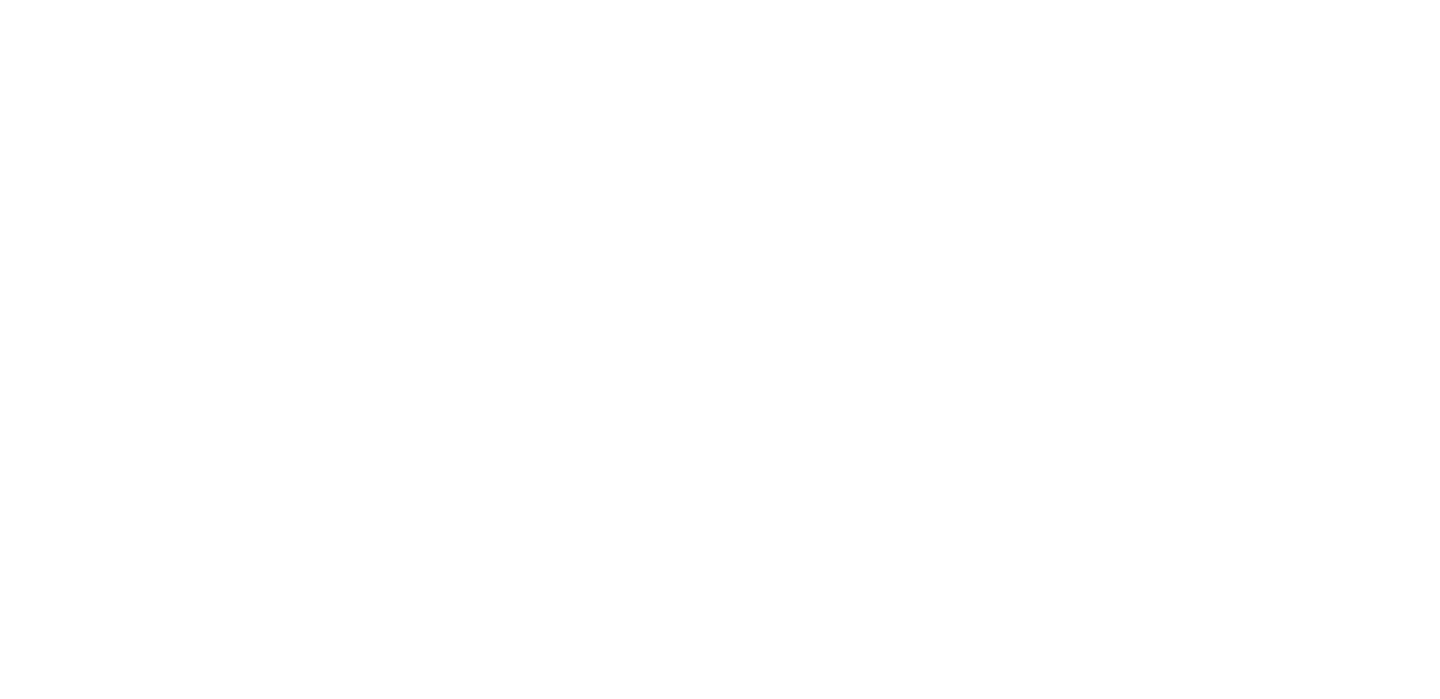 scroll, scrollTop: 0, scrollLeft: 0, axis: both 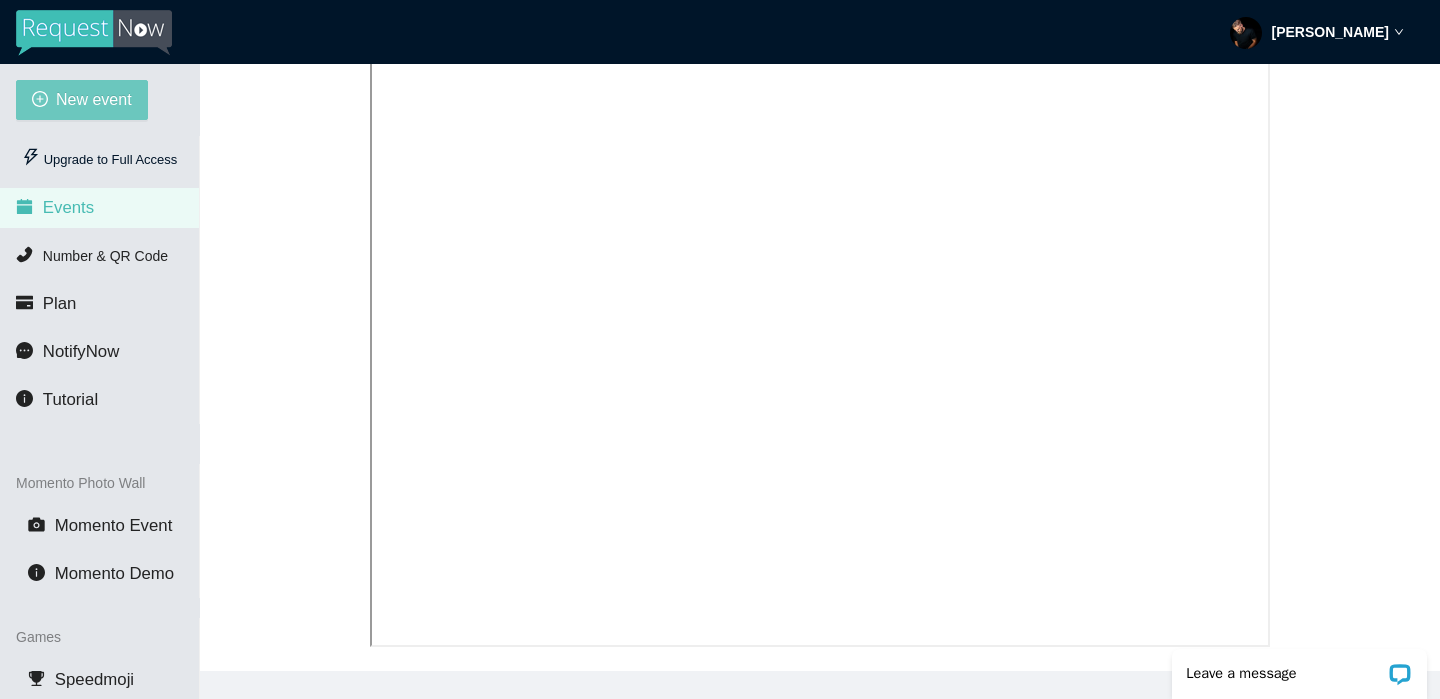 click on "New event" at bounding box center (94, 99) 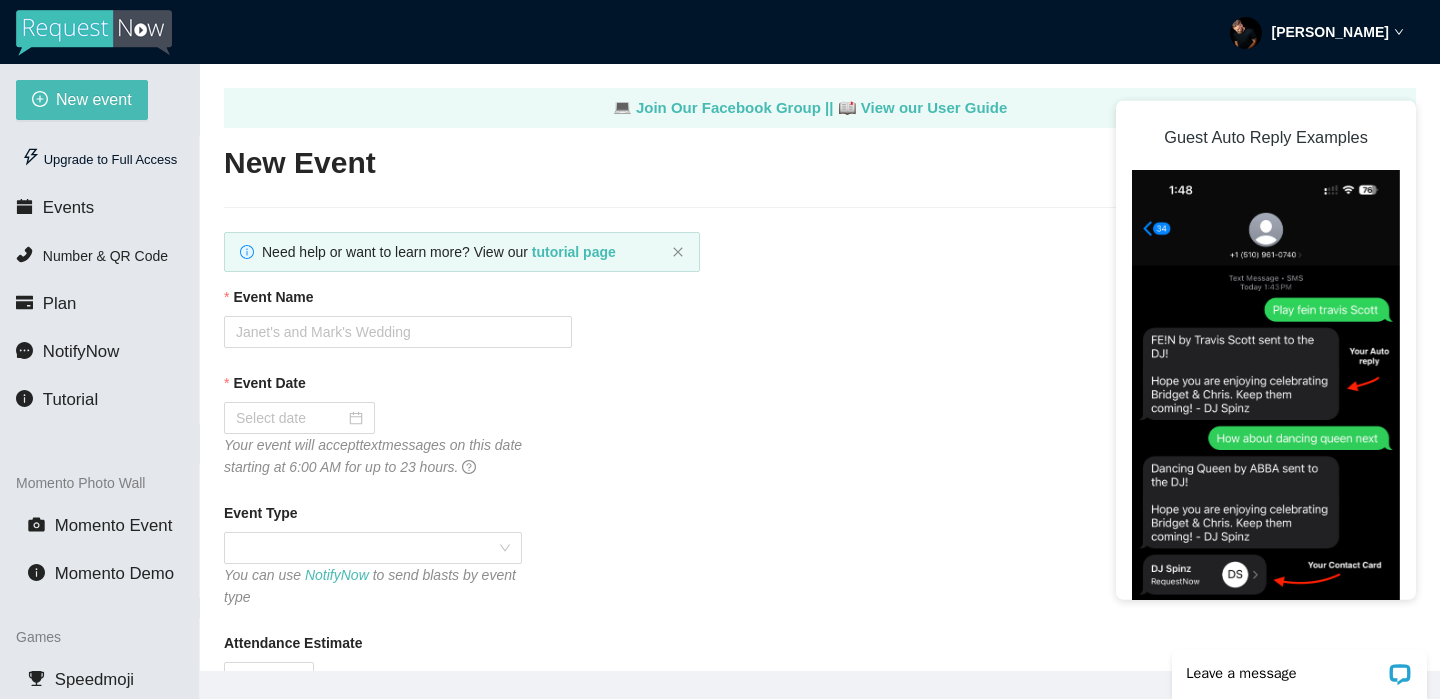 scroll, scrollTop: 0, scrollLeft: 0, axis: both 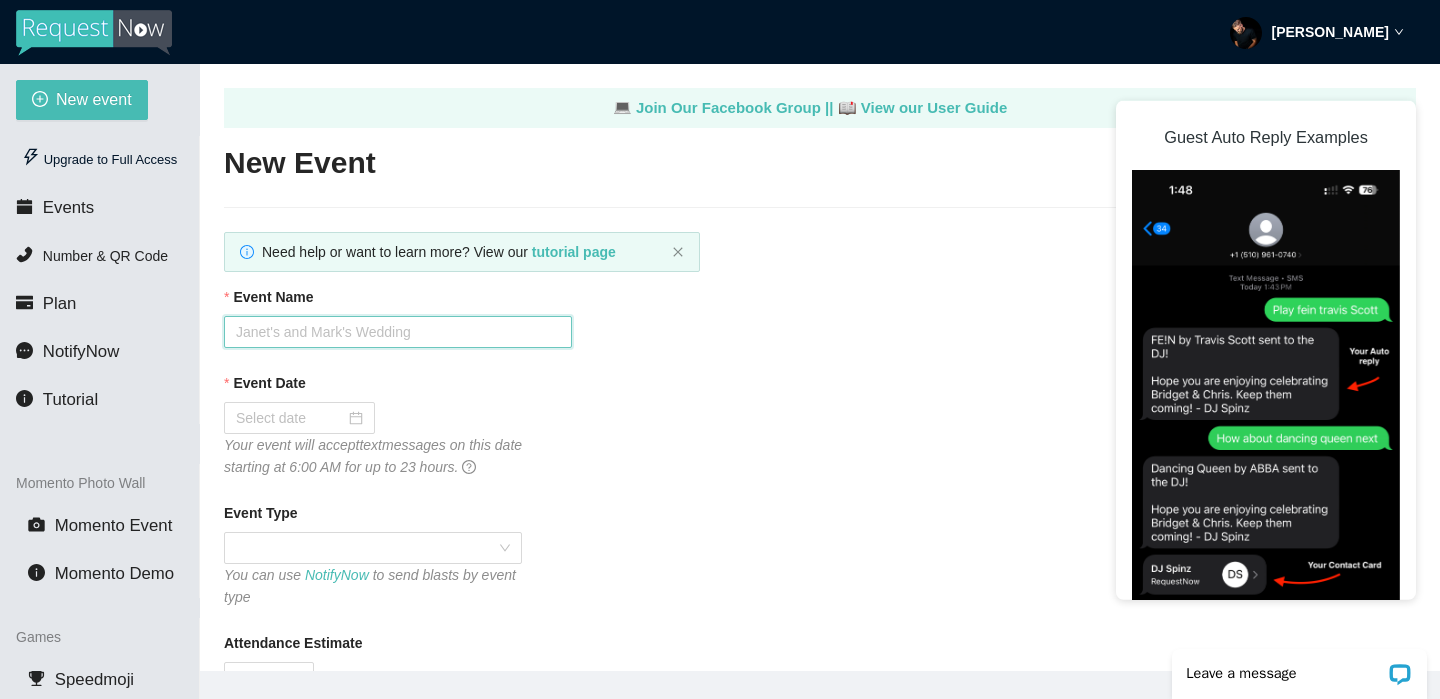 click on "Event Name" at bounding box center [398, 332] 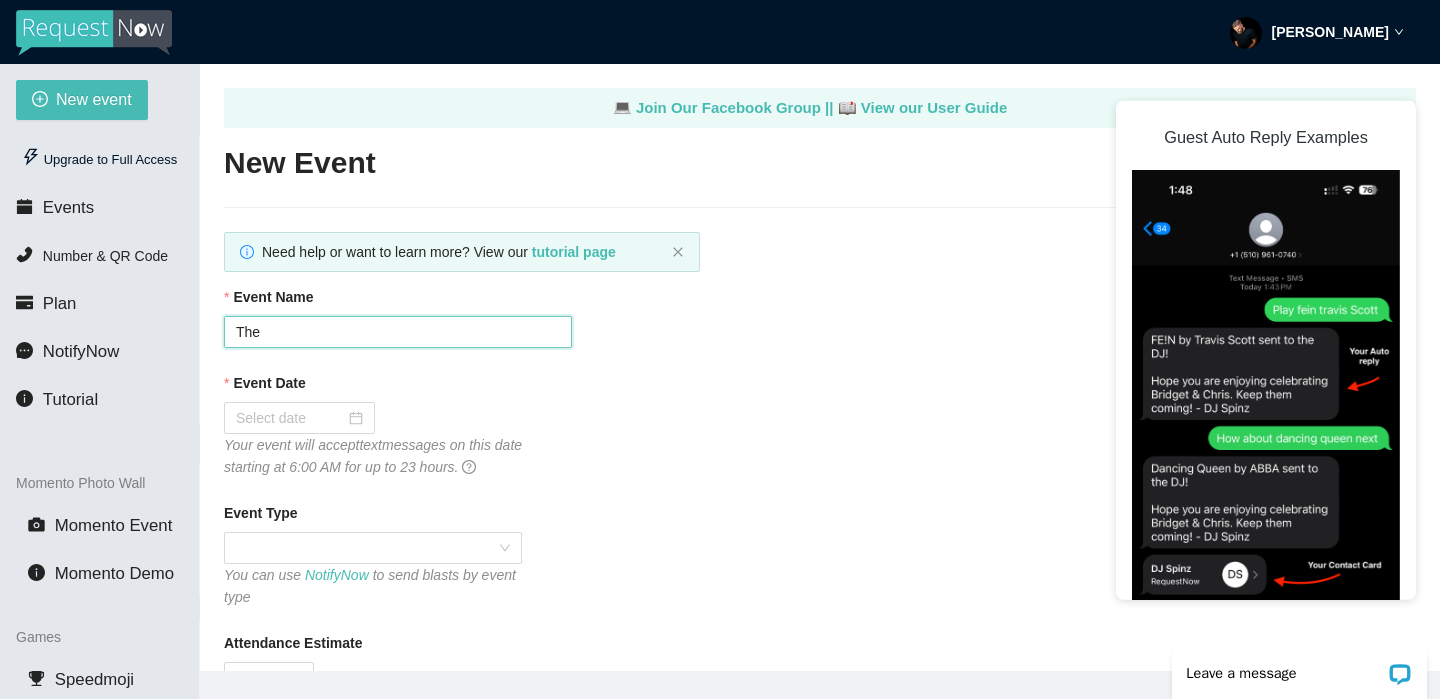 type on "The Market Under The Oaks" 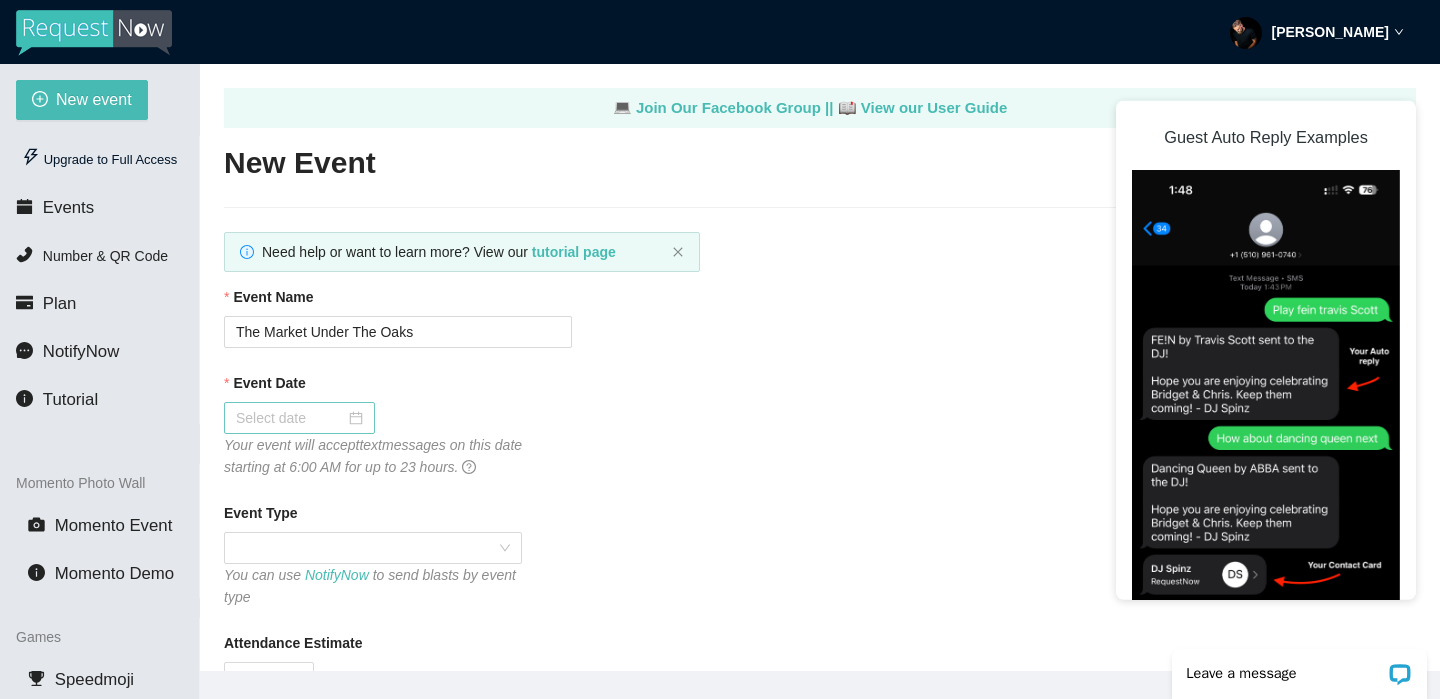 click at bounding box center (299, 418) 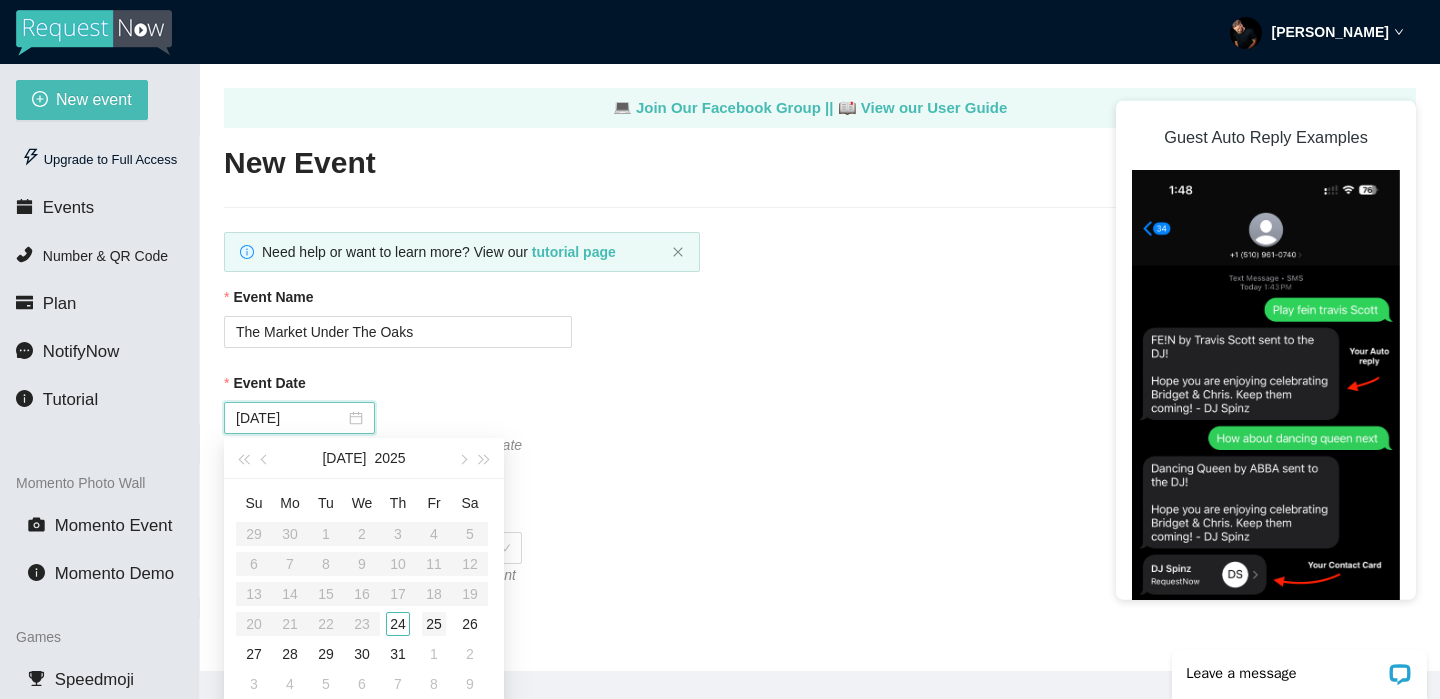 type on "[DATE]" 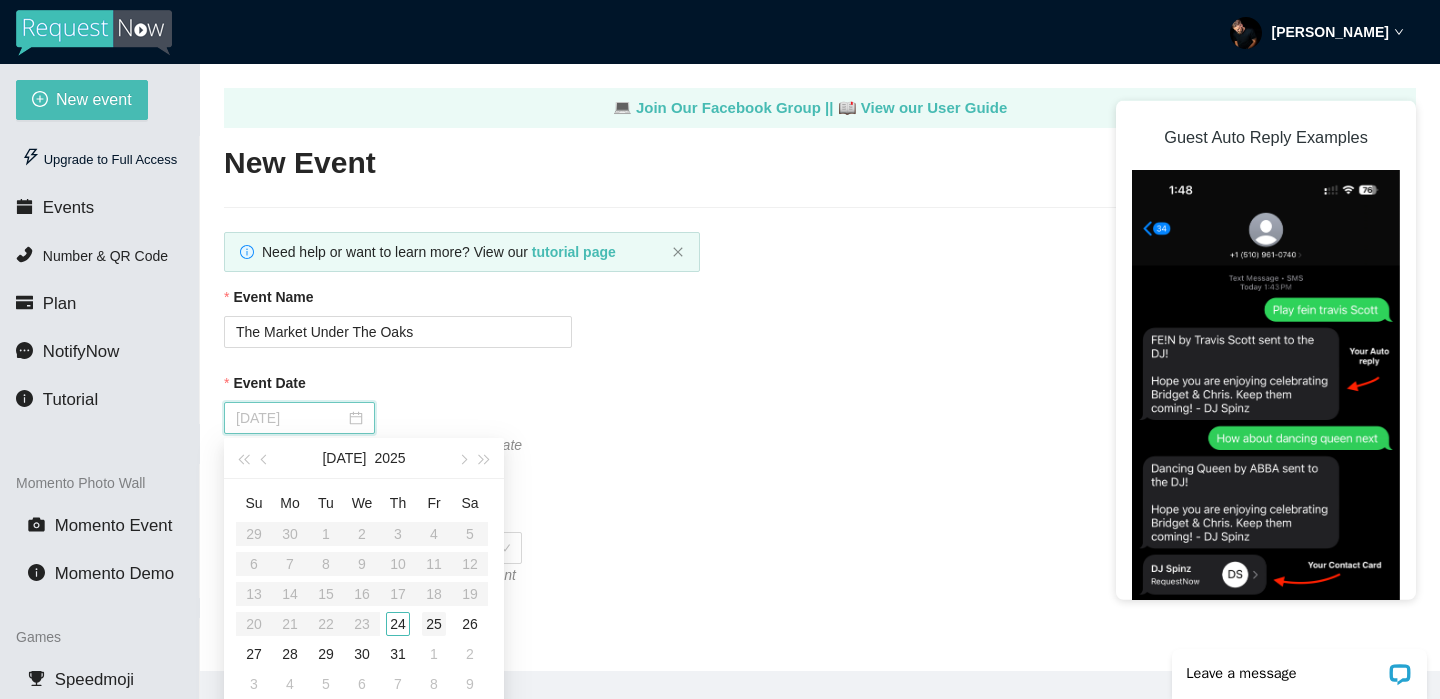 click on "25" at bounding box center [434, 624] 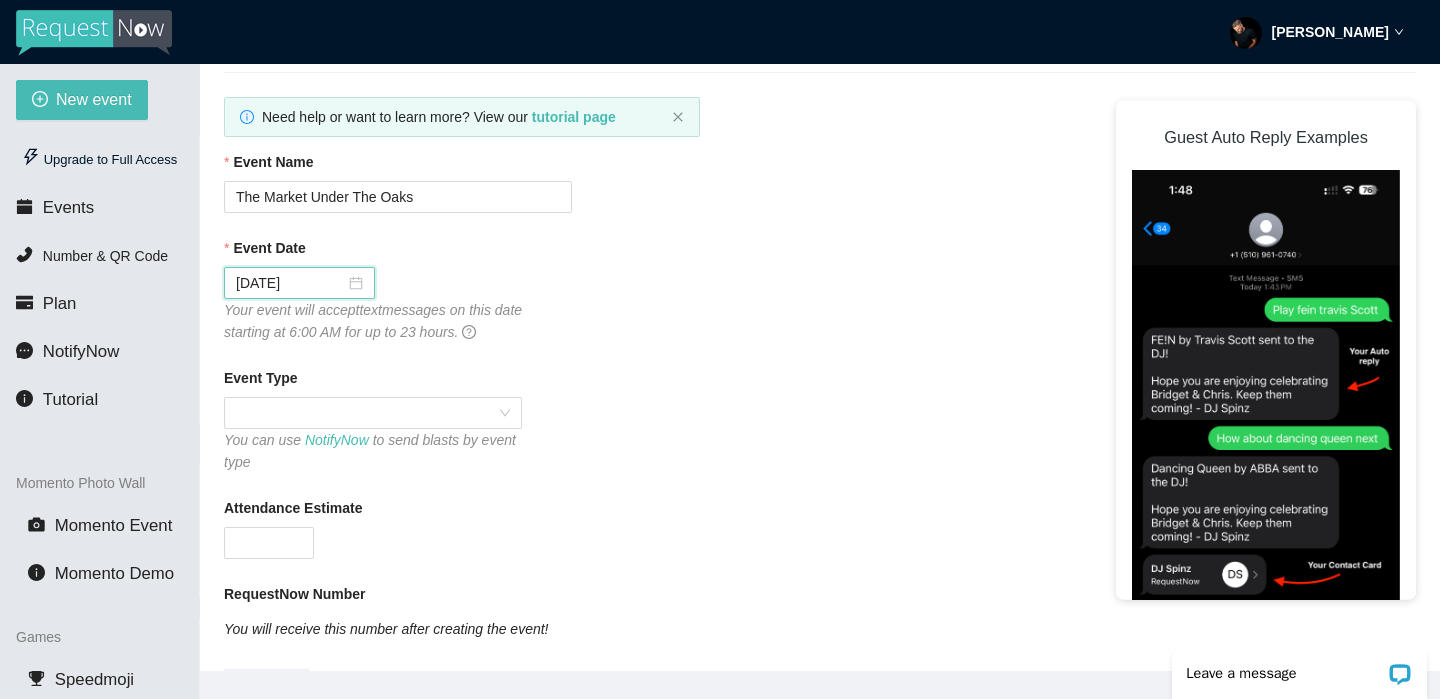 scroll, scrollTop: 139, scrollLeft: 0, axis: vertical 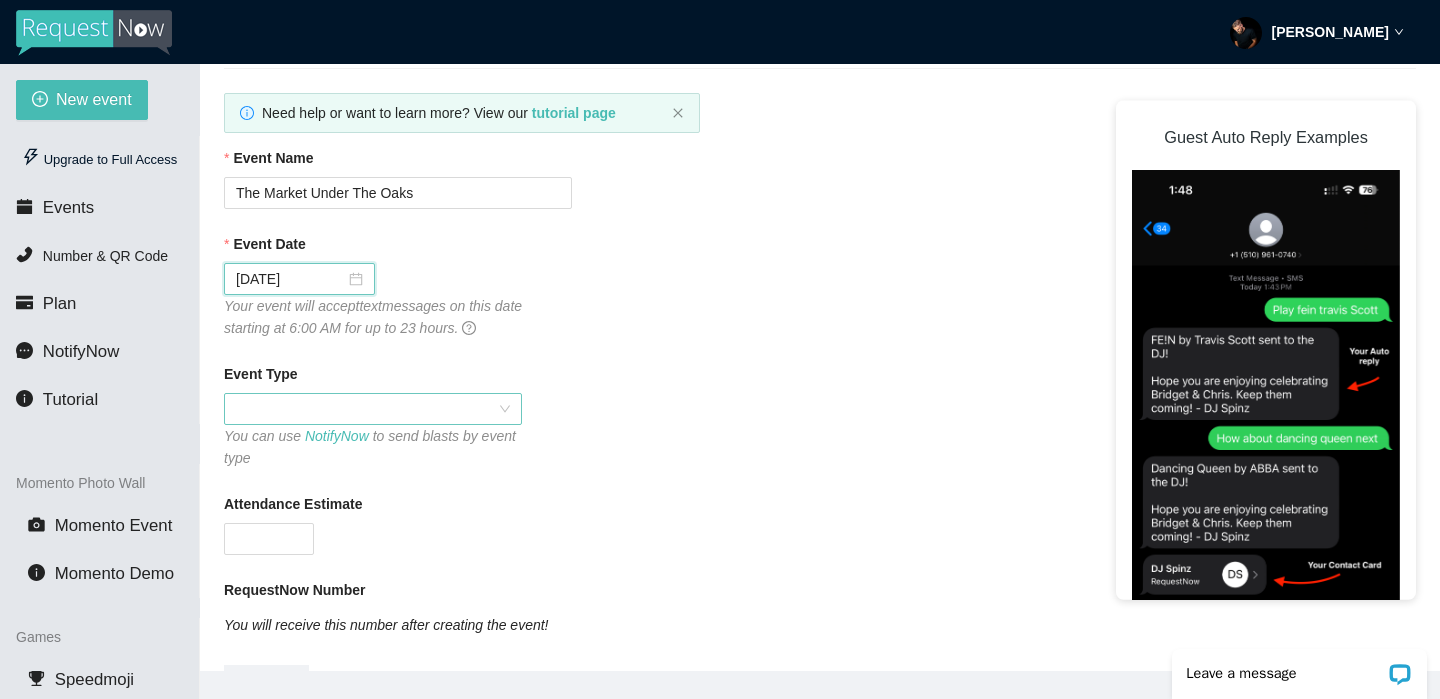 click at bounding box center [373, 409] 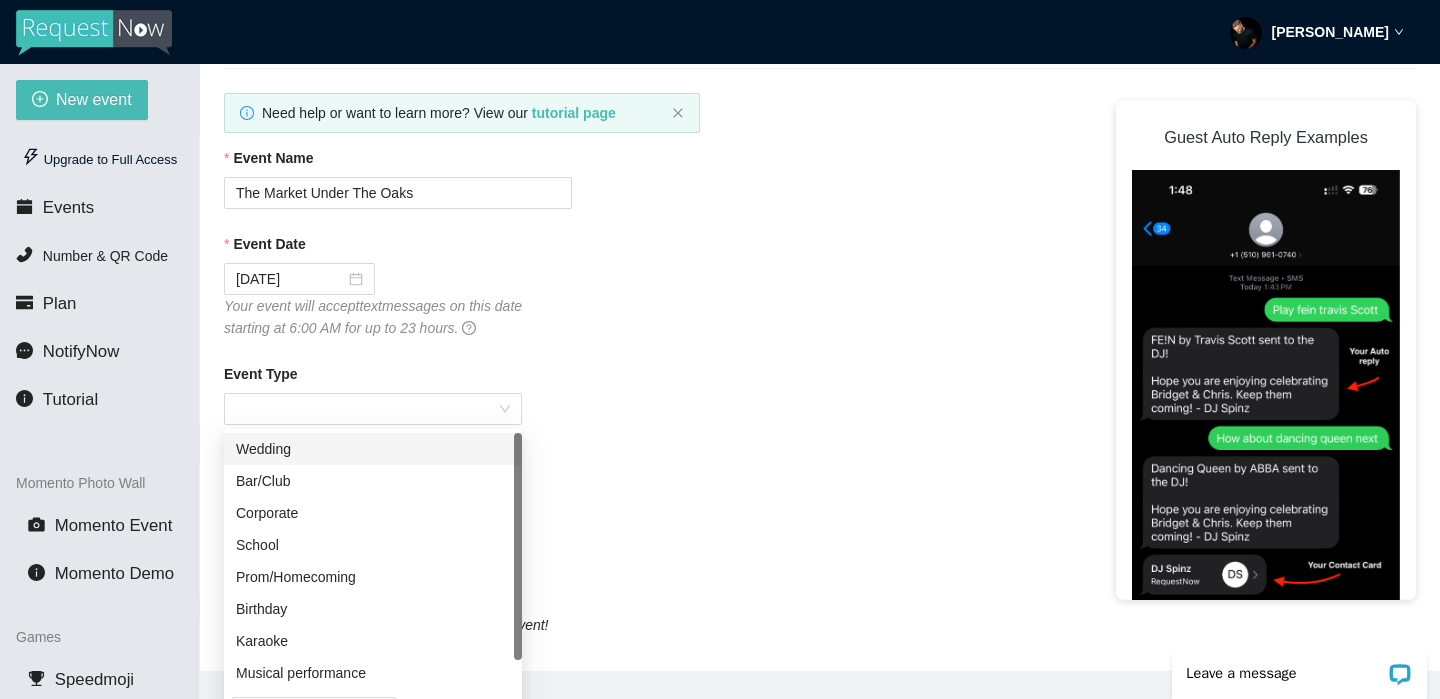 click on "Event Type" at bounding box center (820, 378) 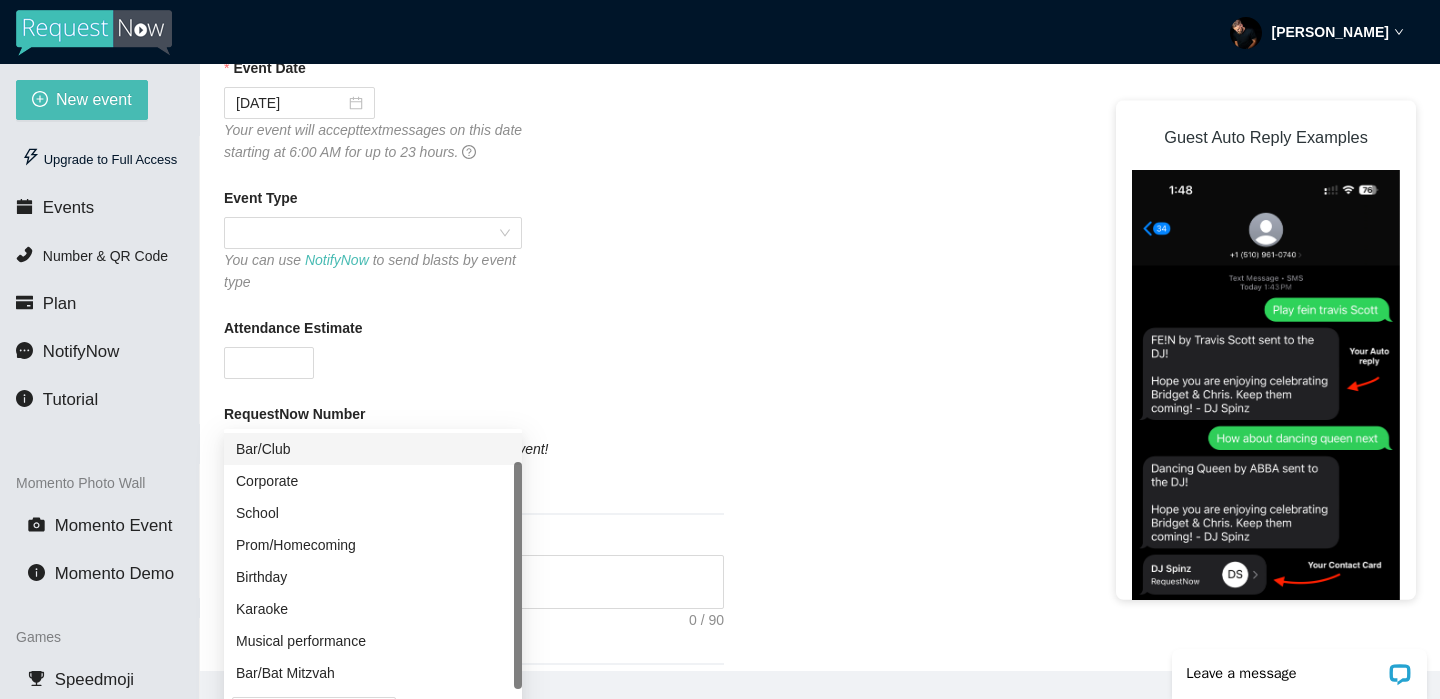 scroll, scrollTop: 316, scrollLeft: 0, axis: vertical 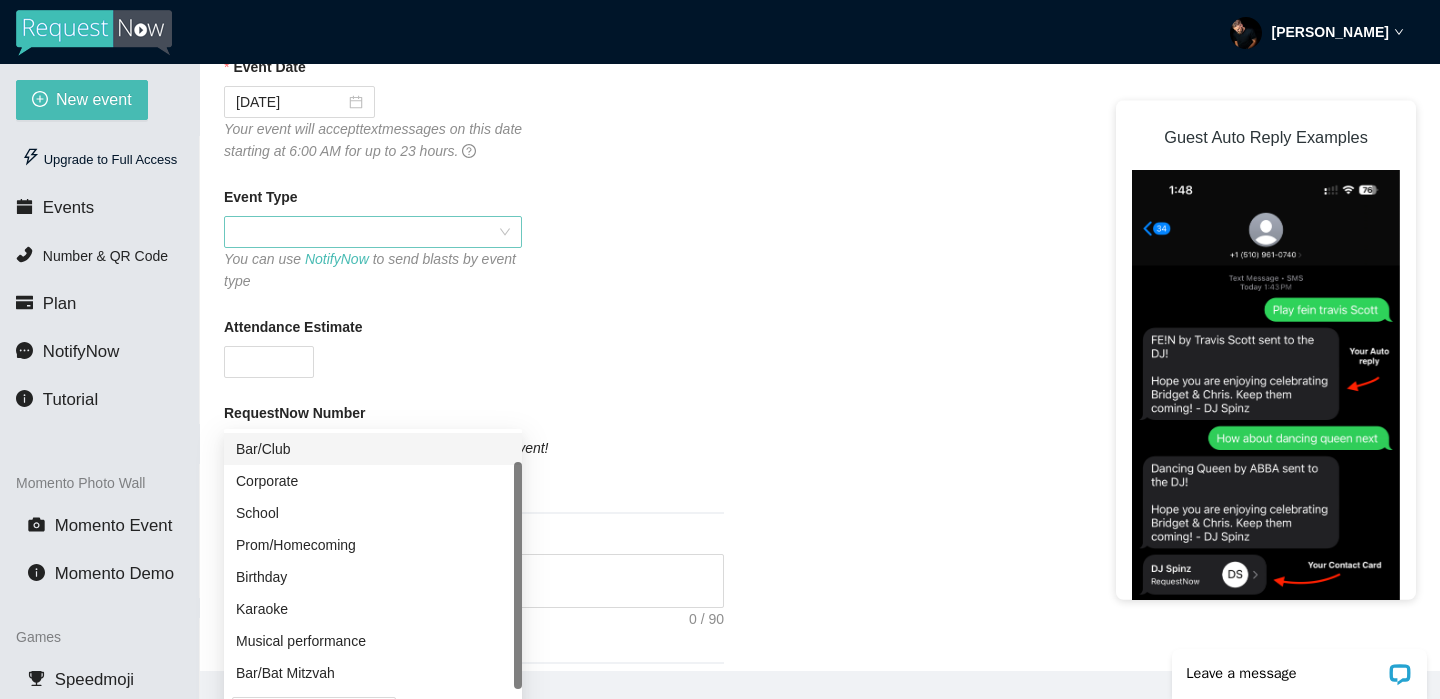 click at bounding box center (373, 232) 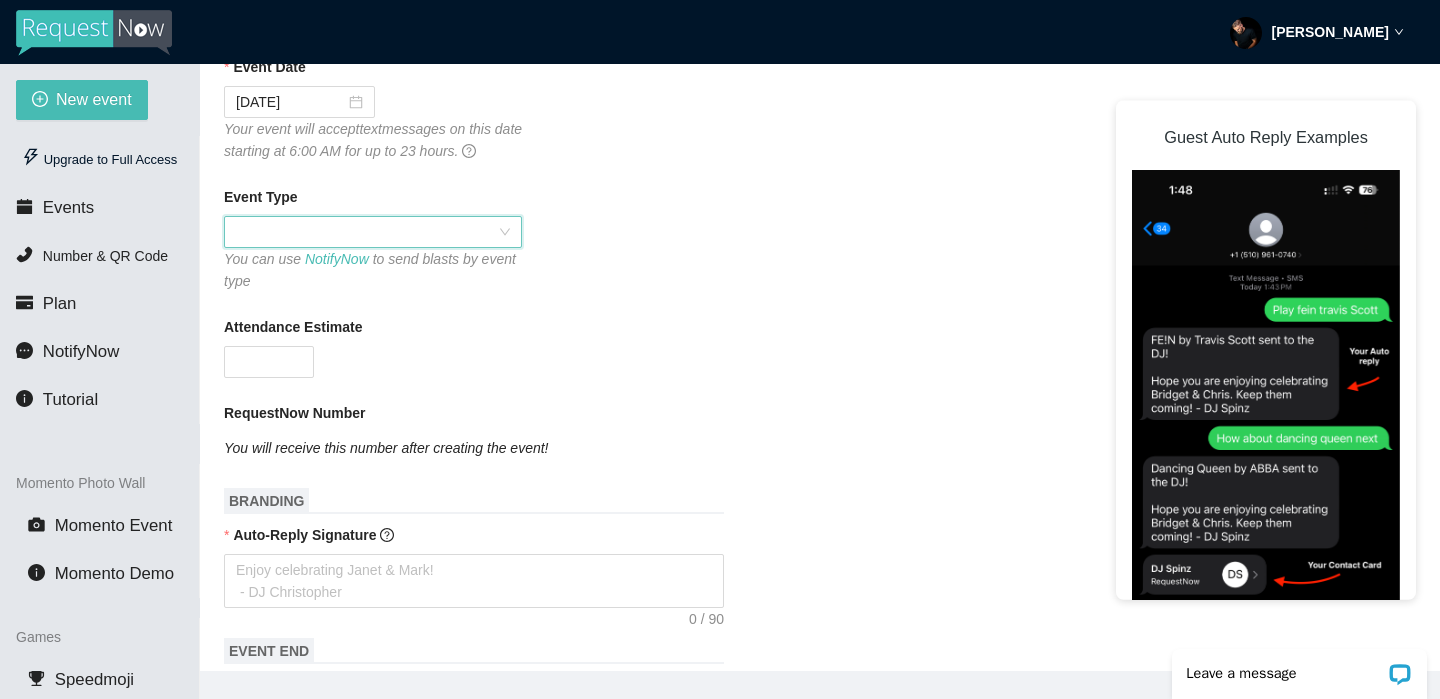 click at bounding box center [373, 232] 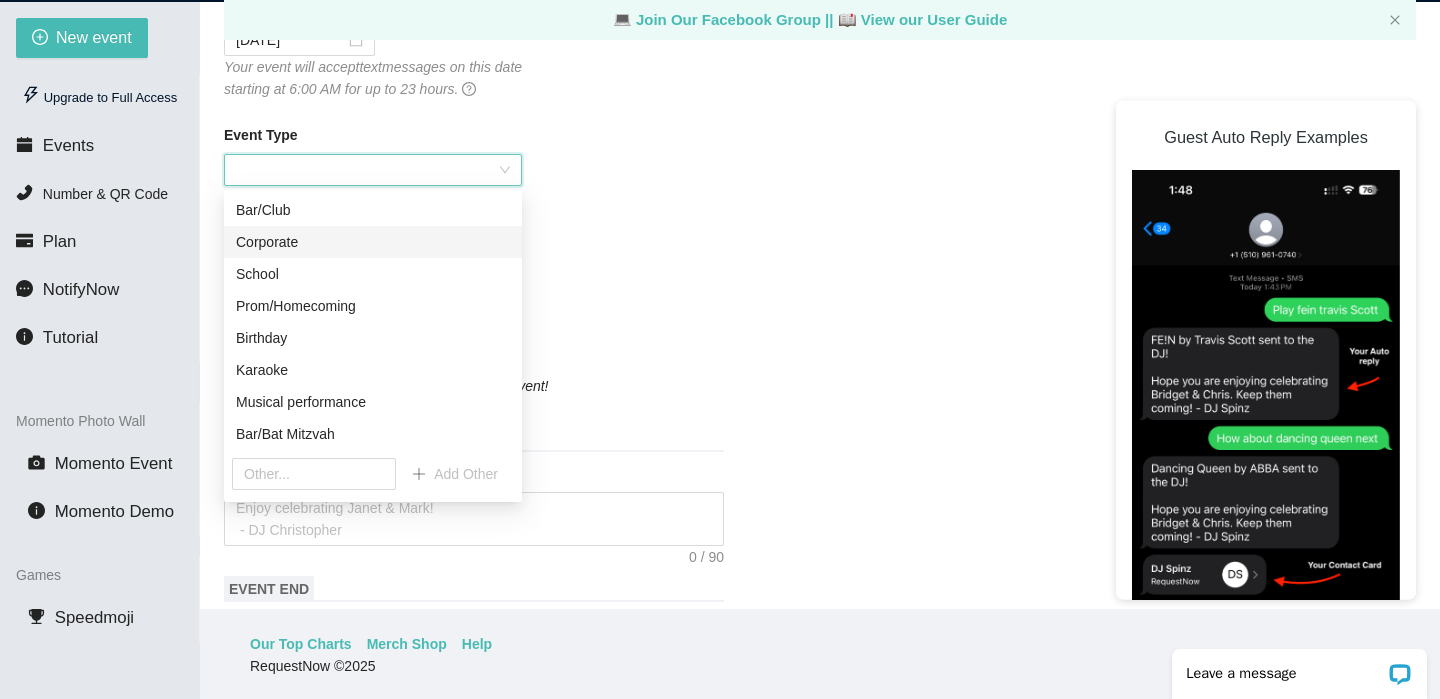 scroll, scrollTop: 64, scrollLeft: 0, axis: vertical 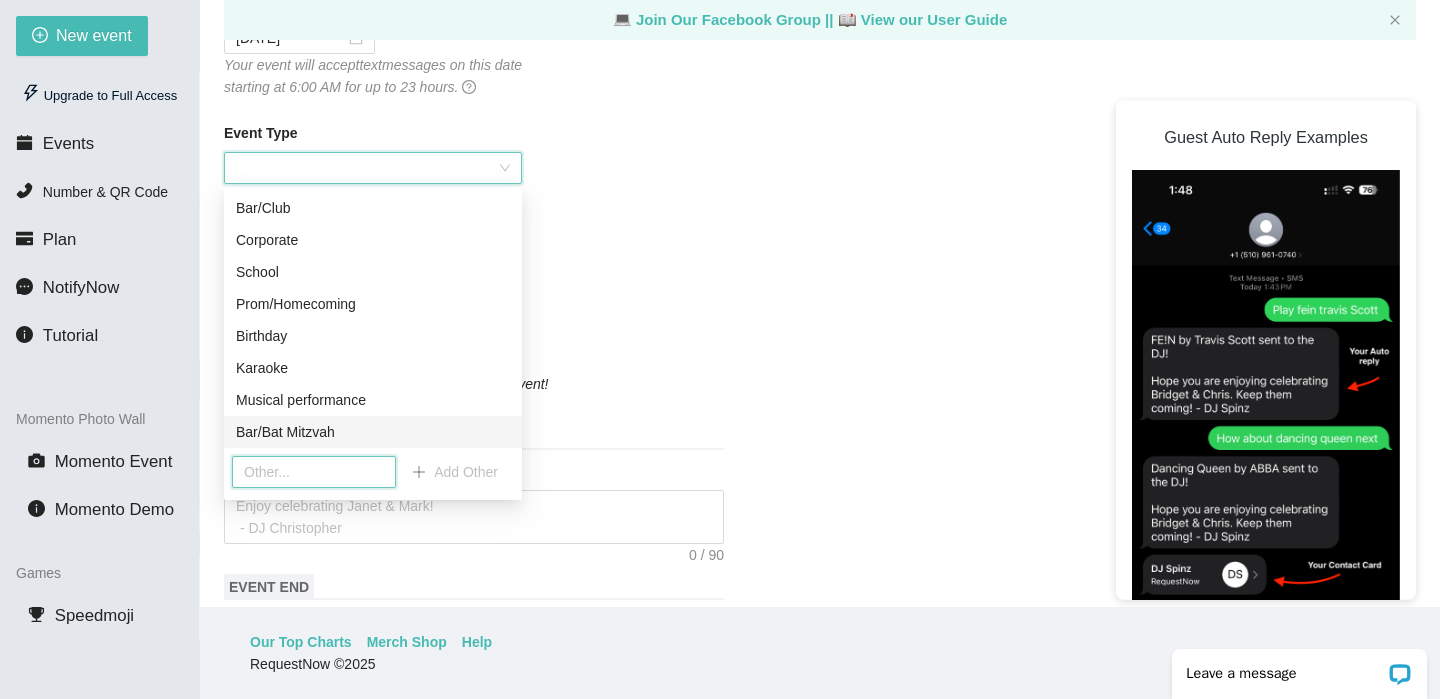 click at bounding box center (314, 472) 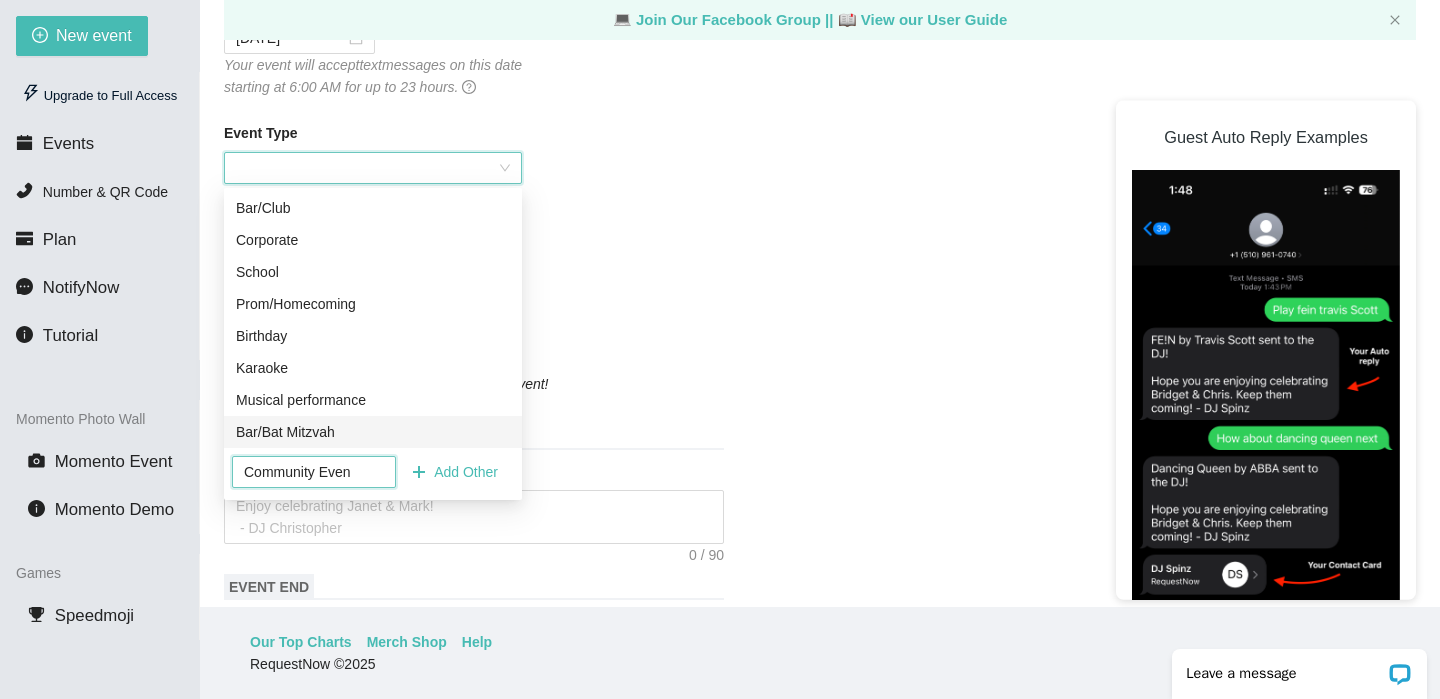 type on "Community Event" 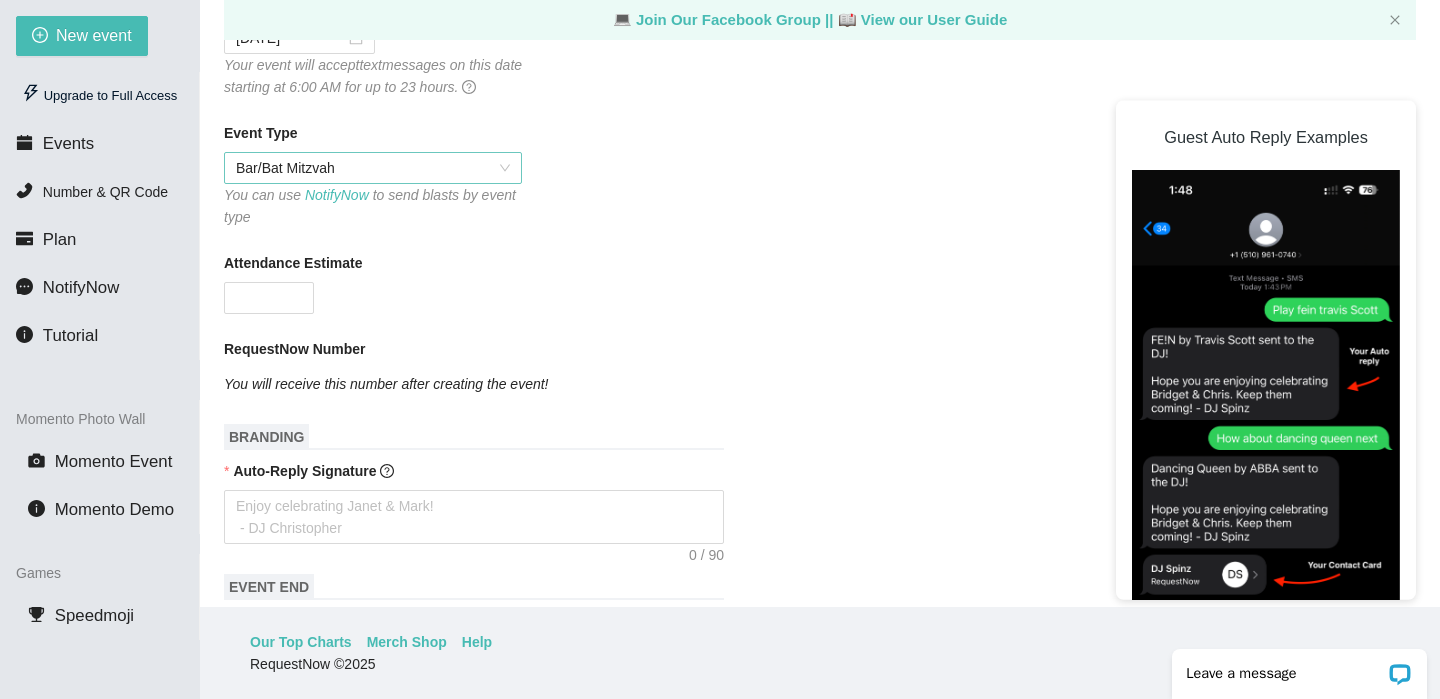 click on "Bar/Bat Mitzvah" at bounding box center (373, 168) 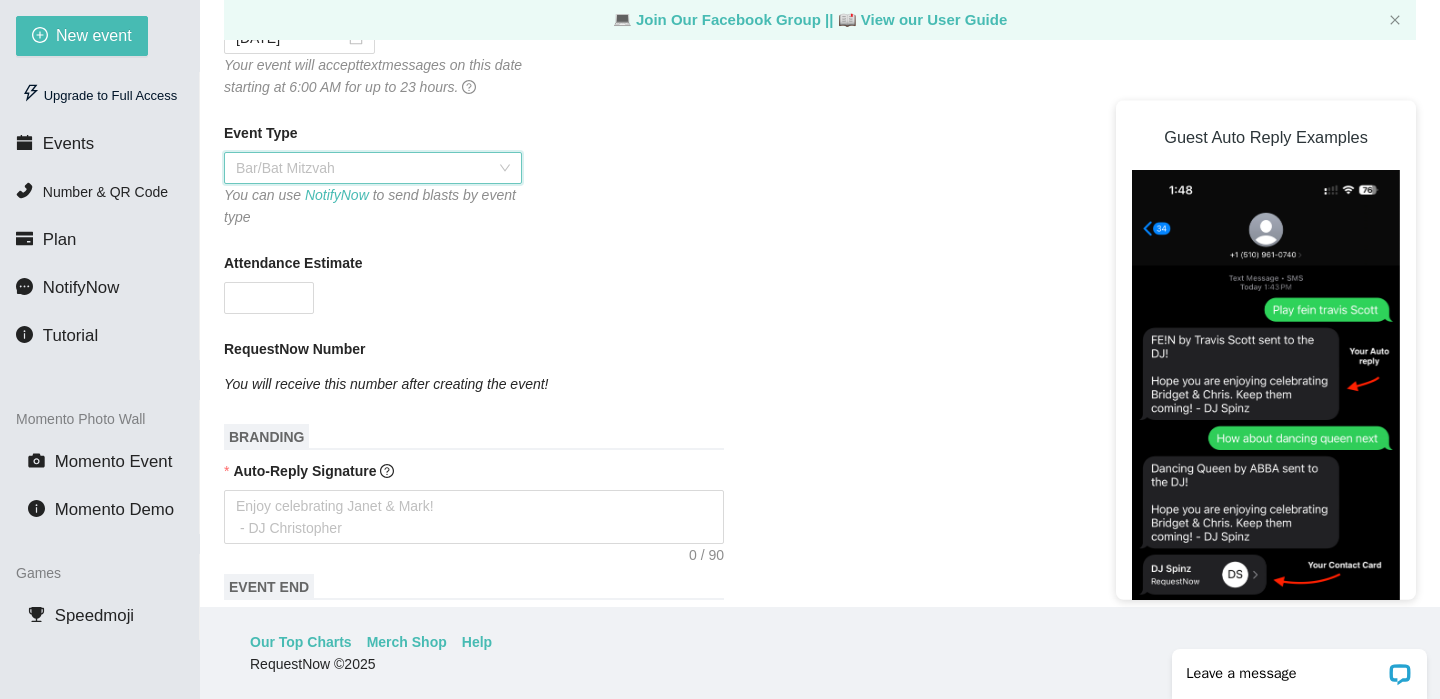 scroll, scrollTop: 64, scrollLeft: 0, axis: vertical 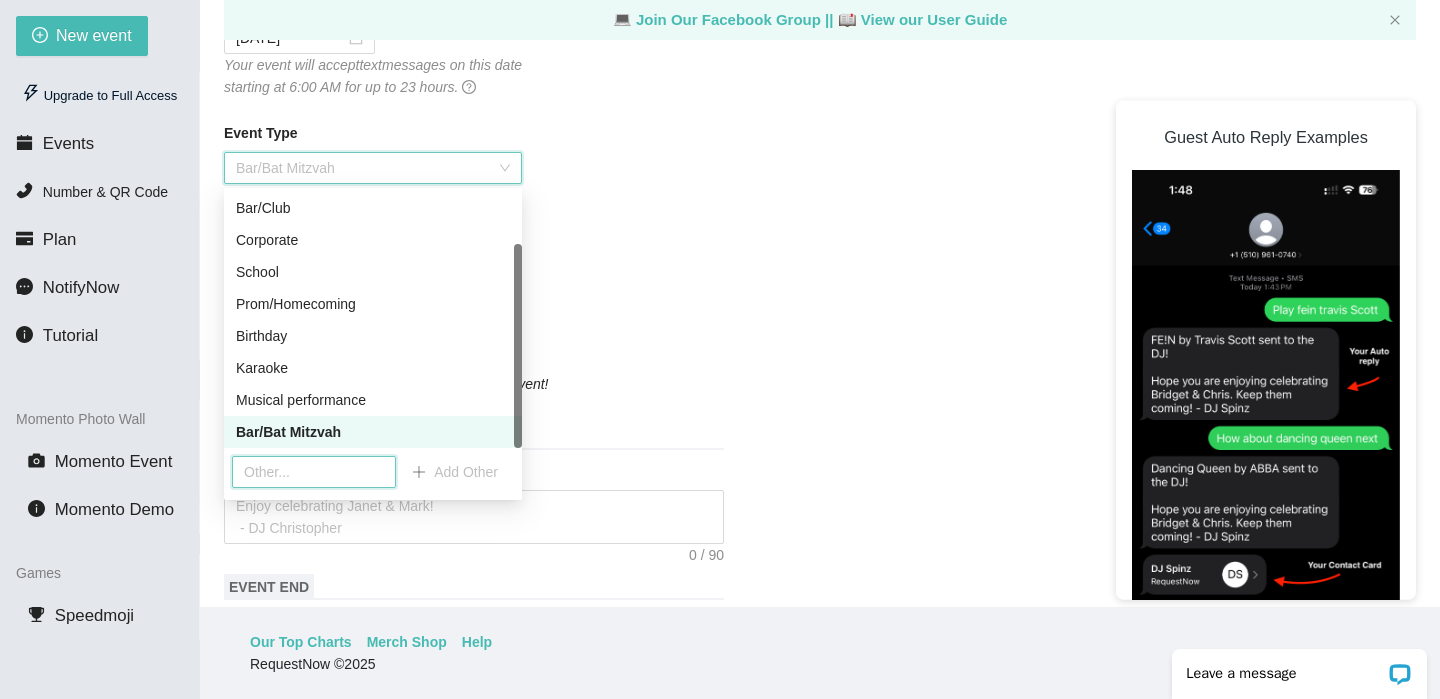 click at bounding box center (314, 472) 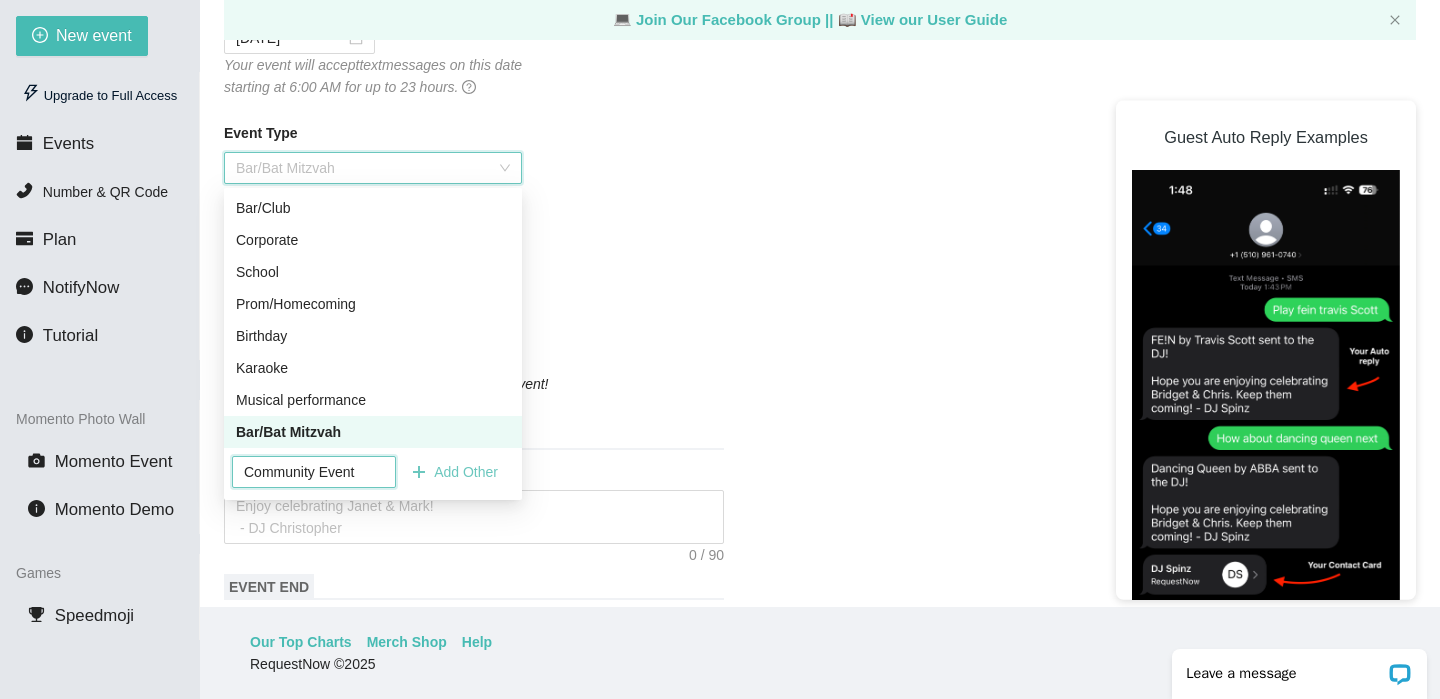 type on "Community Event" 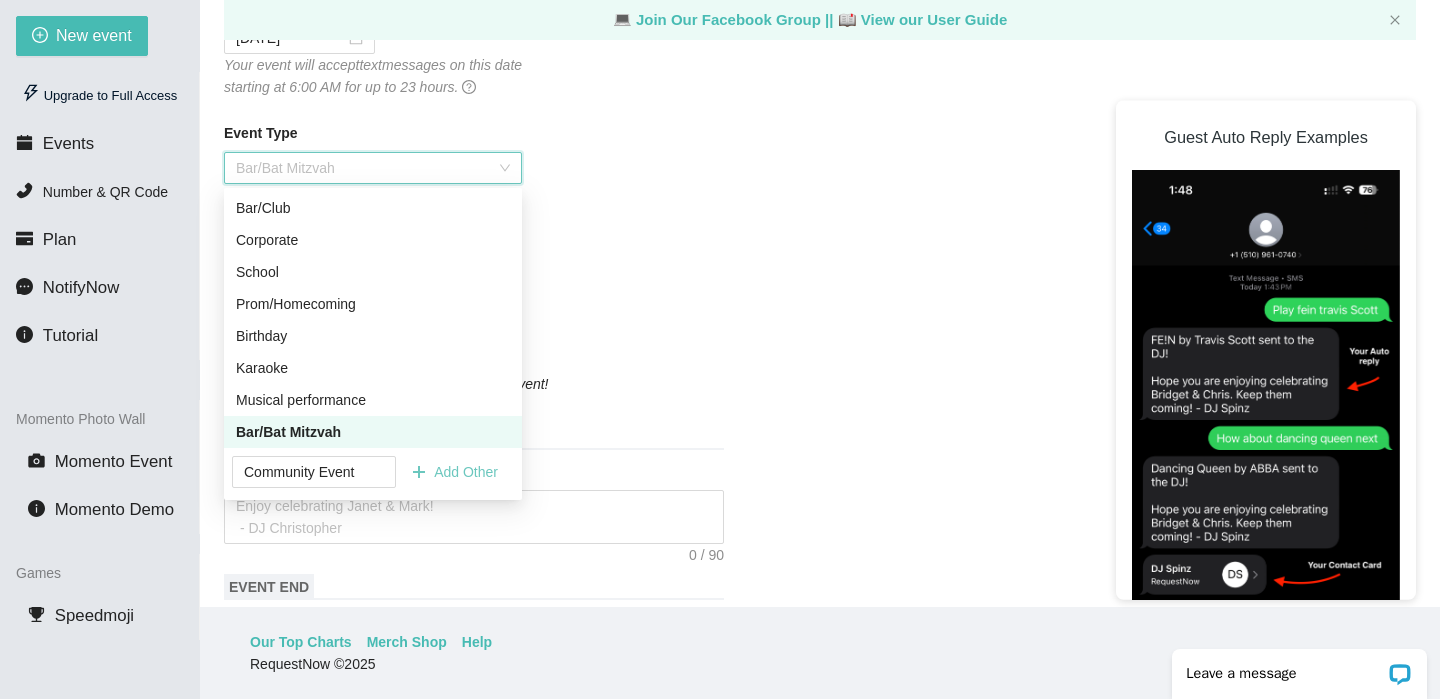 click on "Add Other" at bounding box center (466, 472) 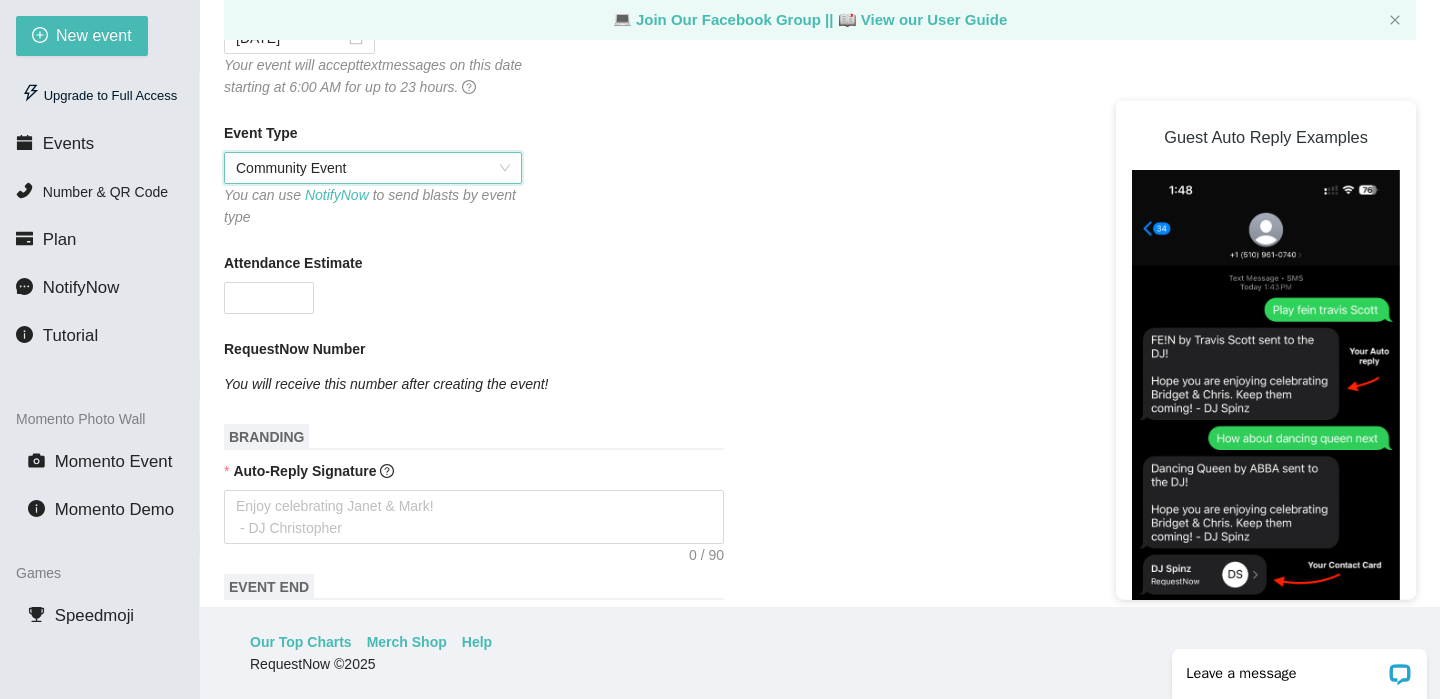 click on "Attendance Estimate" at bounding box center [820, 267] 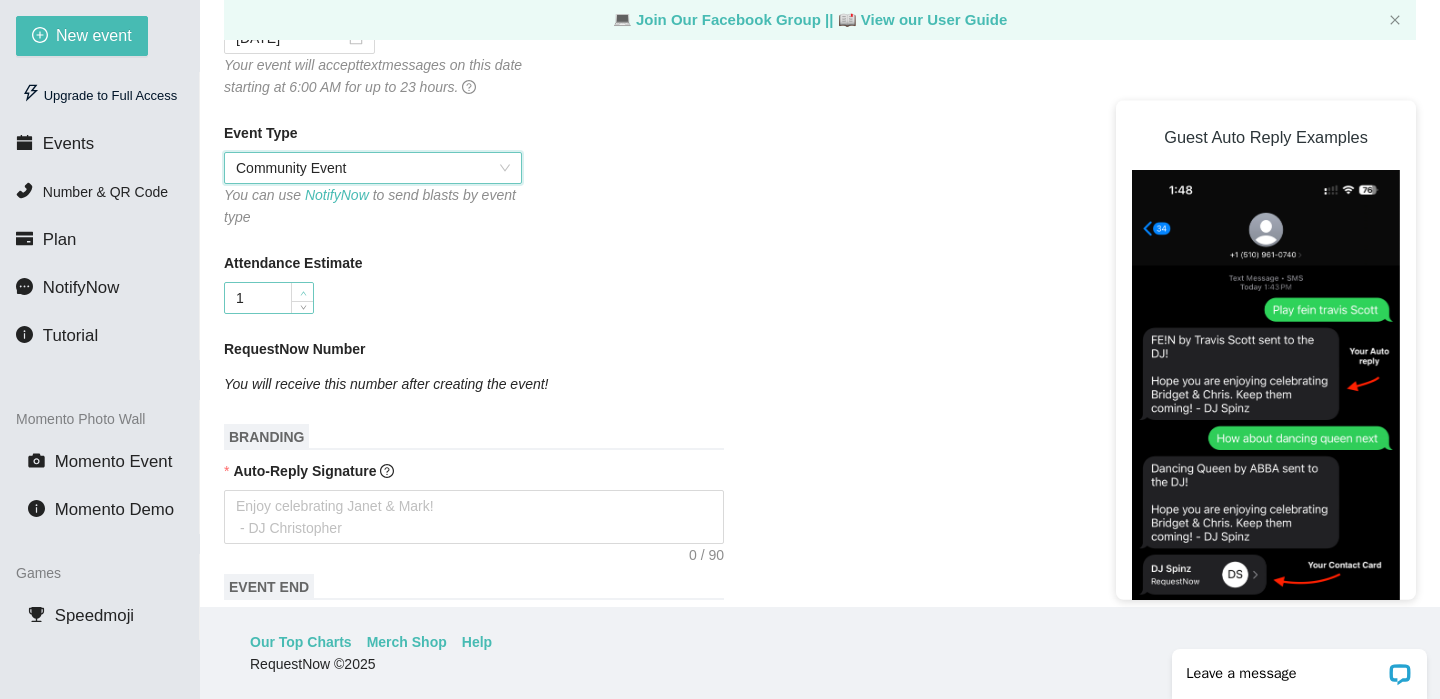 click at bounding box center (303, 293) 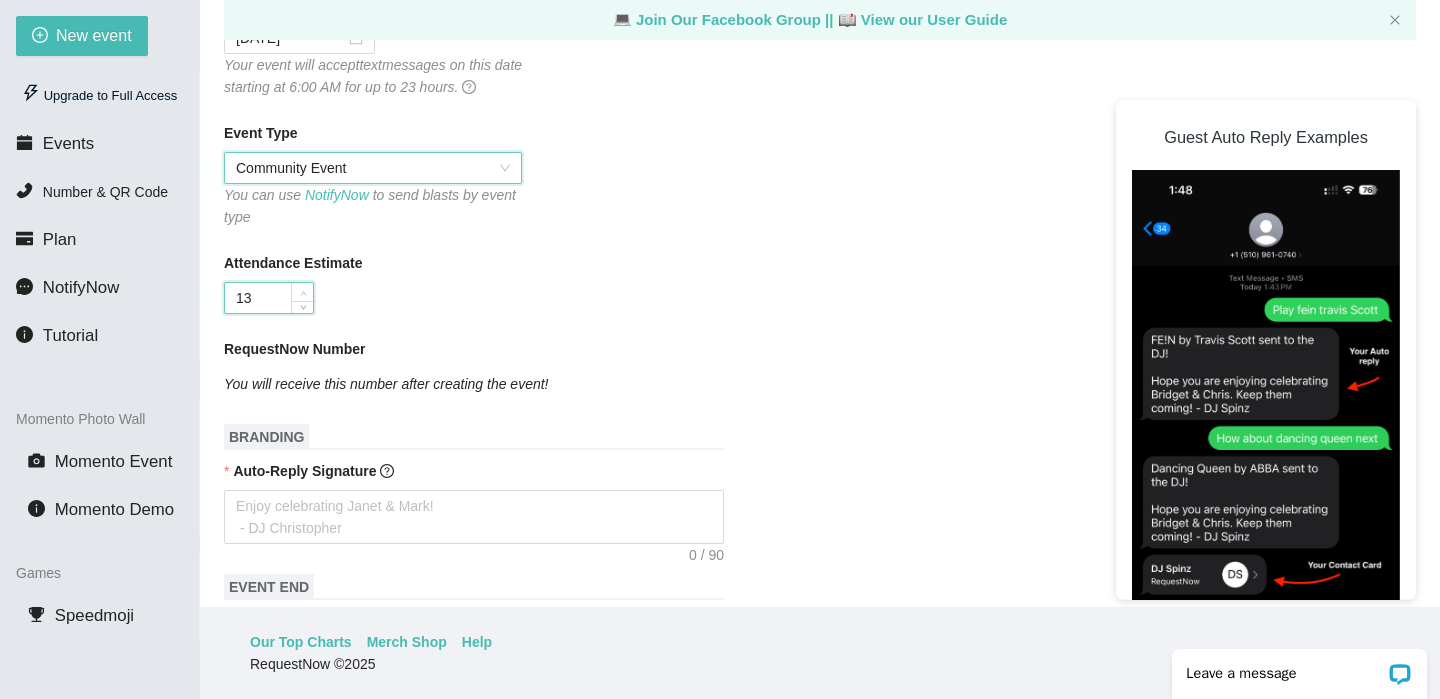 type on "1" 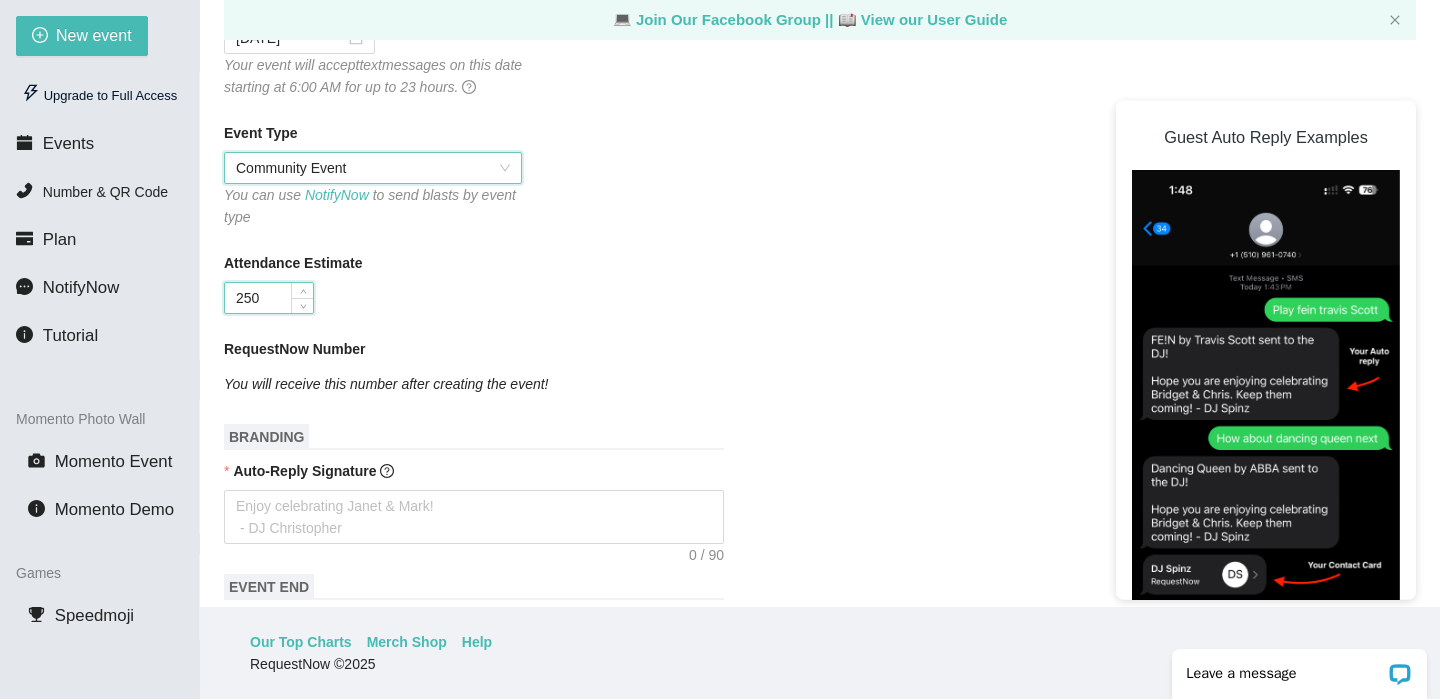 type on "250" 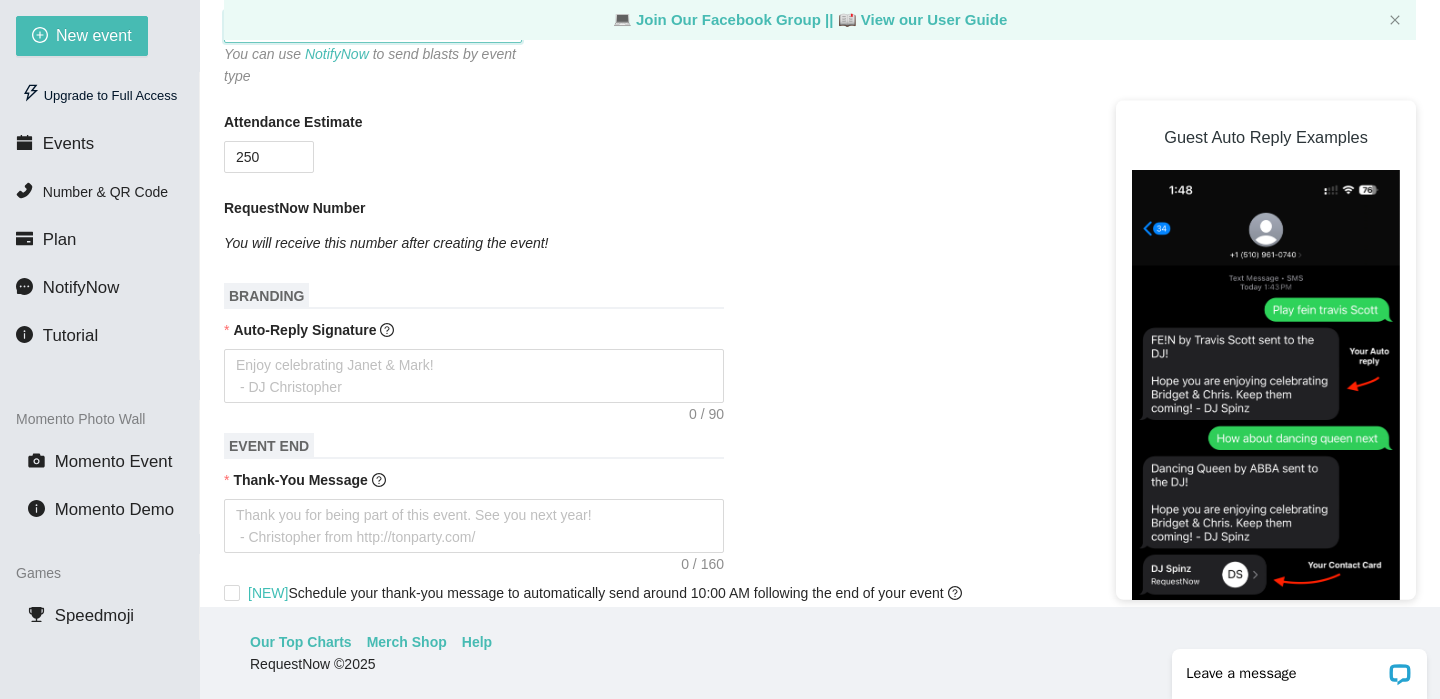 scroll, scrollTop: 460, scrollLeft: 0, axis: vertical 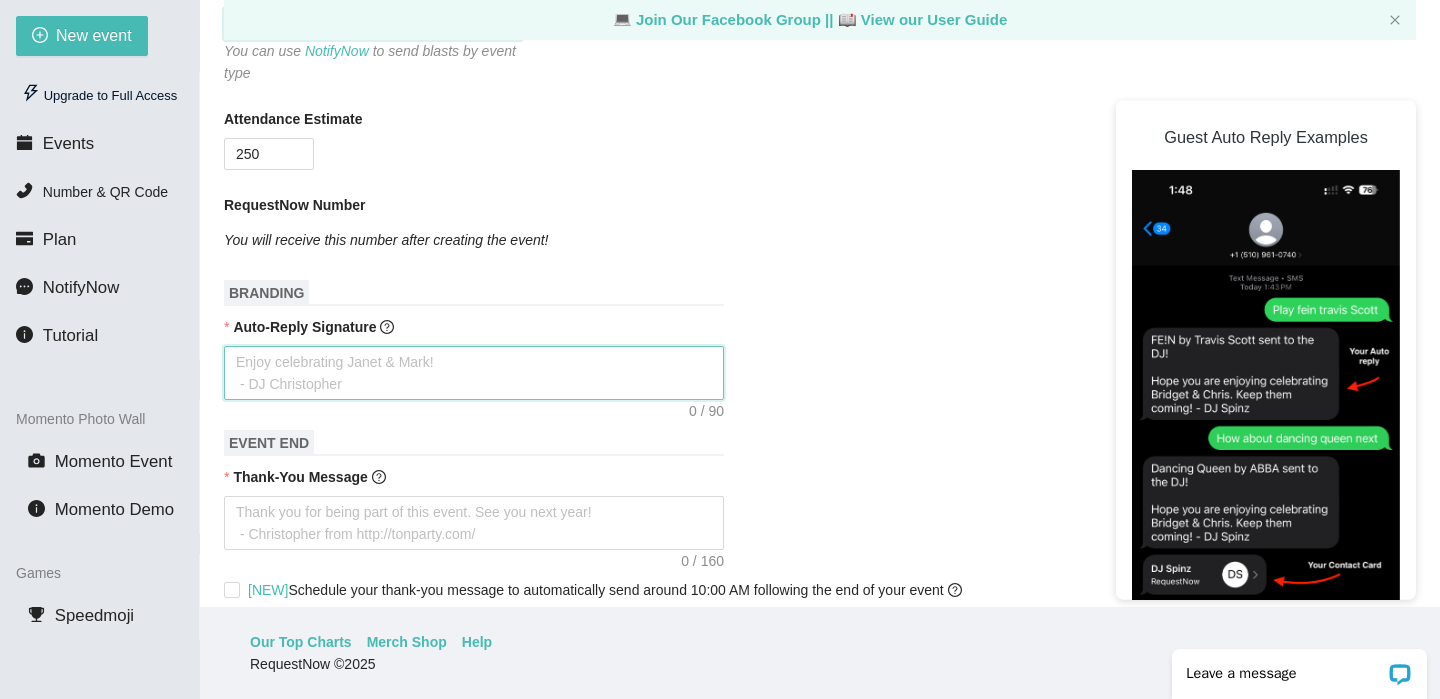 click on "Auto-Reply Signature" at bounding box center (474, 373) 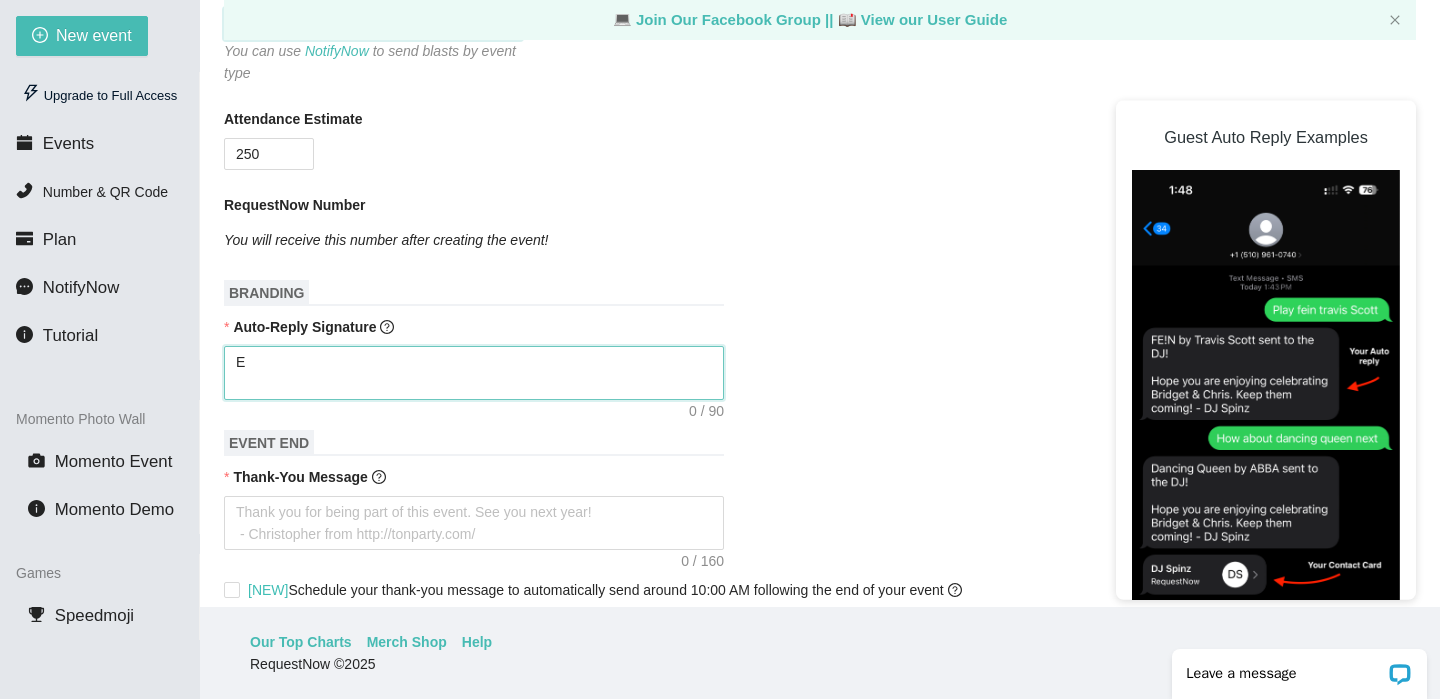 type on "En" 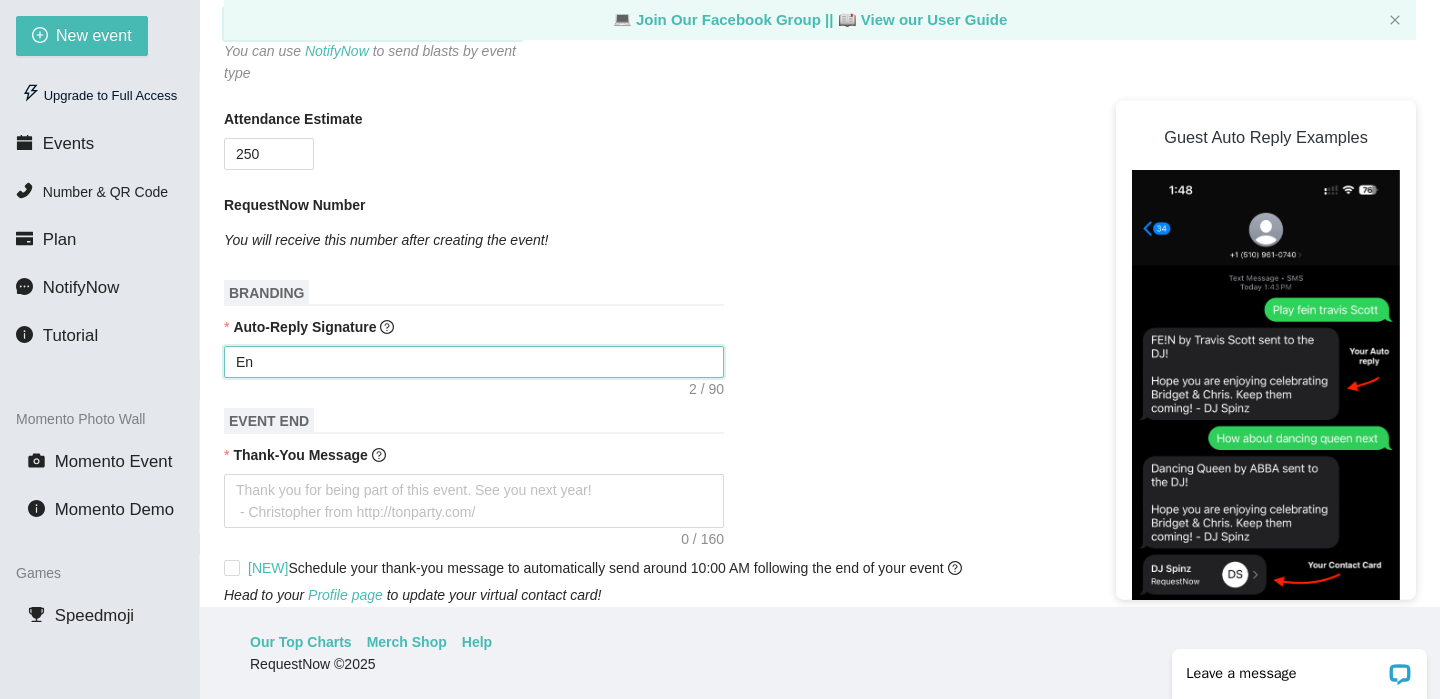 type on "Enj" 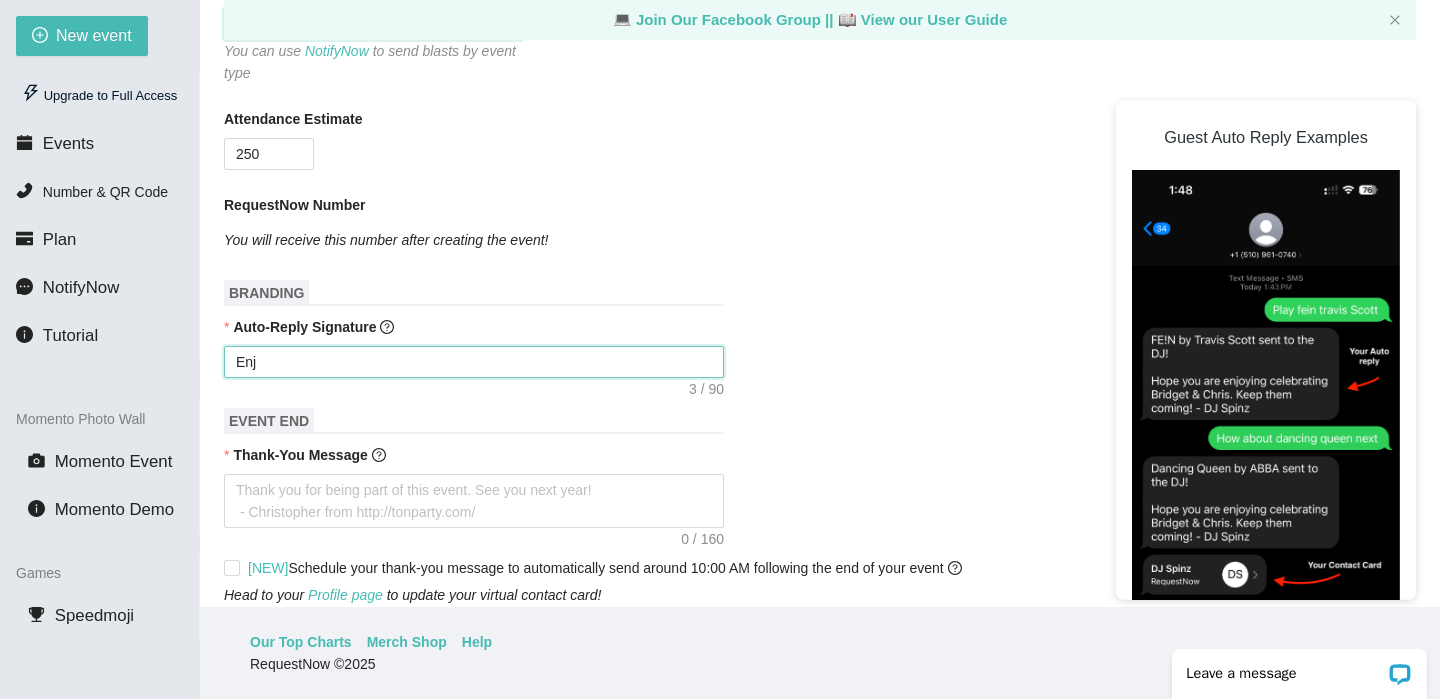 type on "Enjo" 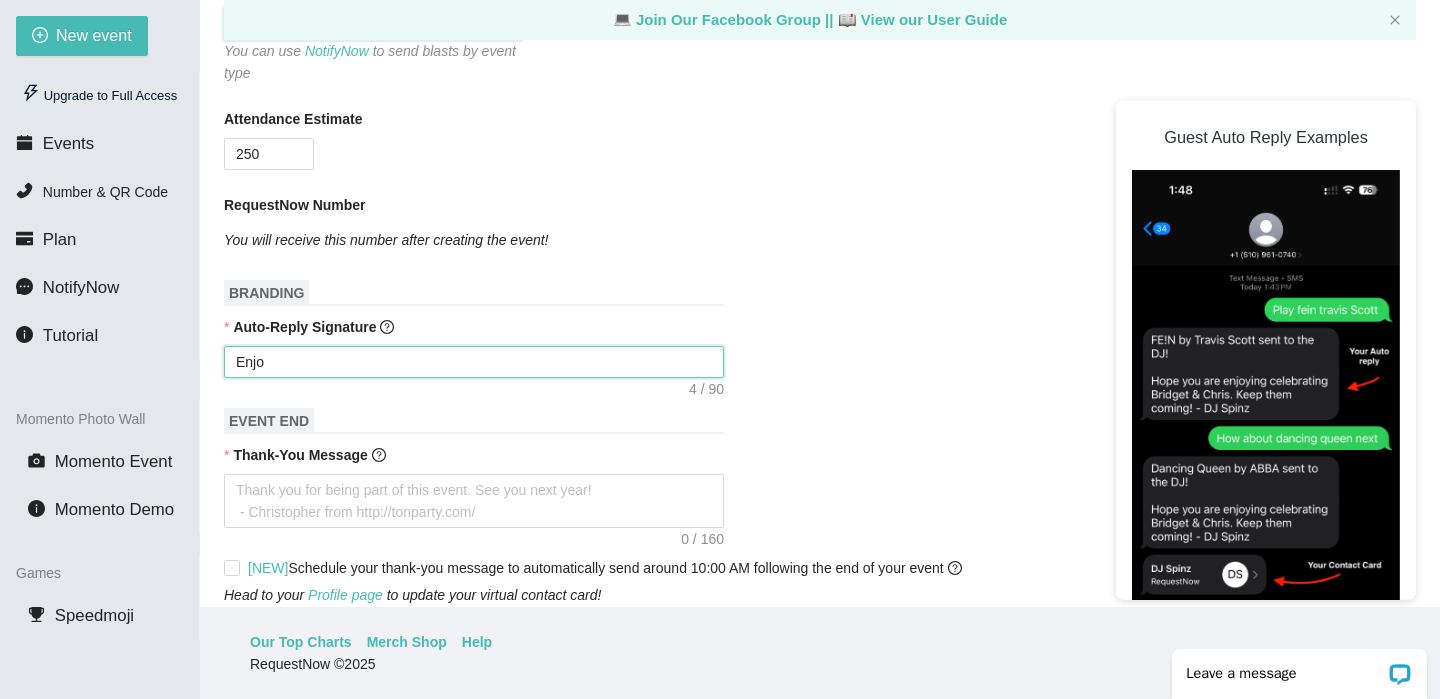 type on "Enjoy" 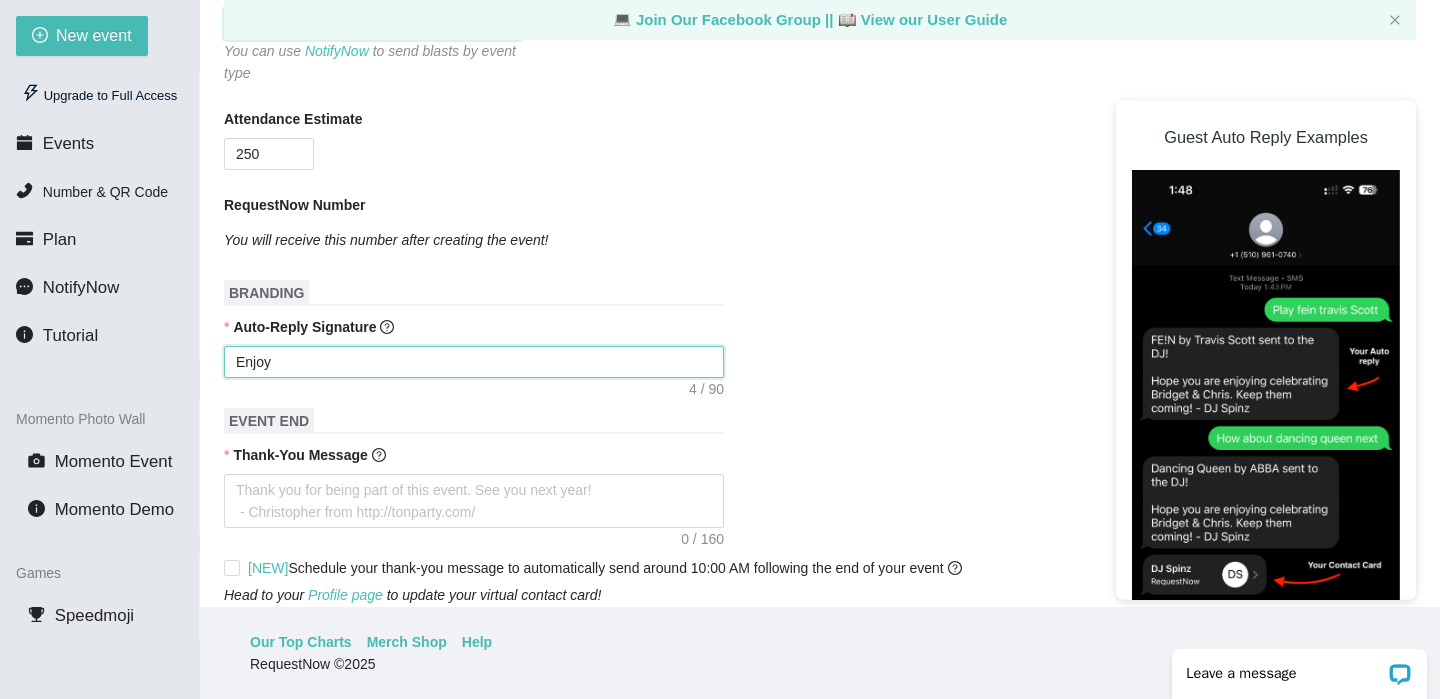 type on "Enjoy" 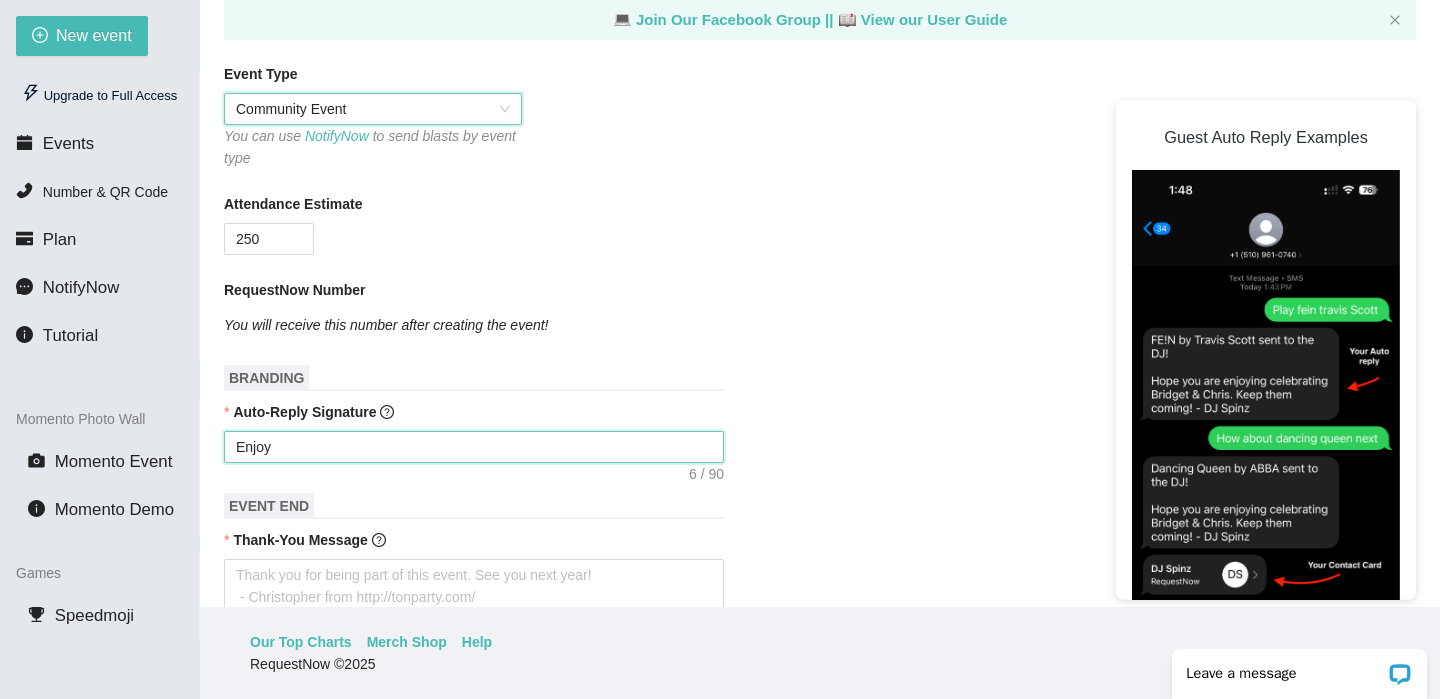 scroll, scrollTop: 374, scrollLeft: 0, axis: vertical 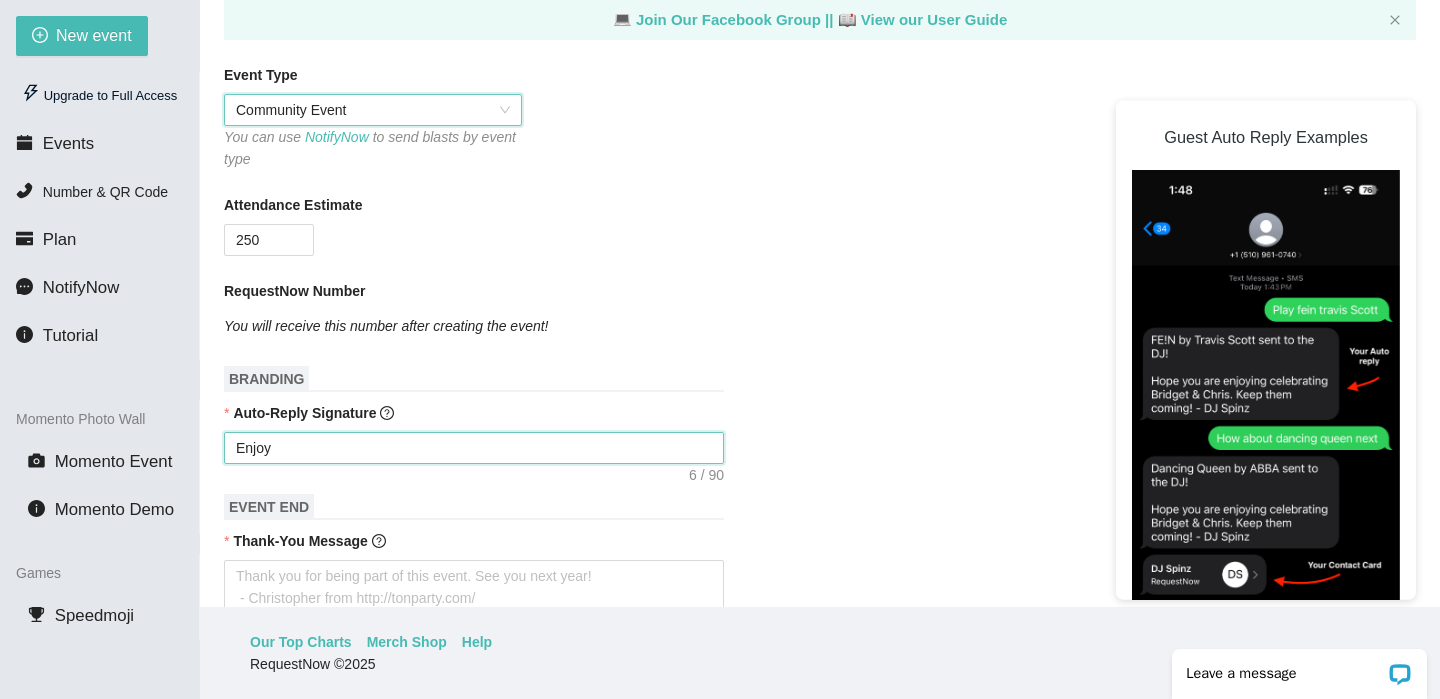 type on "Enjoy" 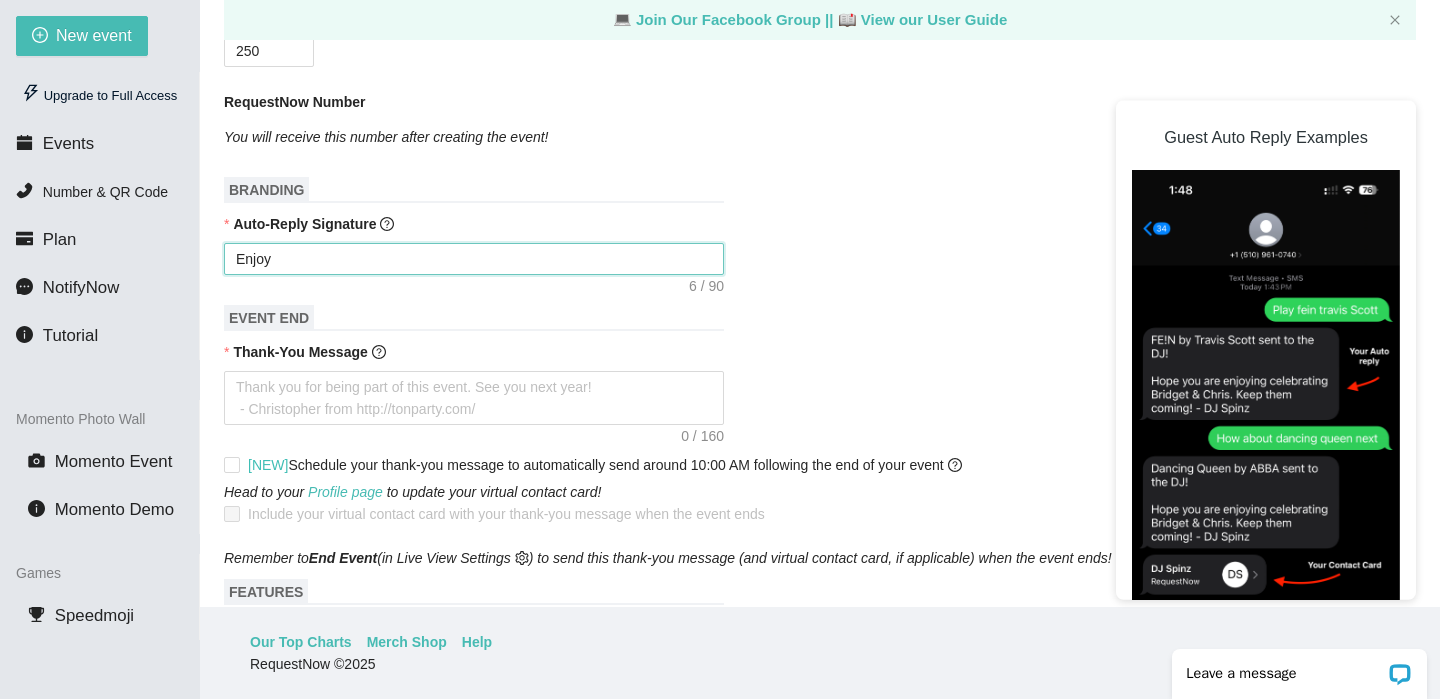 scroll, scrollTop: 562, scrollLeft: 0, axis: vertical 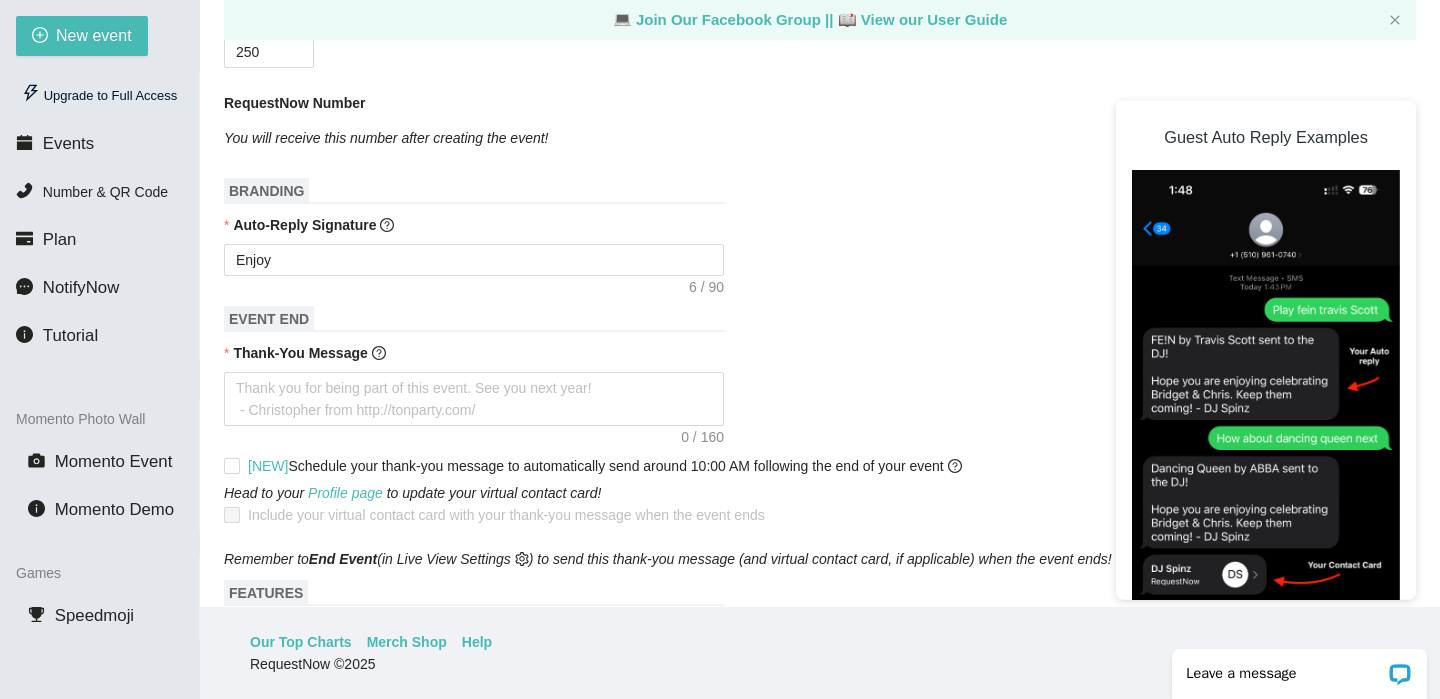 click on "Auto-Reply Signature" at bounding box center (304, 225) 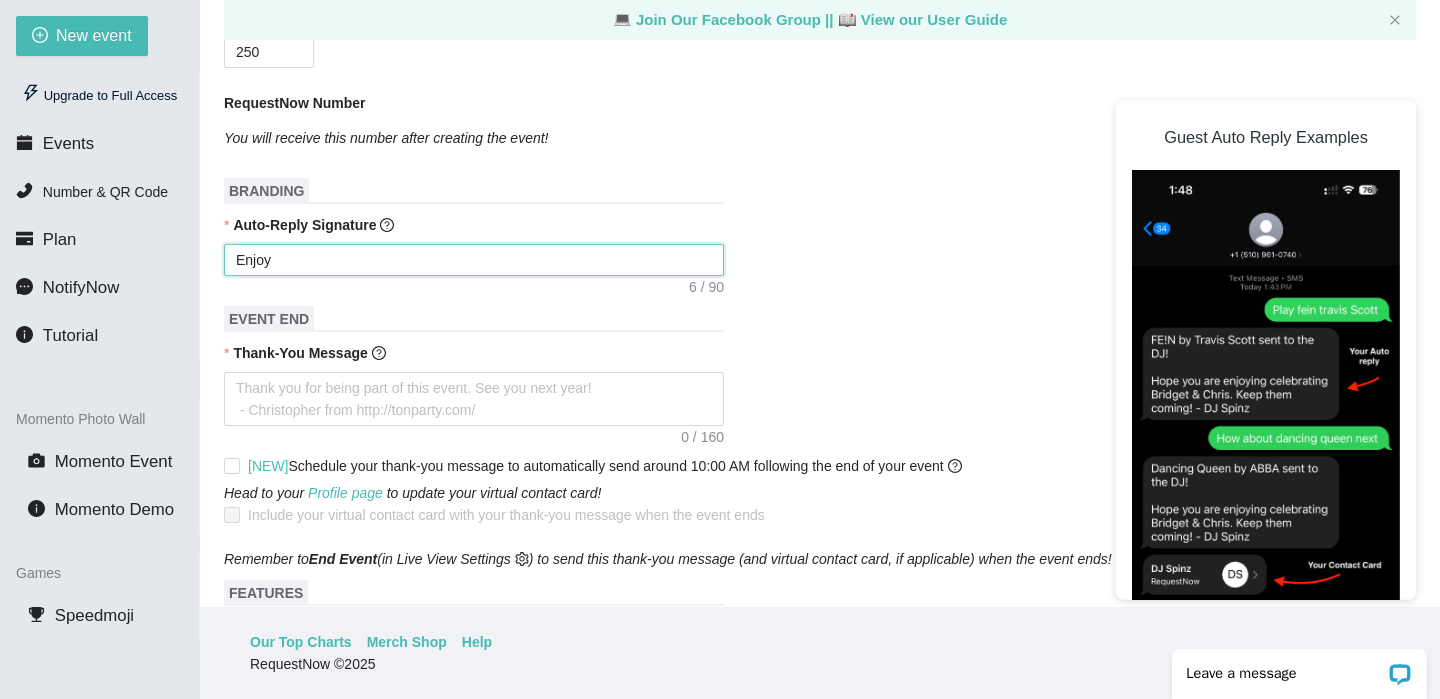 click on "Enjoy" at bounding box center (474, 260) 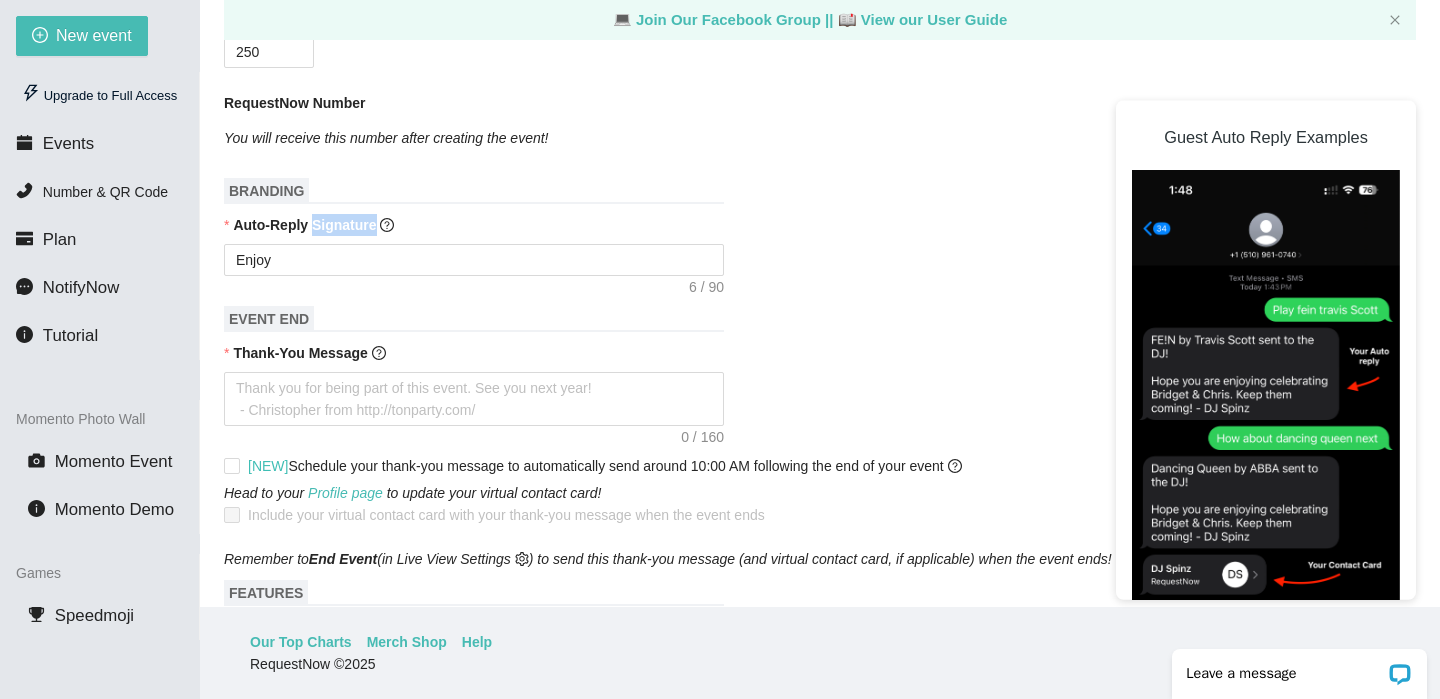 click on "Auto-Reply Signature" at bounding box center (304, 225) 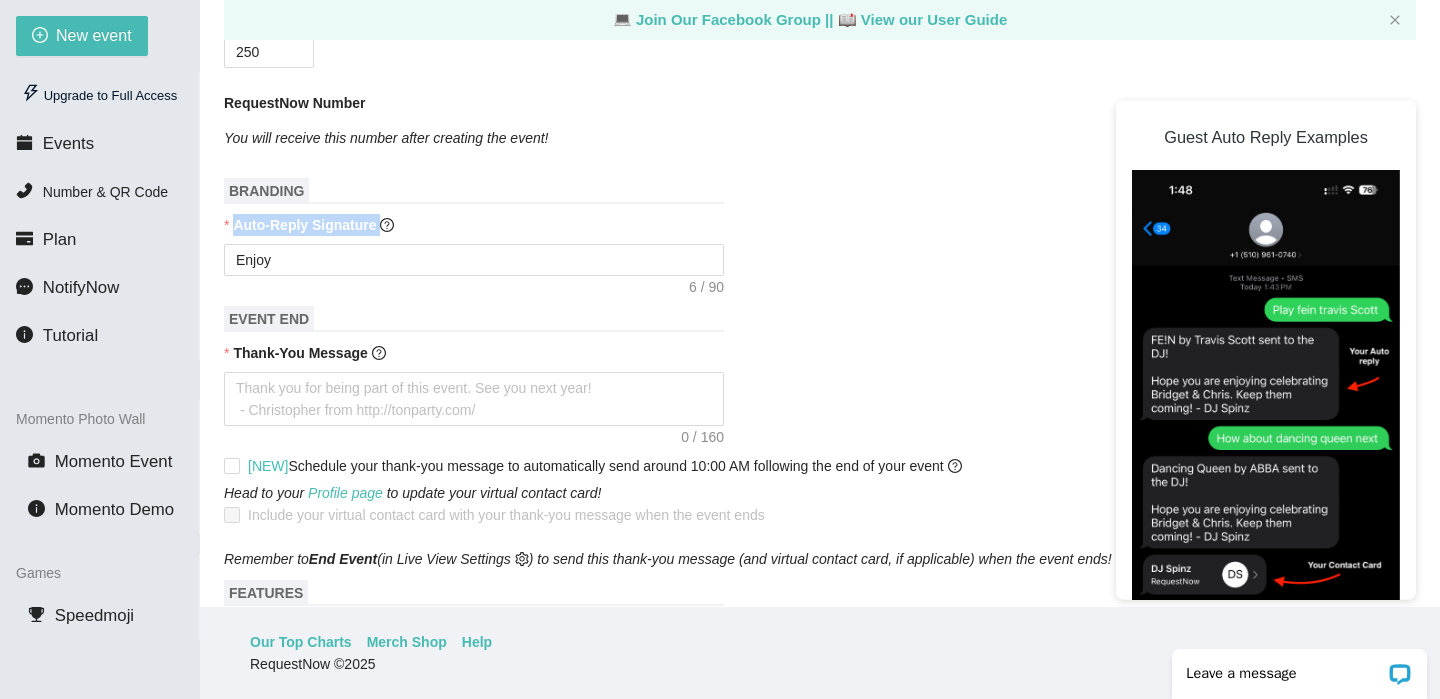 click on "Auto-Reply Signature" at bounding box center [304, 225] 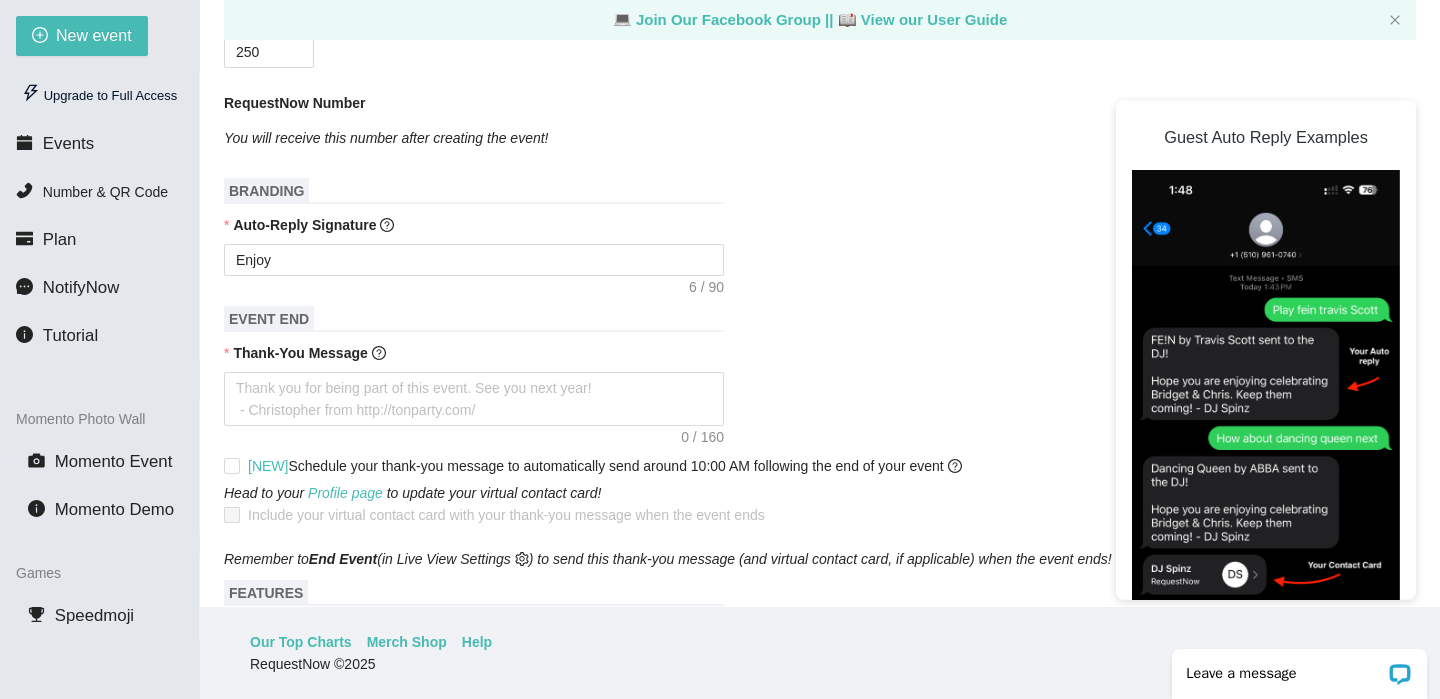 click on "Thank-You Message" at bounding box center (300, 353) 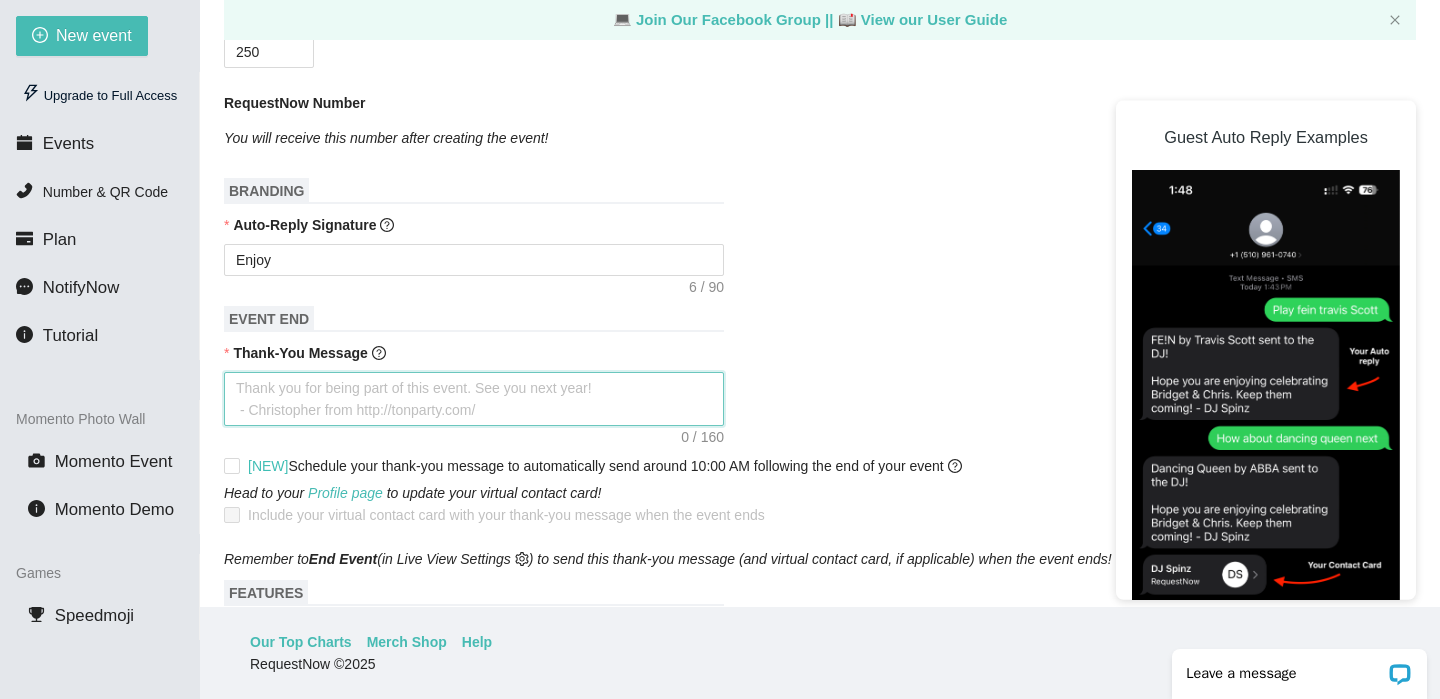 click on "Thank-You Message" at bounding box center [474, 399] 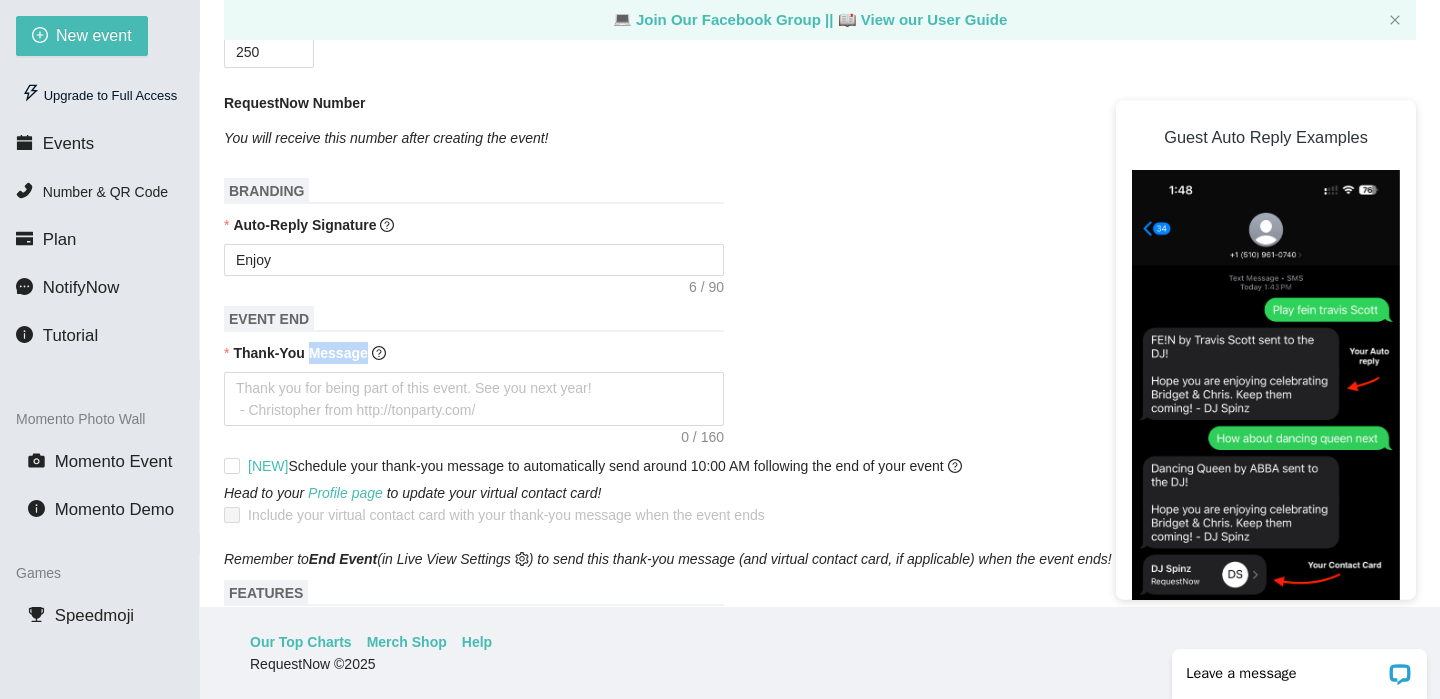 click on "Thank-You Message" at bounding box center [300, 353] 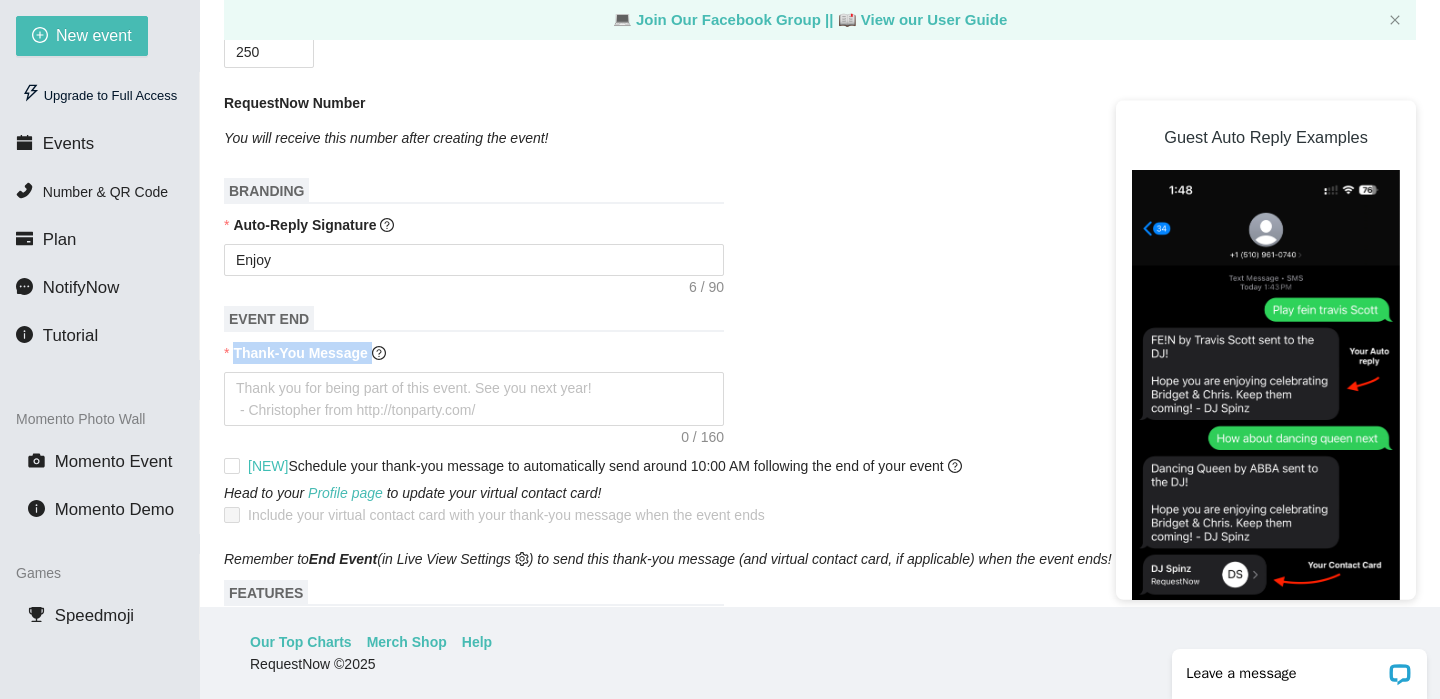 click on "Thank-You Message" at bounding box center [300, 353] 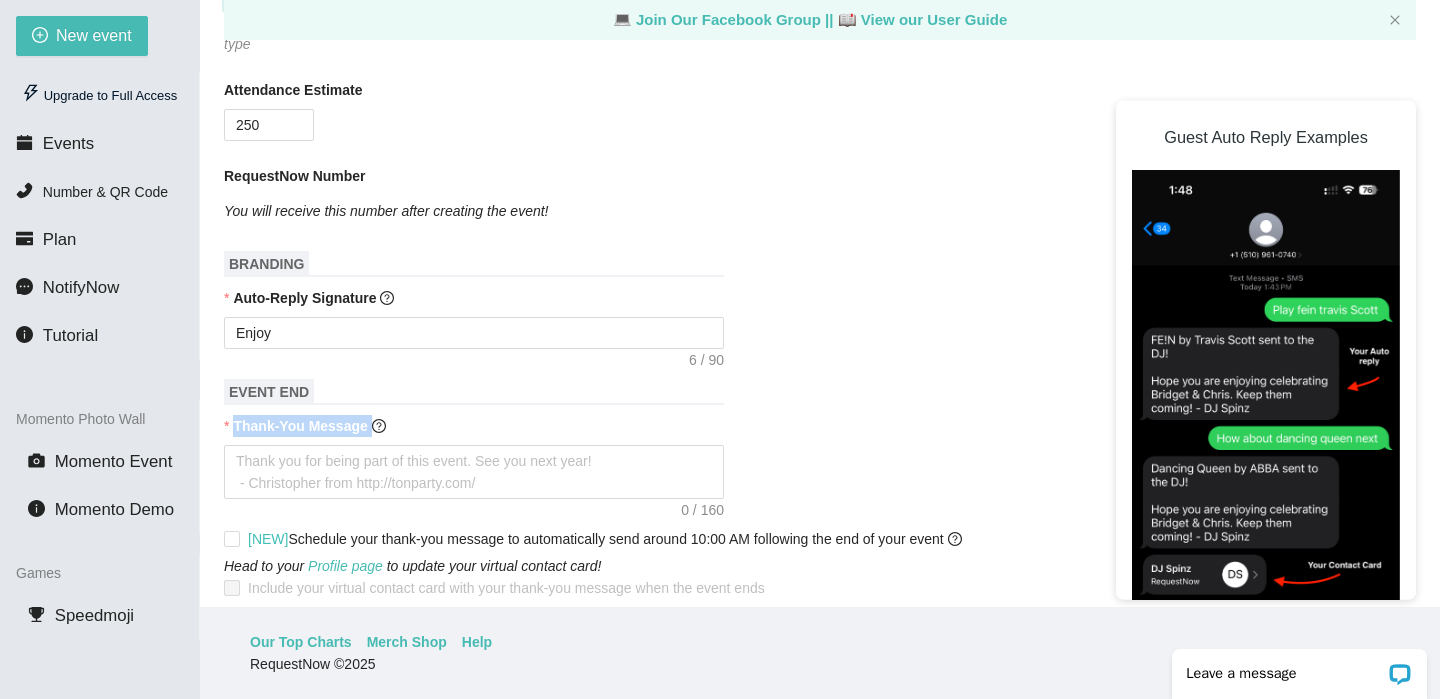 scroll, scrollTop: 465, scrollLeft: 0, axis: vertical 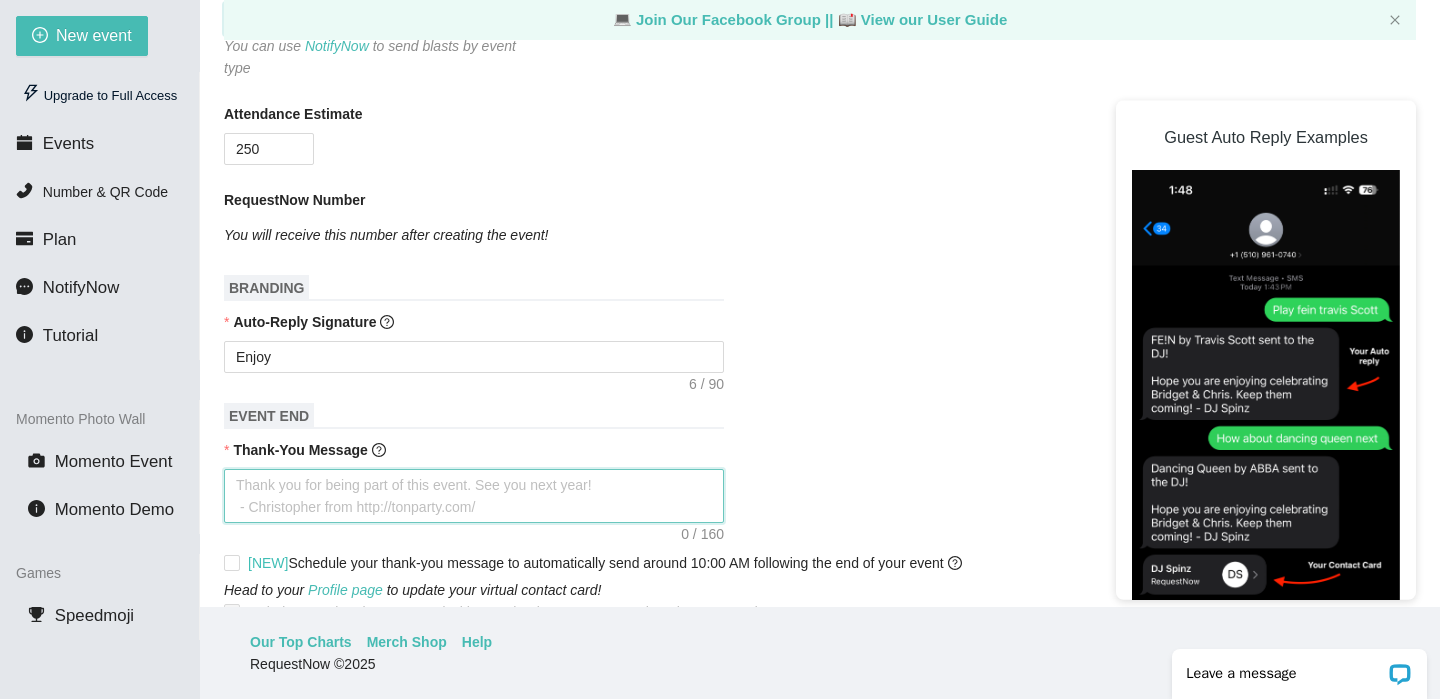 click on "Thank-You Message" at bounding box center [474, 496] 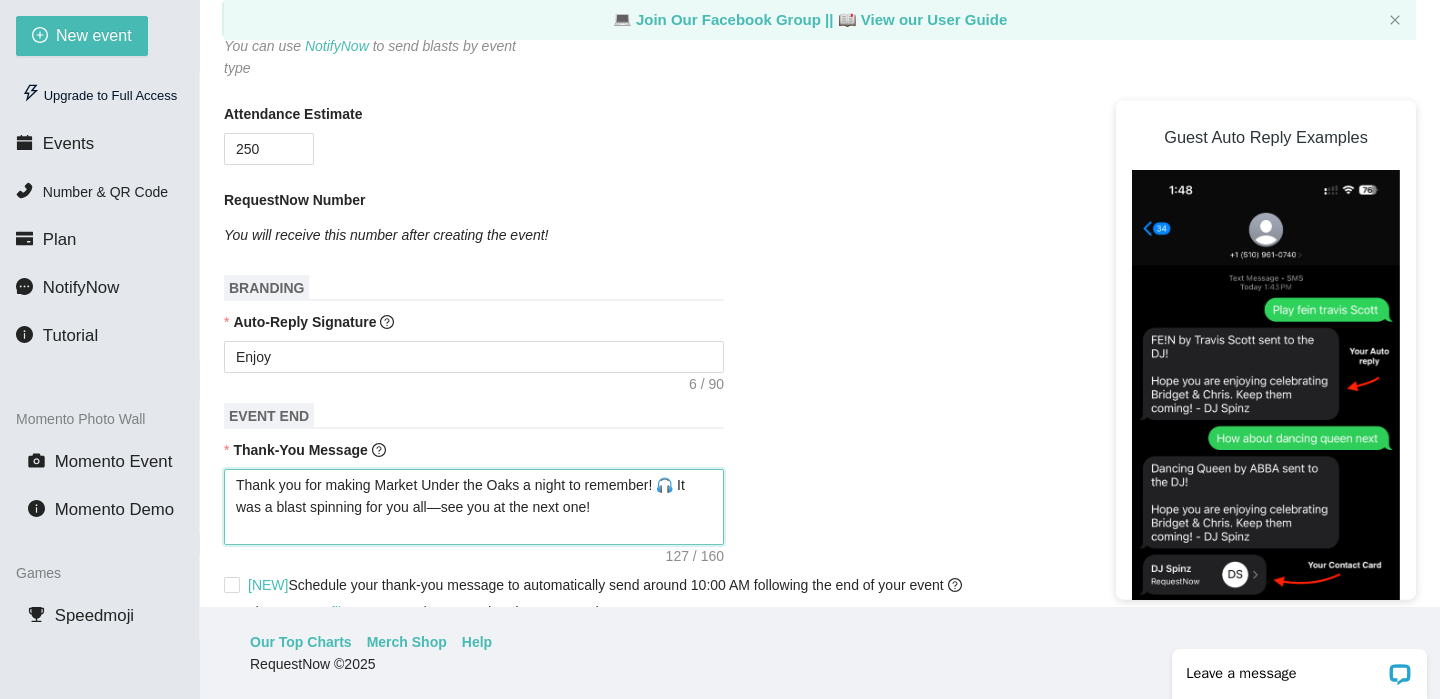 type on "Thank you for making Market Under the Oaks a night to remember! 🎧 It was a blast spinning for you all—see you at the next one!" 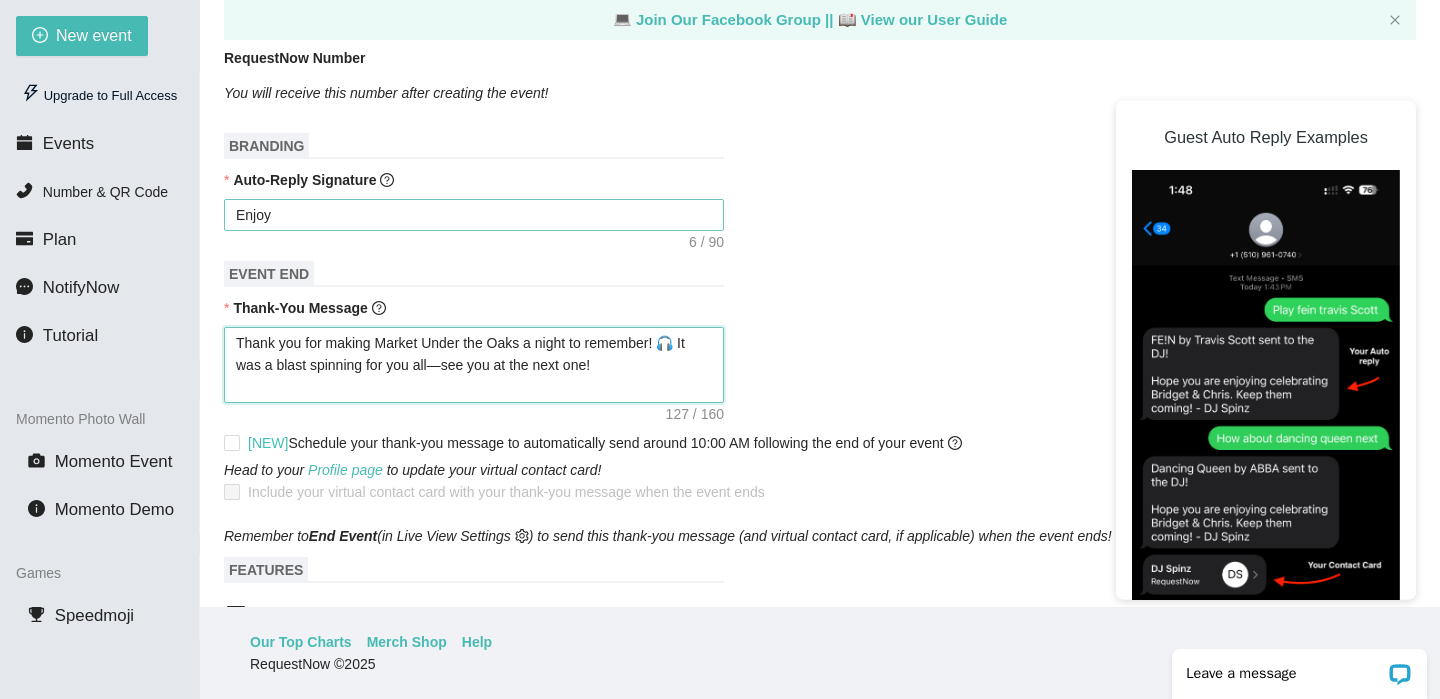 scroll, scrollTop: 606, scrollLeft: 0, axis: vertical 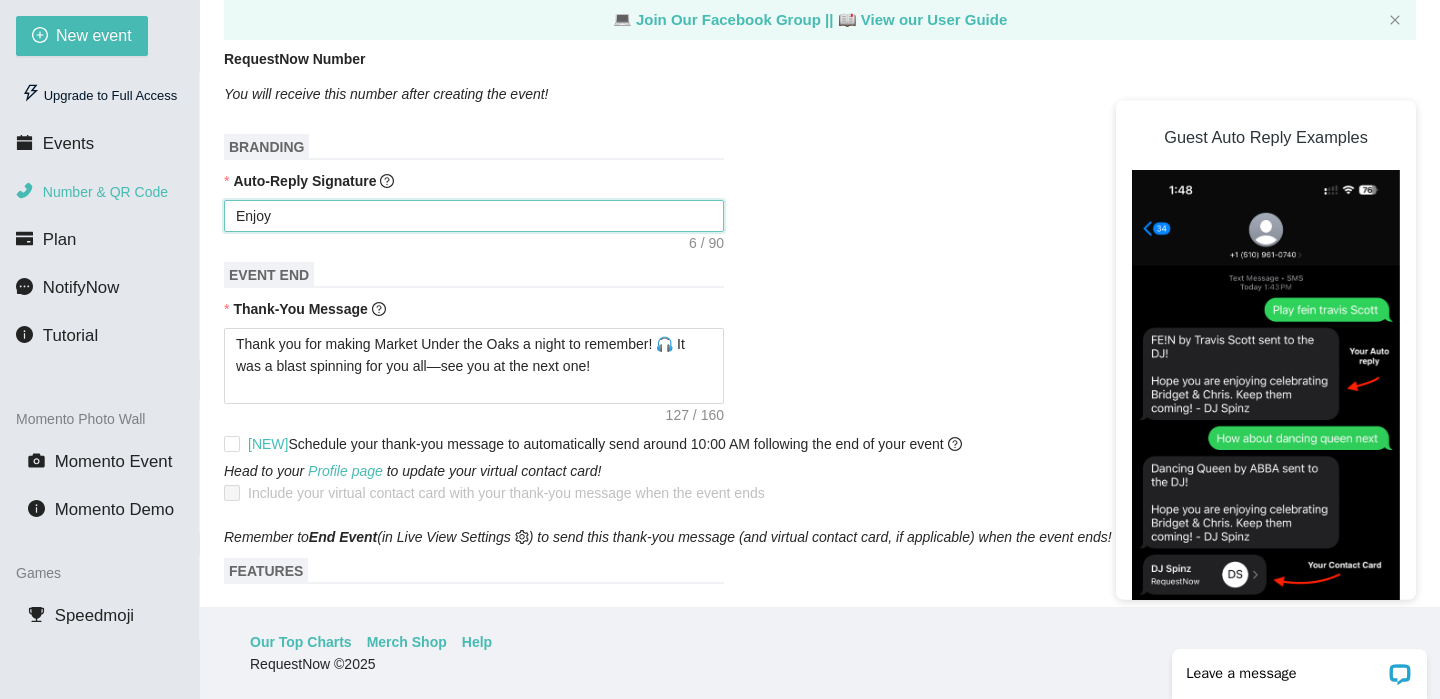 drag, startPoint x: 377, startPoint y: 210, endPoint x: 93, endPoint y: 198, distance: 284.25342 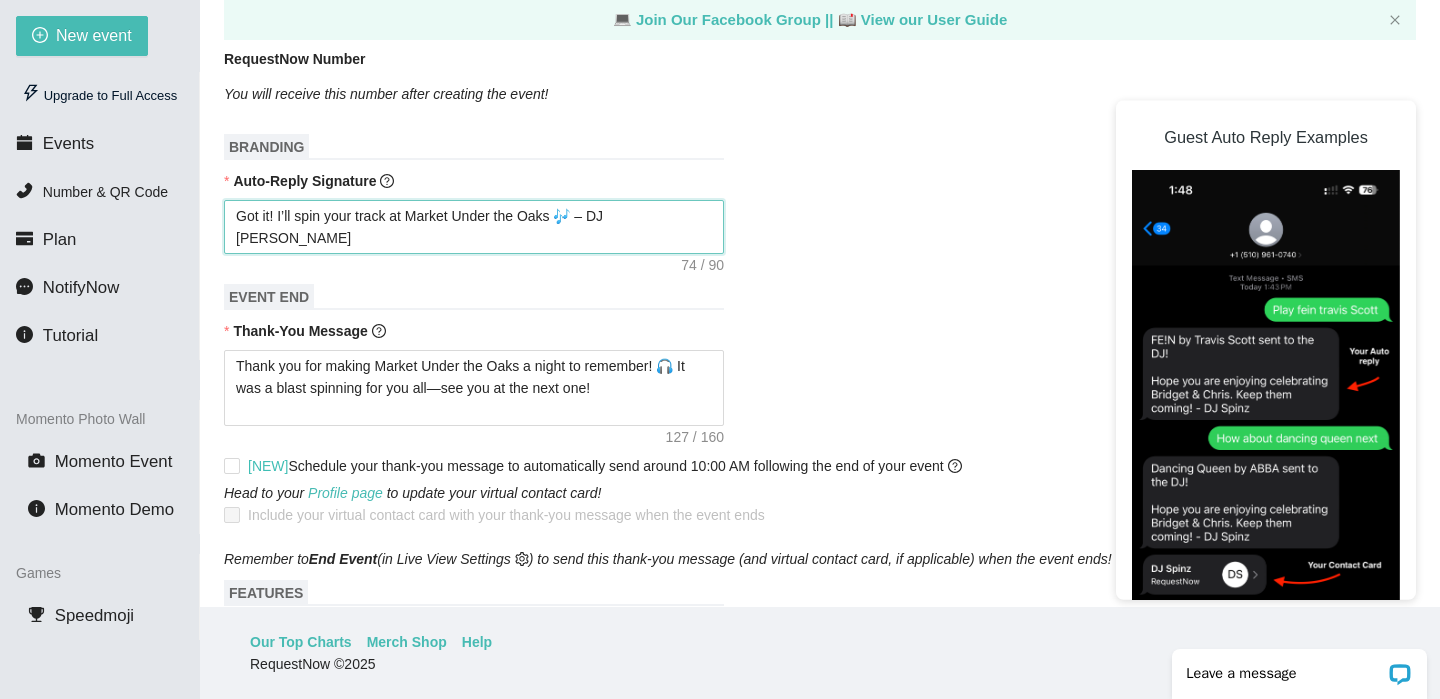 type on "Got it! I’ll spin your track at Market Under the Oaks 🎶 – DJ [PERSON_NAME]" 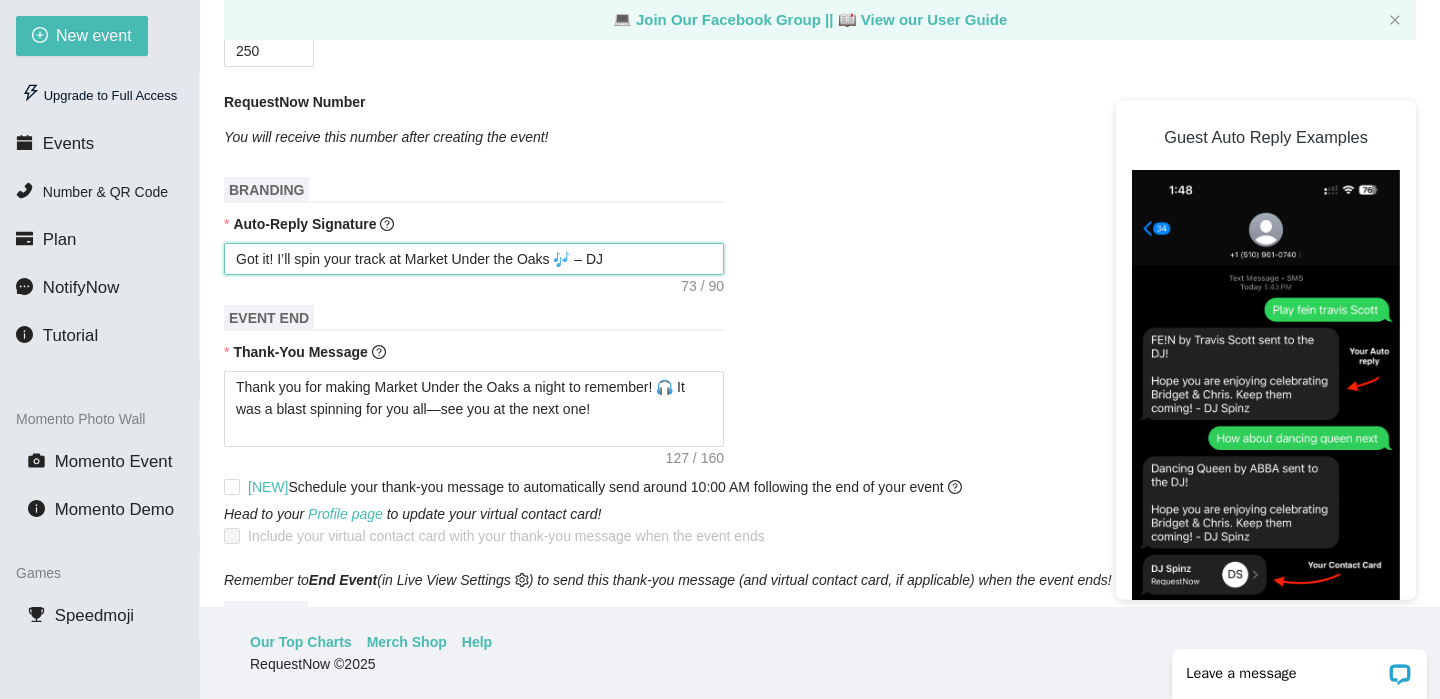 scroll, scrollTop: 544, scrollLeft: 0, axis: vertical 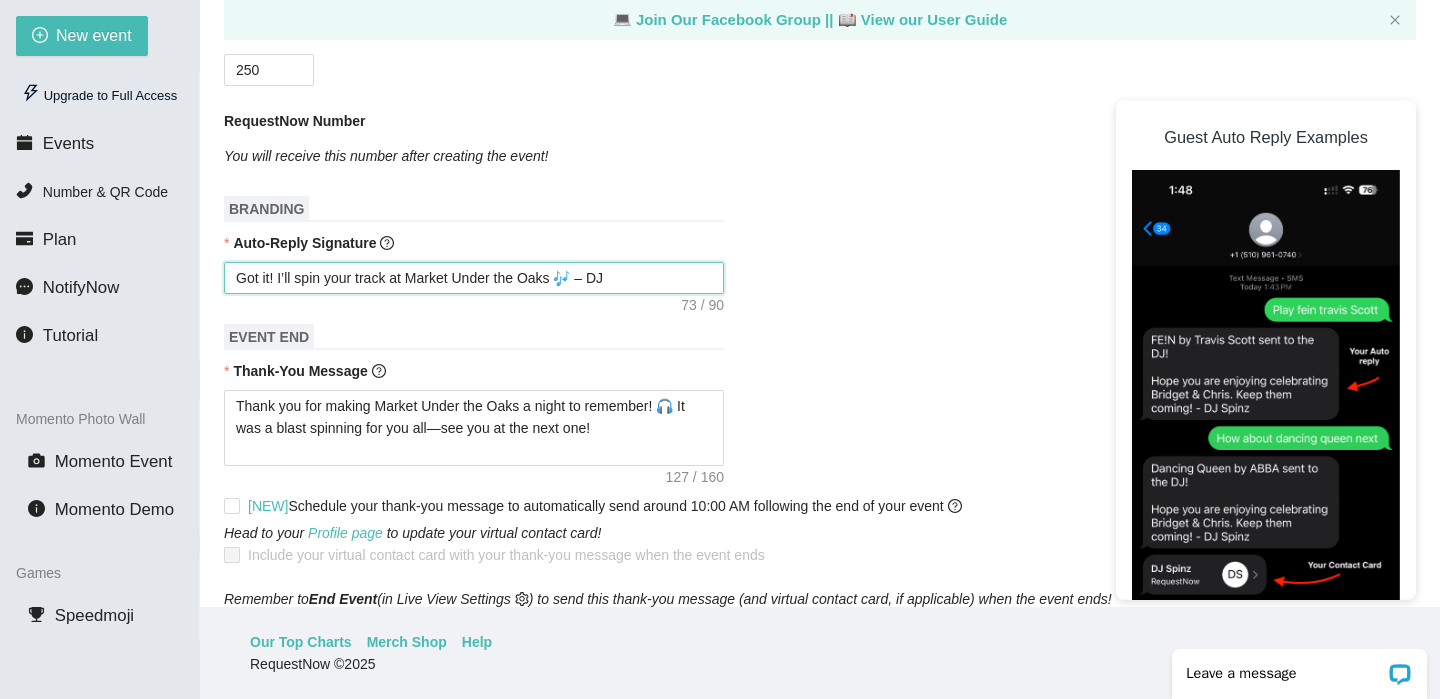 click on "Got it! I’ll spin your track at Market Under the Oaks 🎶 – DJ [PERSON_NAME]" at bounding box center [474, 278] 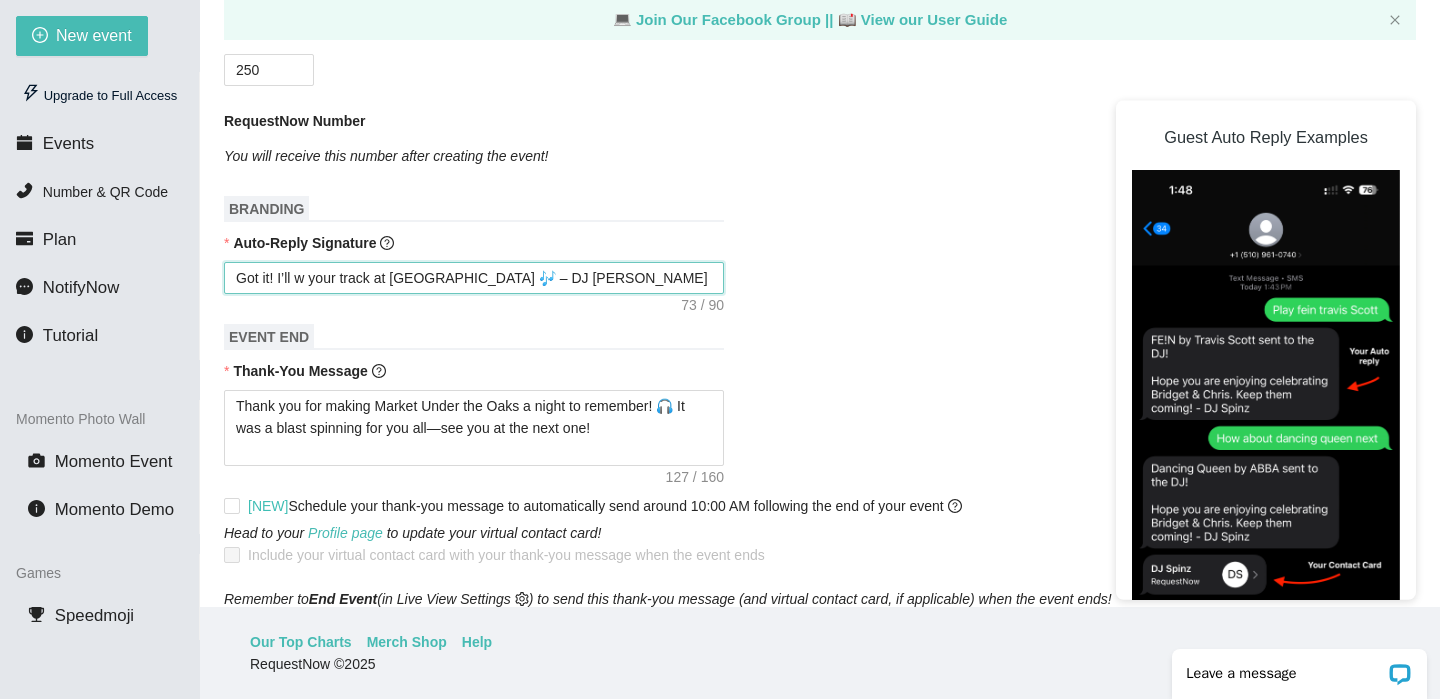 type on "Got it! I’ll wo your track at [GEOGRAPHIC_DATA] 🎶 – DJ [PERSON_NAME]" 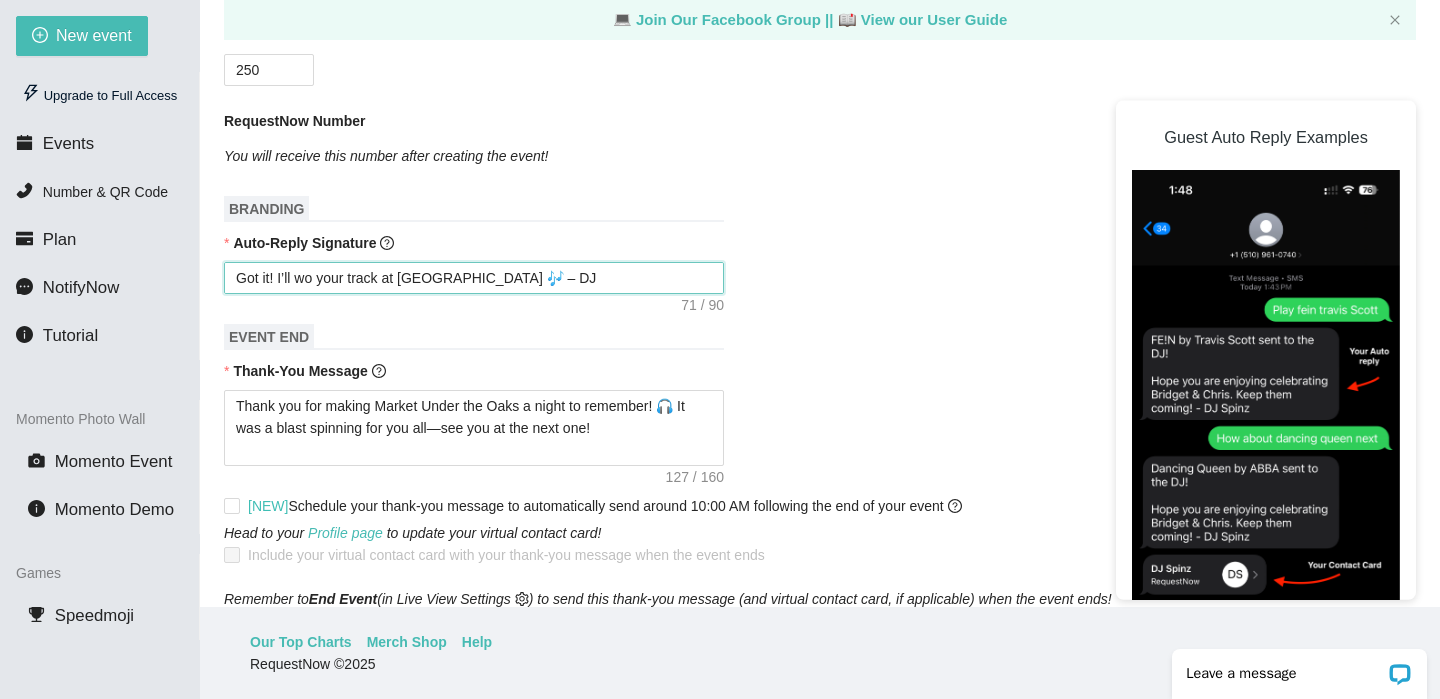 type on "Got it! I’ll wor your track at [GEOGRAPHIC_DATA] 🎶 – DJ [PERSON_NAME]" 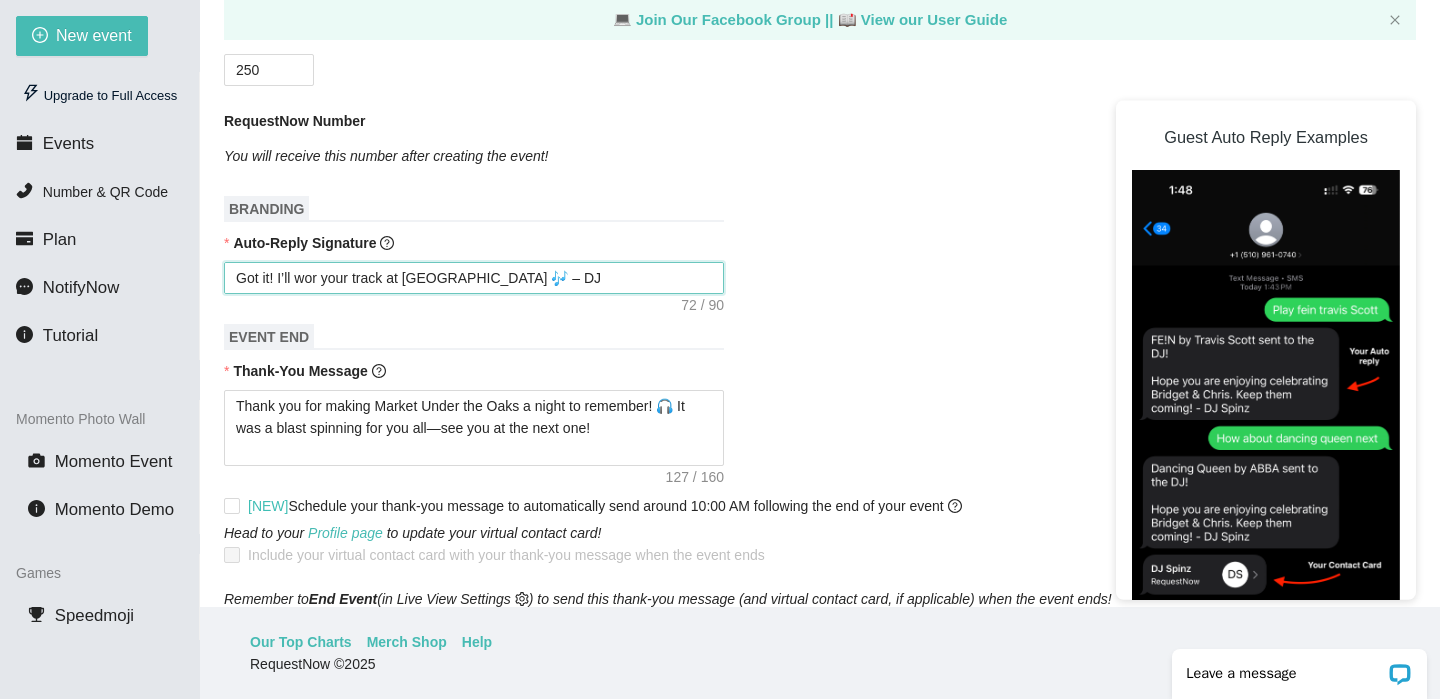 type on "Got it! I’ll work your track at Market Under the Oaks 🎶 – DJ [PERSON_NAME]" 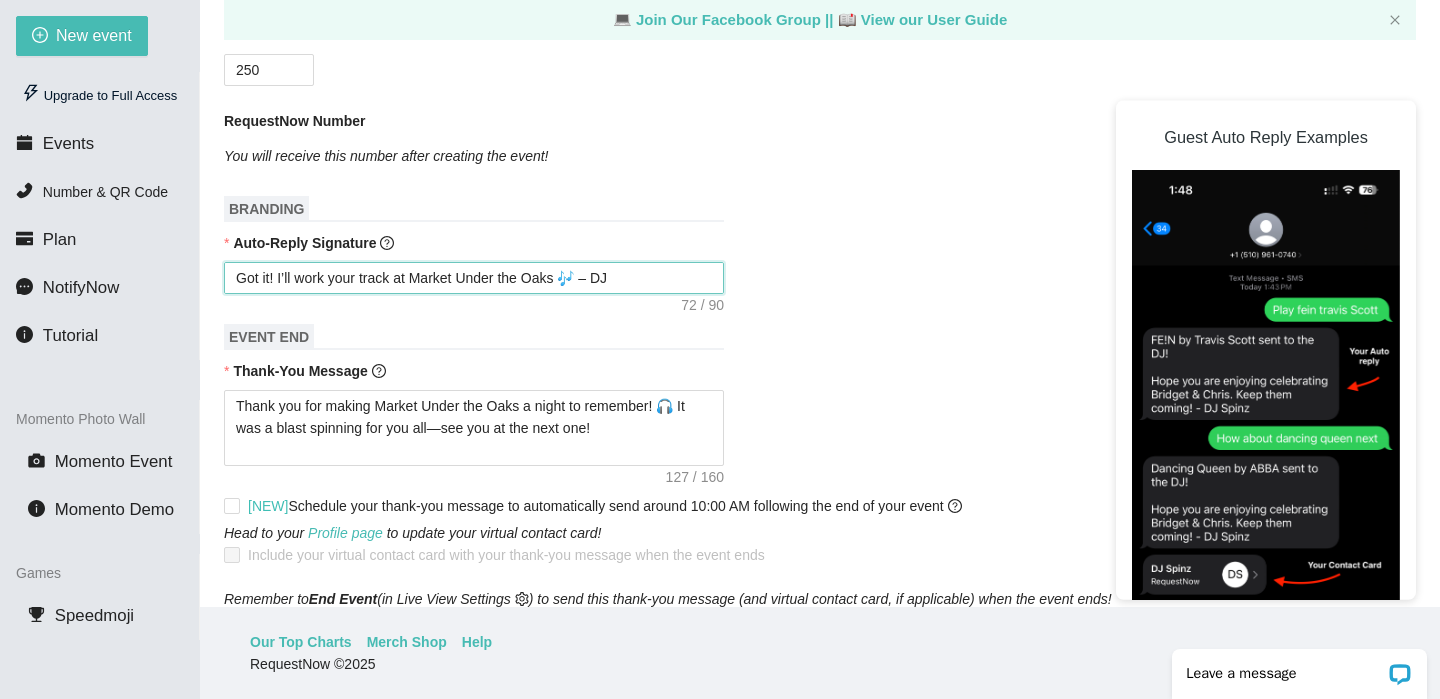 type on "Got it! I’ll work  your track at Market Under the Oaks 🎶 – DJ [PERSON_NAME]" 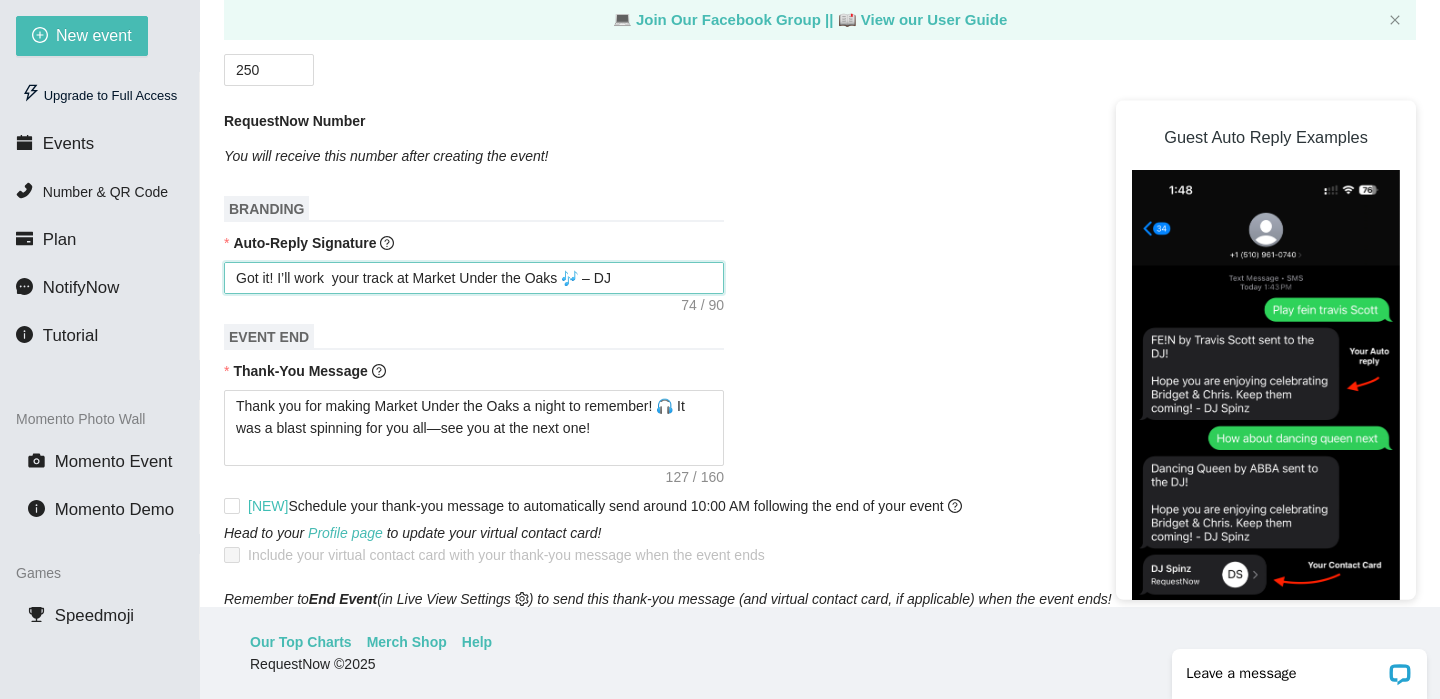 type on "Got it! I’ll work o your track at Market Under the Oaks 🎶 – DJ [PERSON_NAME]" 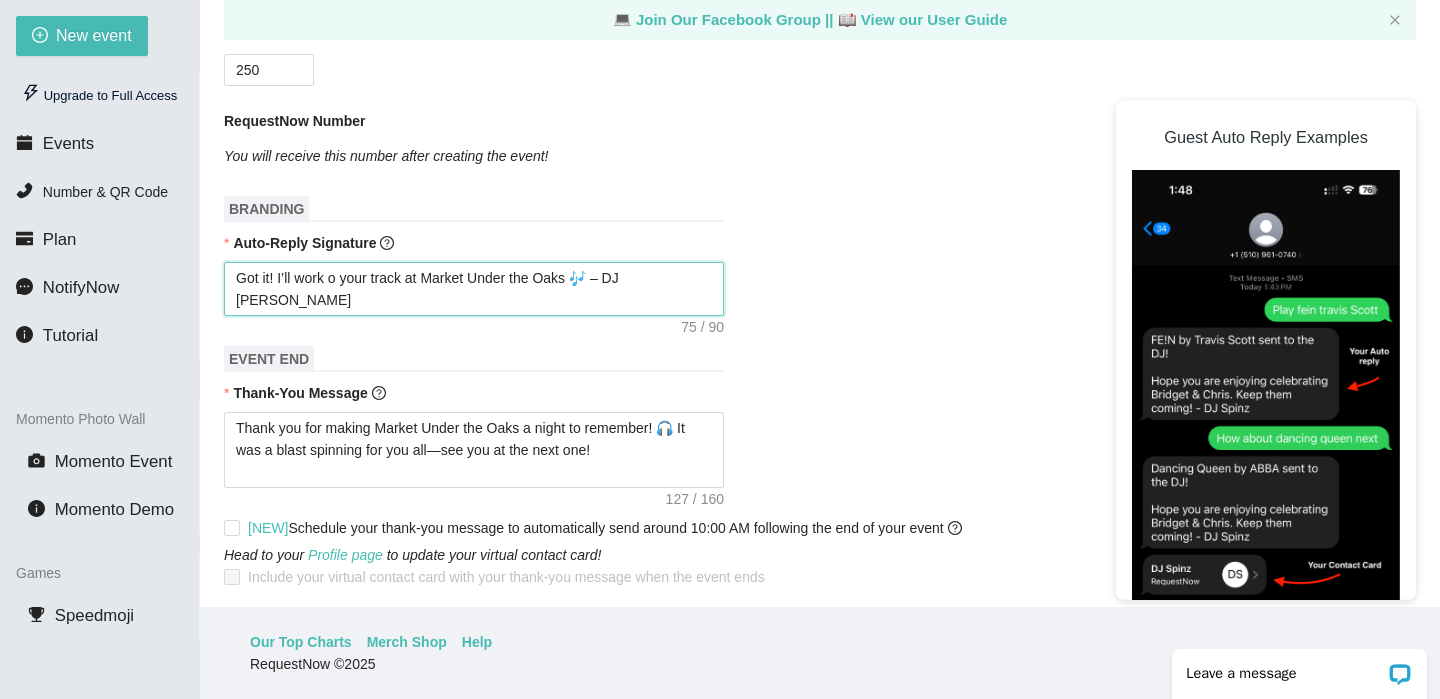 type on "Got it! I’ll work on your track at [GEOGRAPHIC_DATA] 🎶 – DJ [PERSON_NAME]" 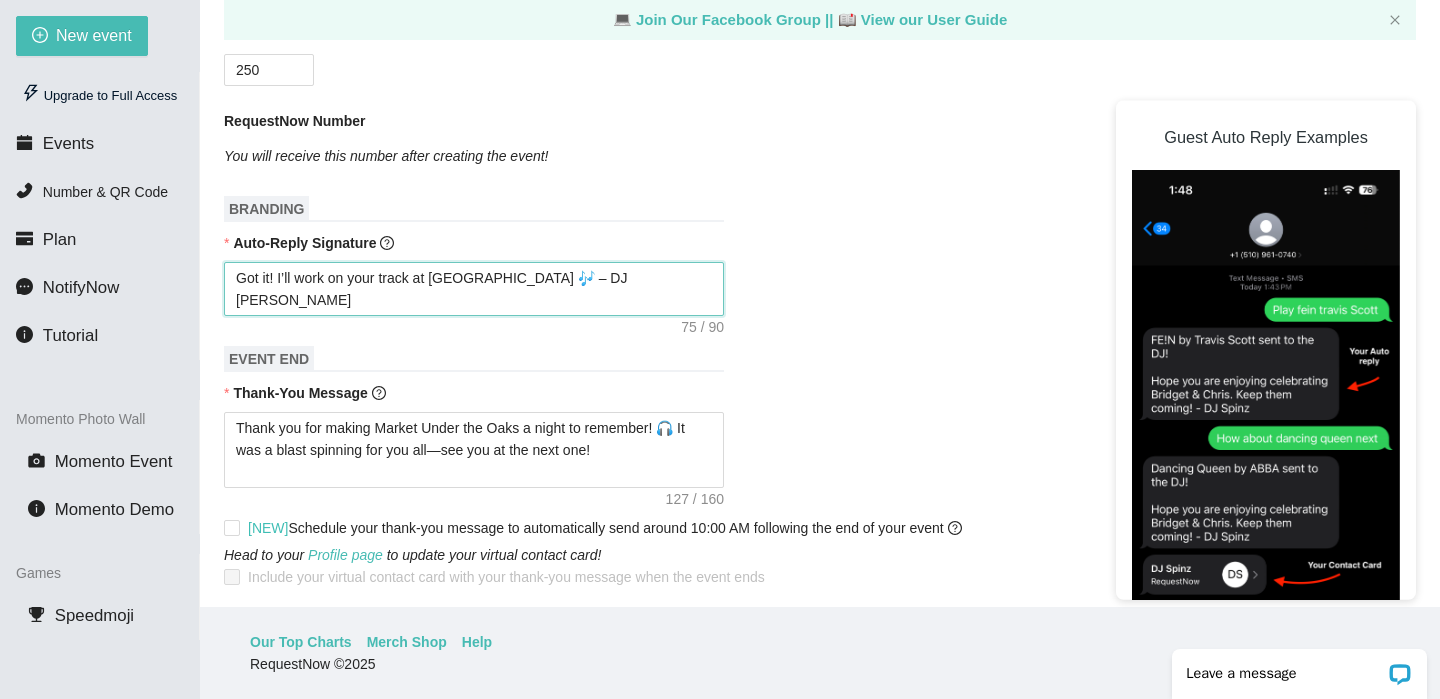 type on "Got it! I’ll work on  your track at [GEOGRAPHIC_DATA] 🎶 – DJ [PERSON_NAME]" 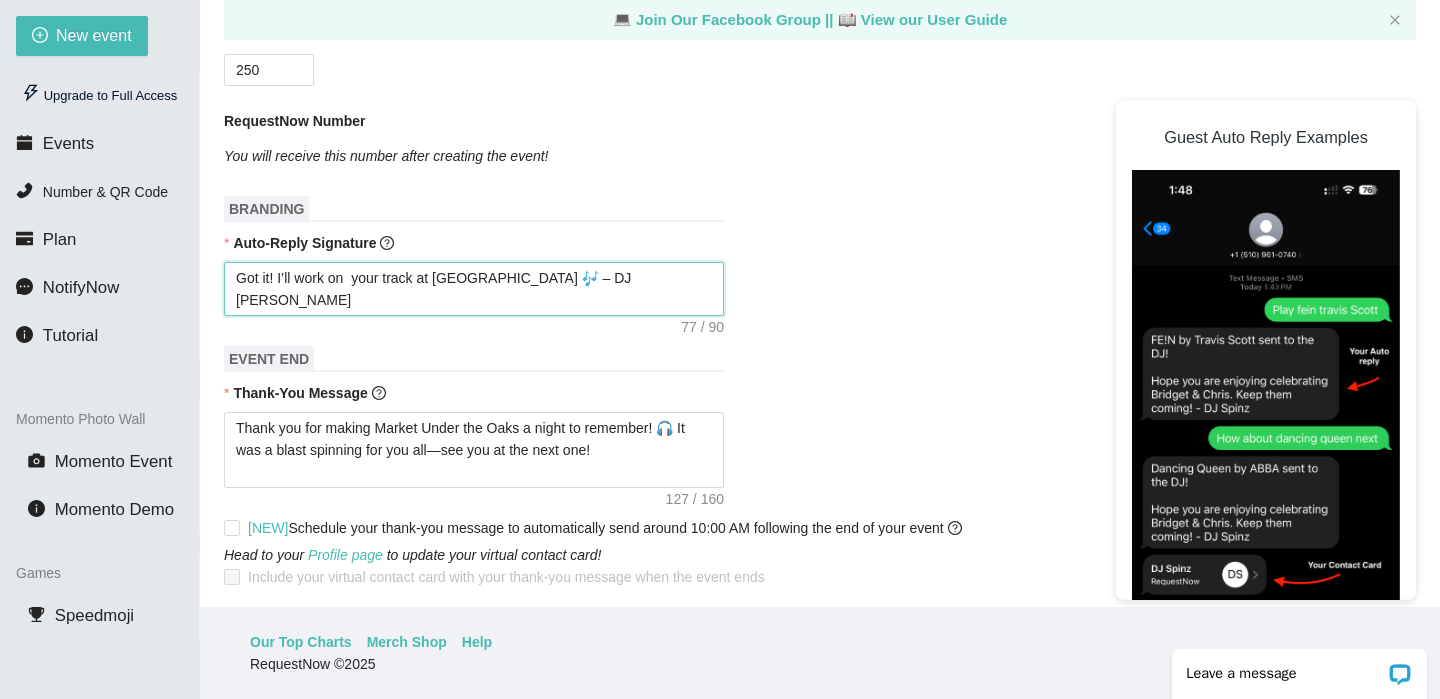 type on "Got it! I’ll work on g your track at Market Under the Oaks 🎶 – DJ [PERSON_NAME]" 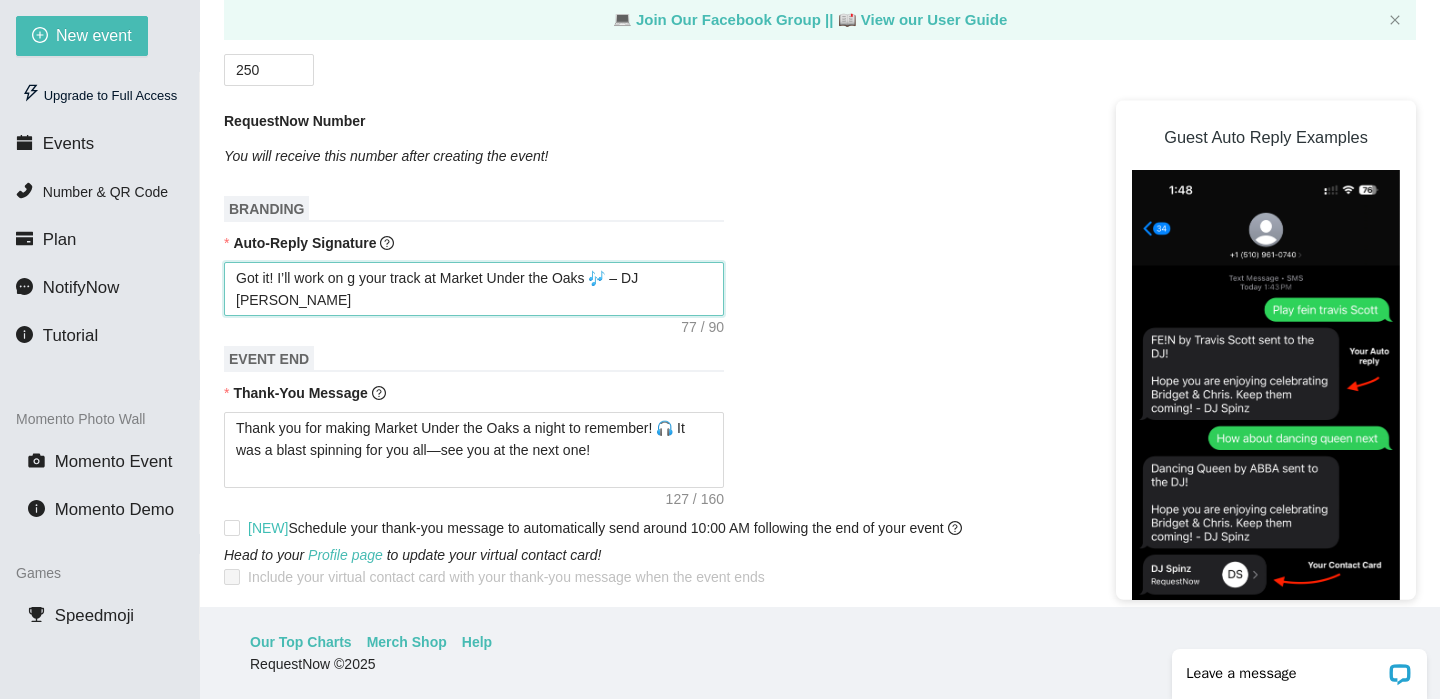 type on "Got it! I’ll work on ge your track at Market Under the Oaks 🎶 – DJ [PERSON_NAME]" 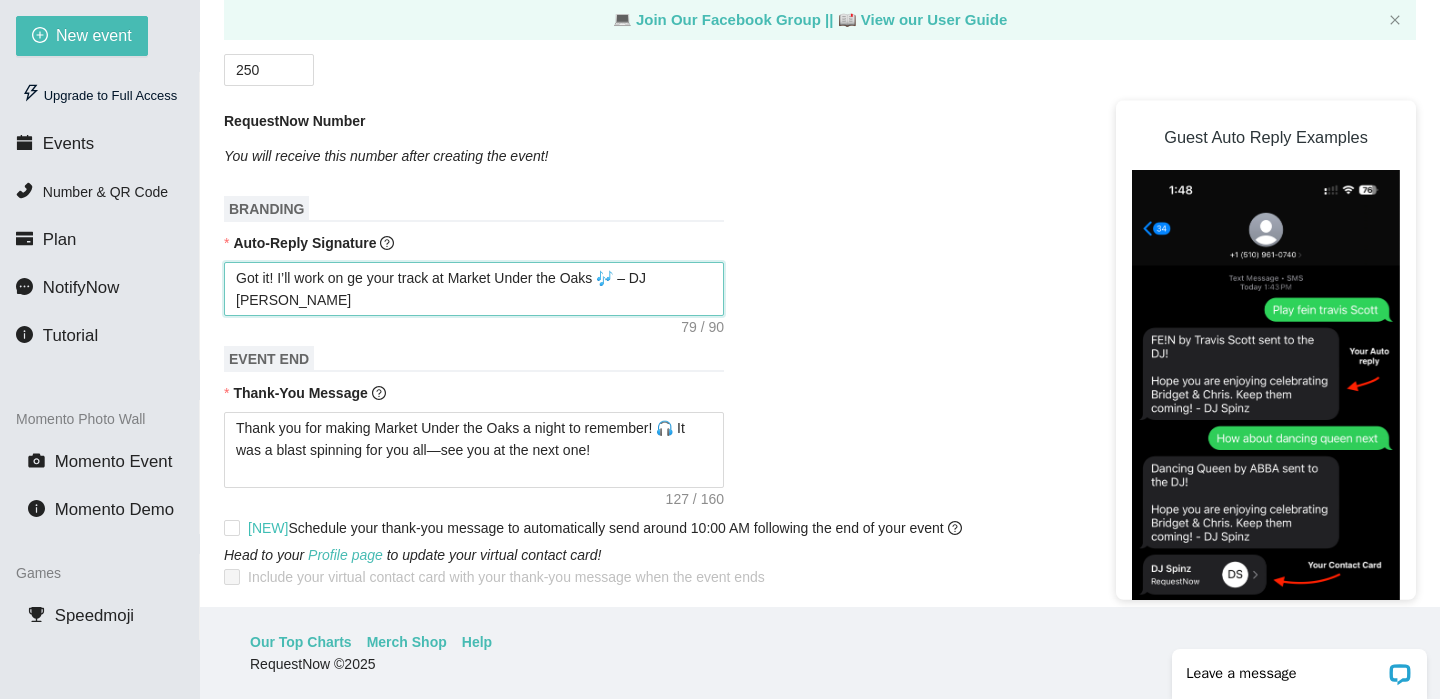 type on "Got it! I’ll work on get your track at Market Under the Oaks 🎶 – DJ [PERSON_NAME]" 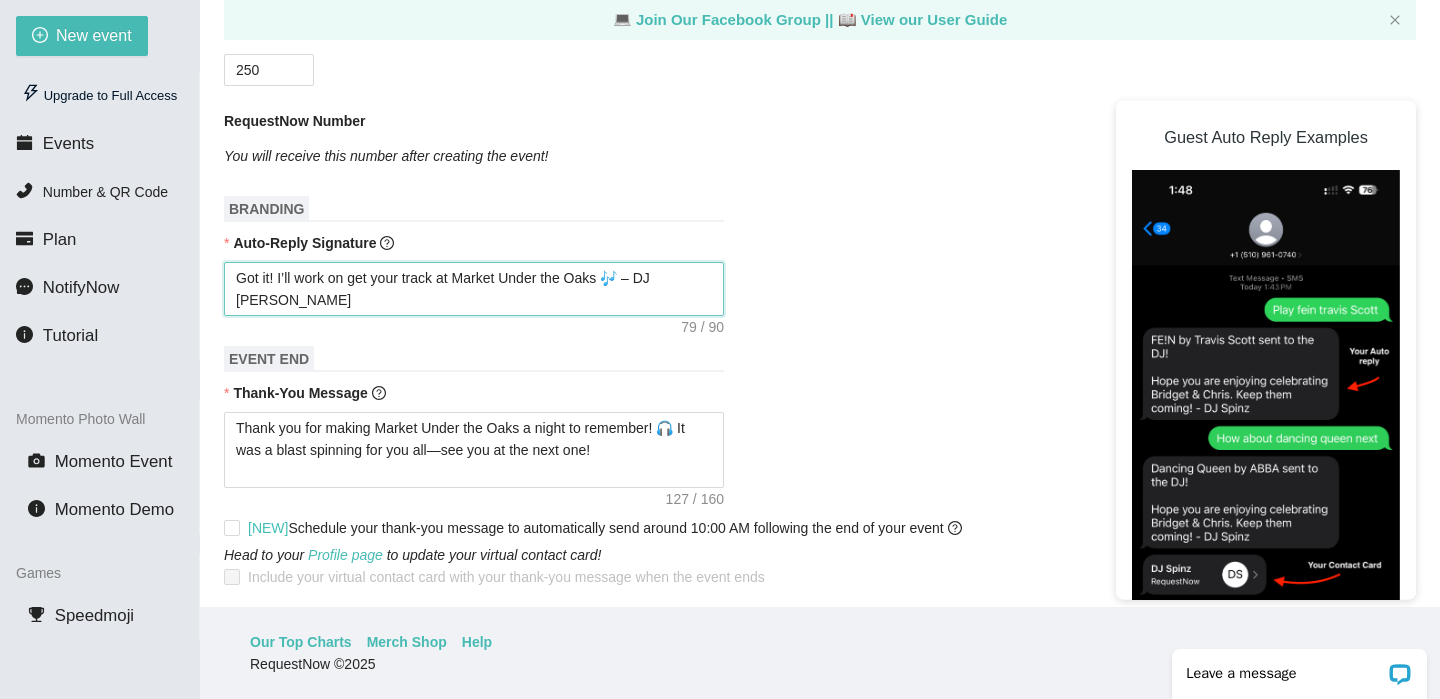 type on "Got it! I’ll work on gett your track at Market Under the Oaks 🎶 – DJ [PERSON_NAME]" 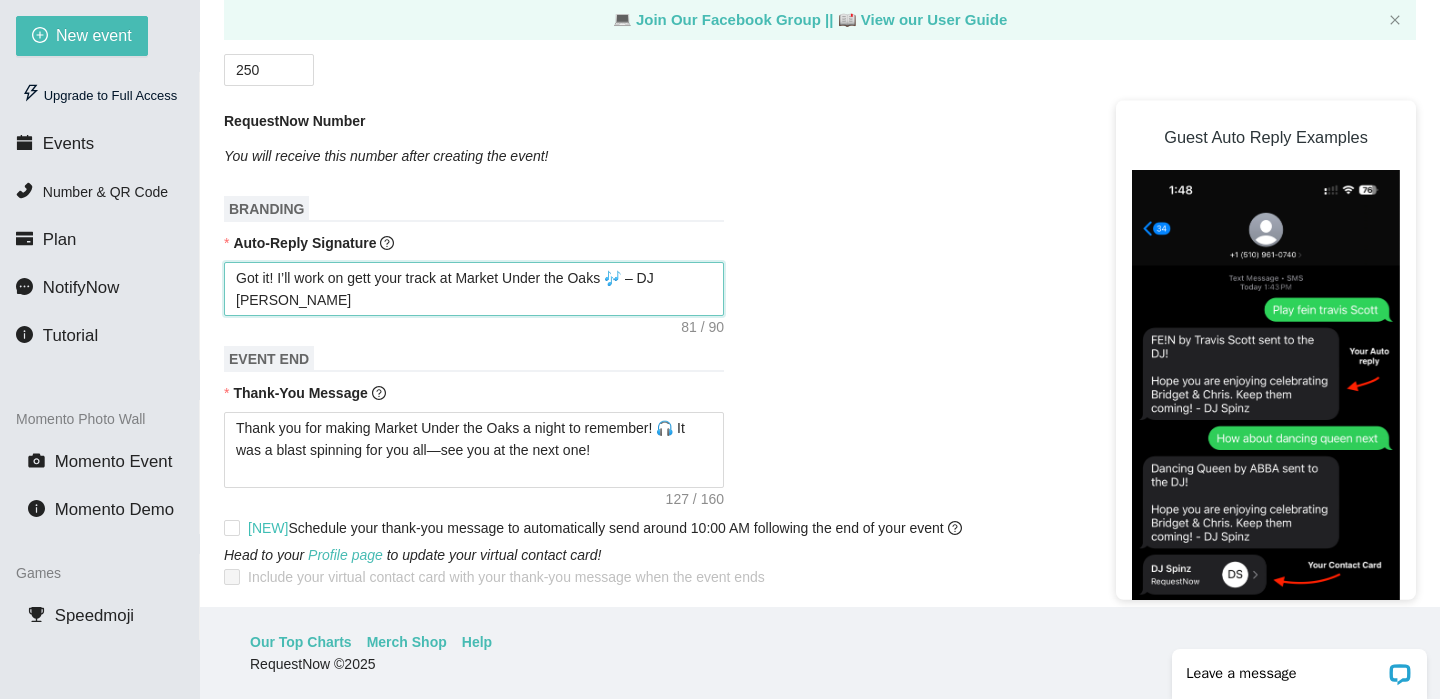 type on "Got it! I’ll work on getti your track at Market Under the Oaks 🎶 – DJ [PERSON_NAME]" 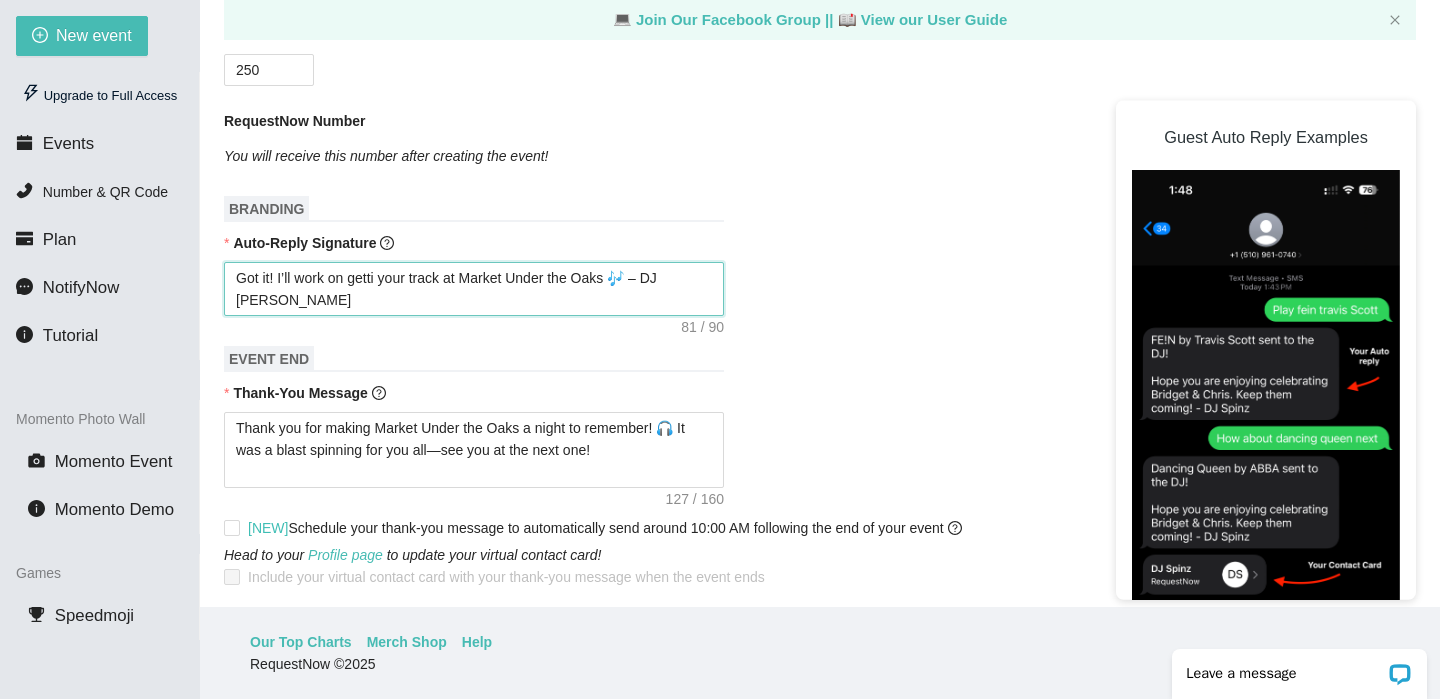 type on "Got it! I’ll work on gettin your track at Market Under the Oaks 🎶 – DJ [PERSON_NAME]" 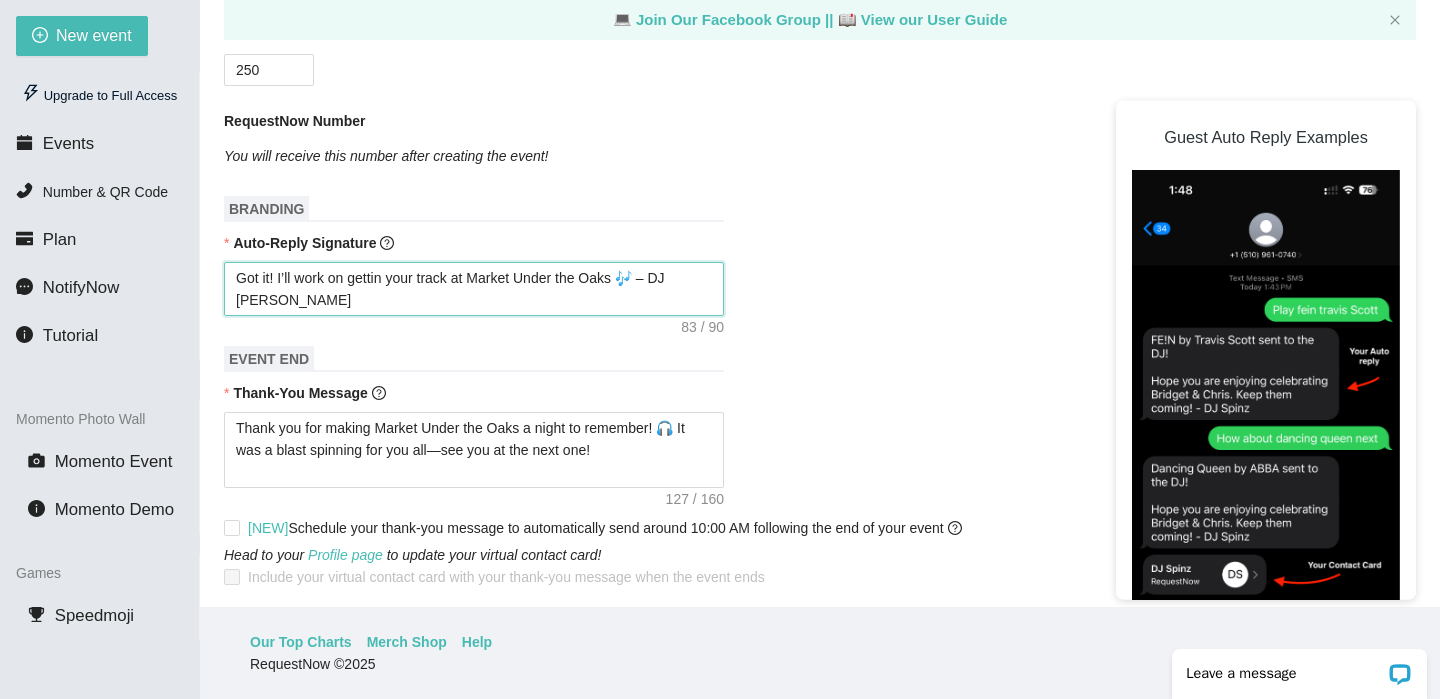 type on "Got it! I’ll work on getting your track at Market Under the Oaks 🎶 – DJ [PERSON_NAME]" 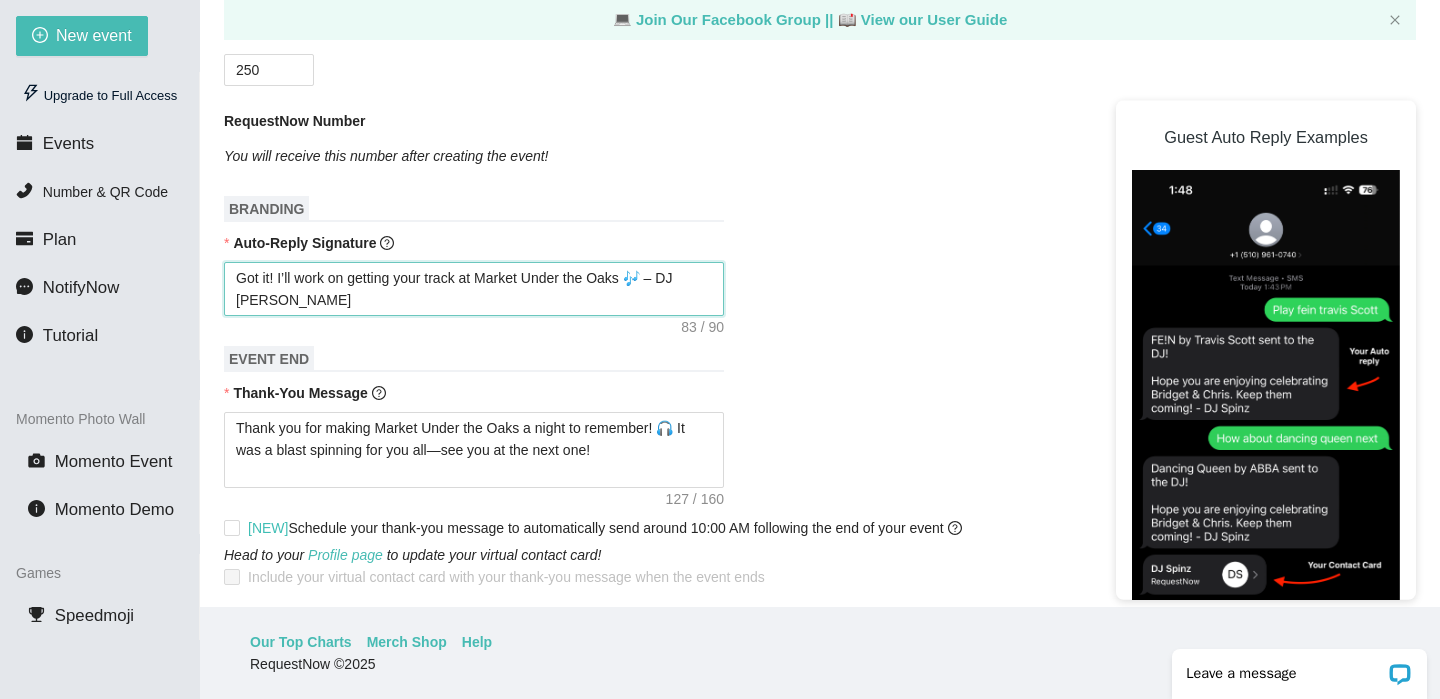 type on "Got it! I’ll work on getting  your track at Market Under the Oaks 🎶 – DJ [PERSON_NAME]" 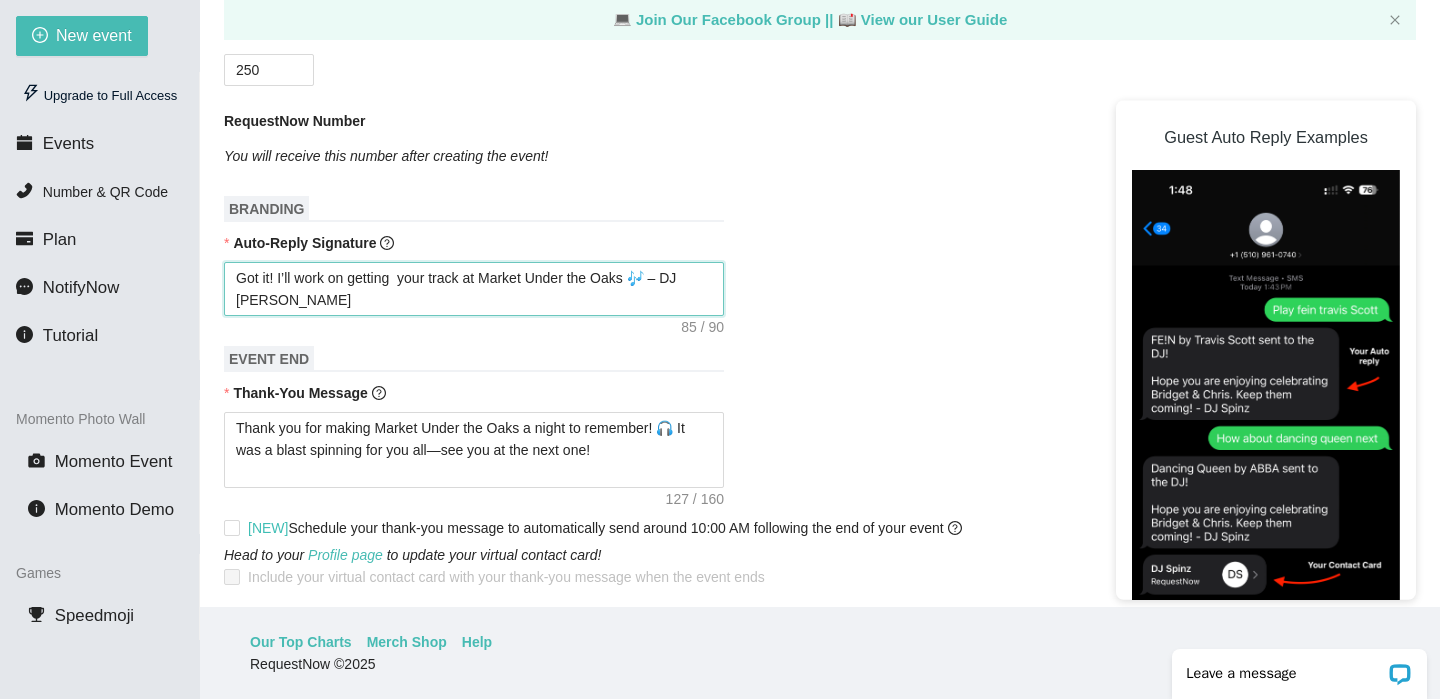 type on "Got it! I’ll work on getting your track at Market Under the Oaks 🎶 – DJ [PERSON_NAME]" 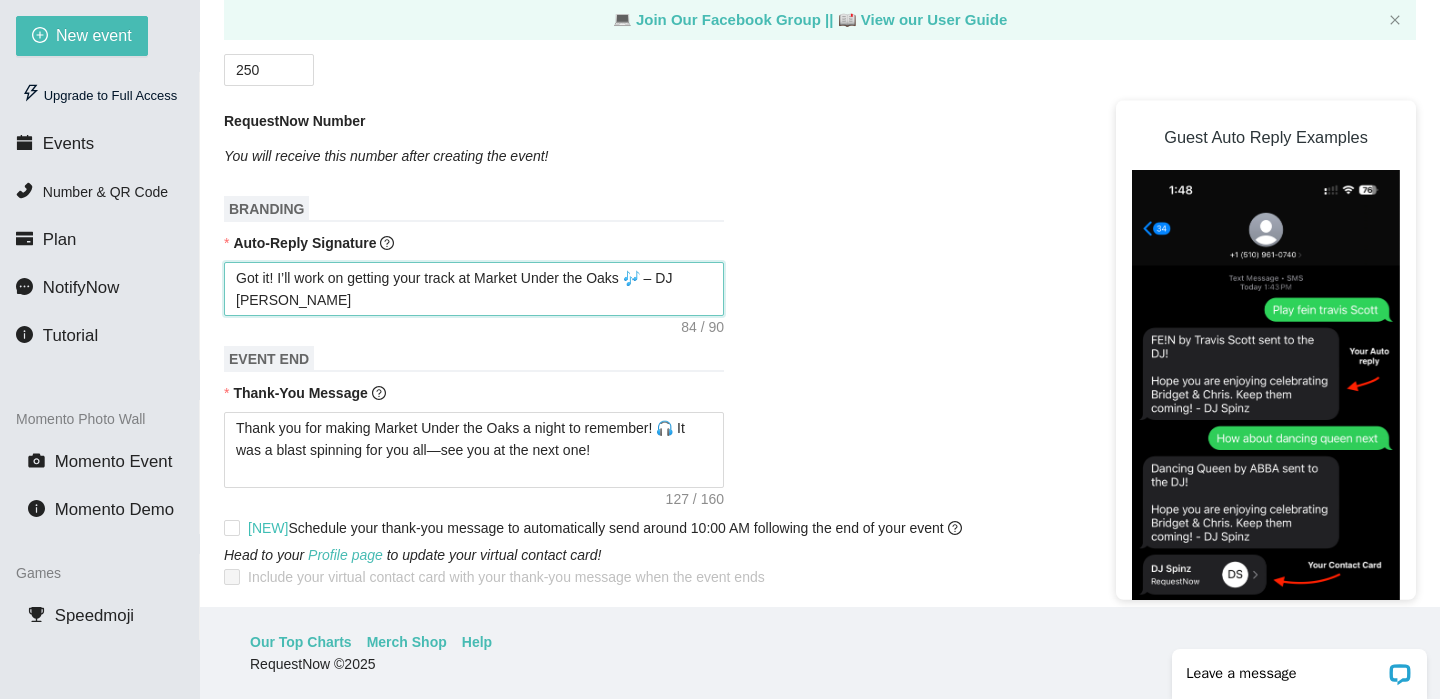 click on "Got it! I’ll work on getting your track at Market Under the Oaks 🎶 – DJ [PERSON_NAME]" at bounding box center [474, 289] 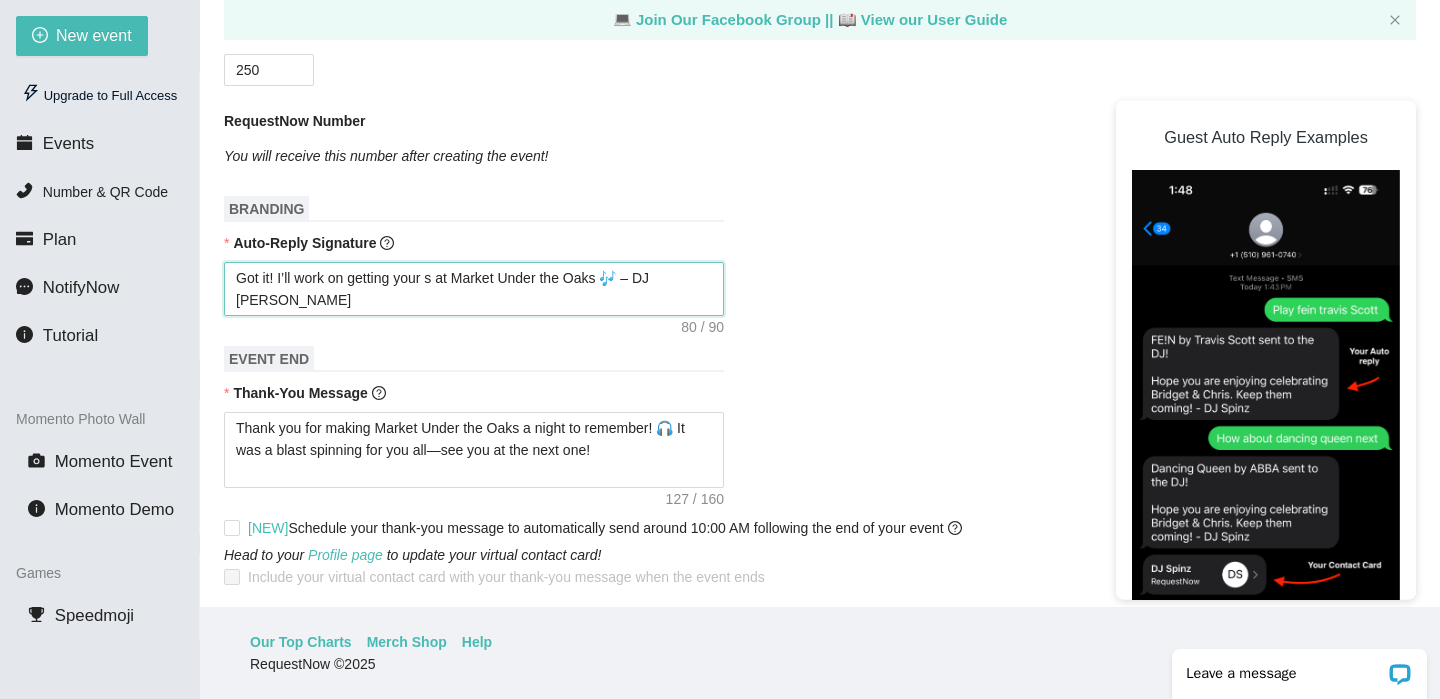 type on "Got it! I’ll work on getting your so at Market Under the Oaks 🎶 – DJ [PERSON_NAME]" 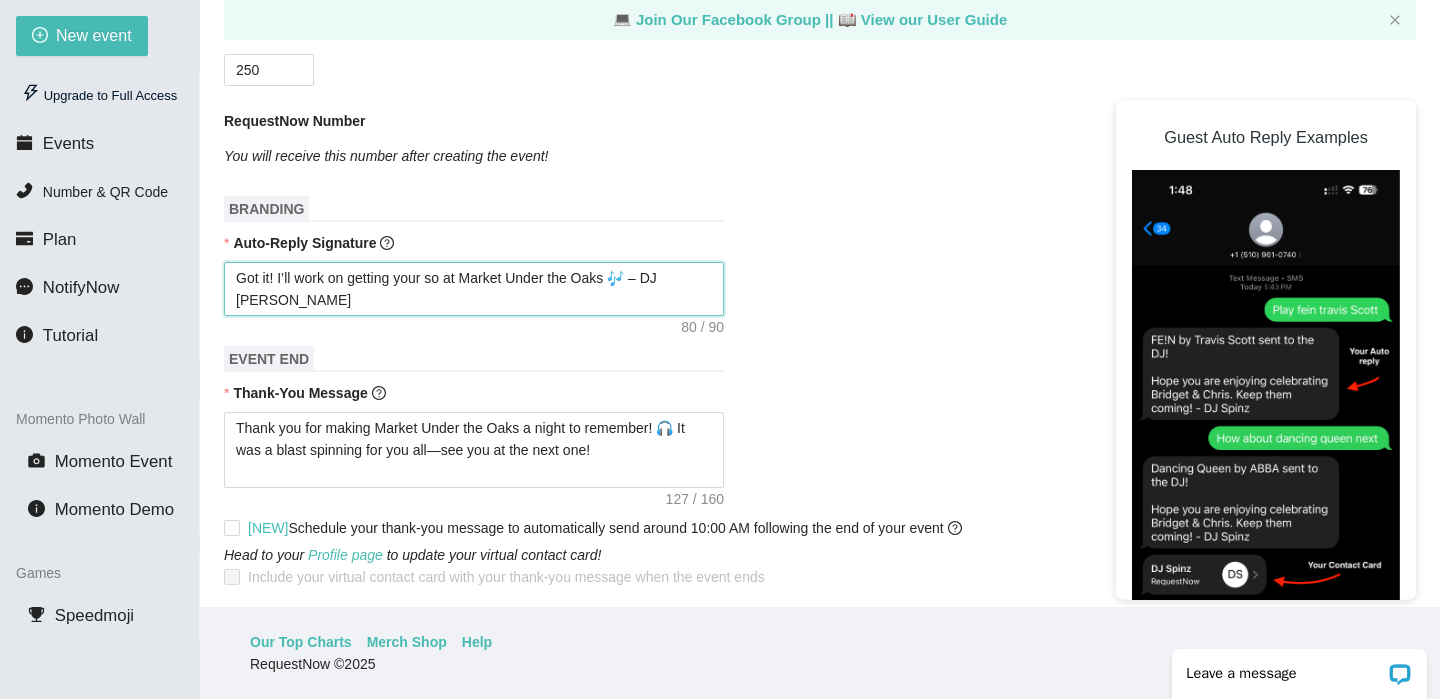 type on "Got it! I’ll work on getting your son at Market Under the Oaks 🎶 – DJ [PERSON_NAME]" 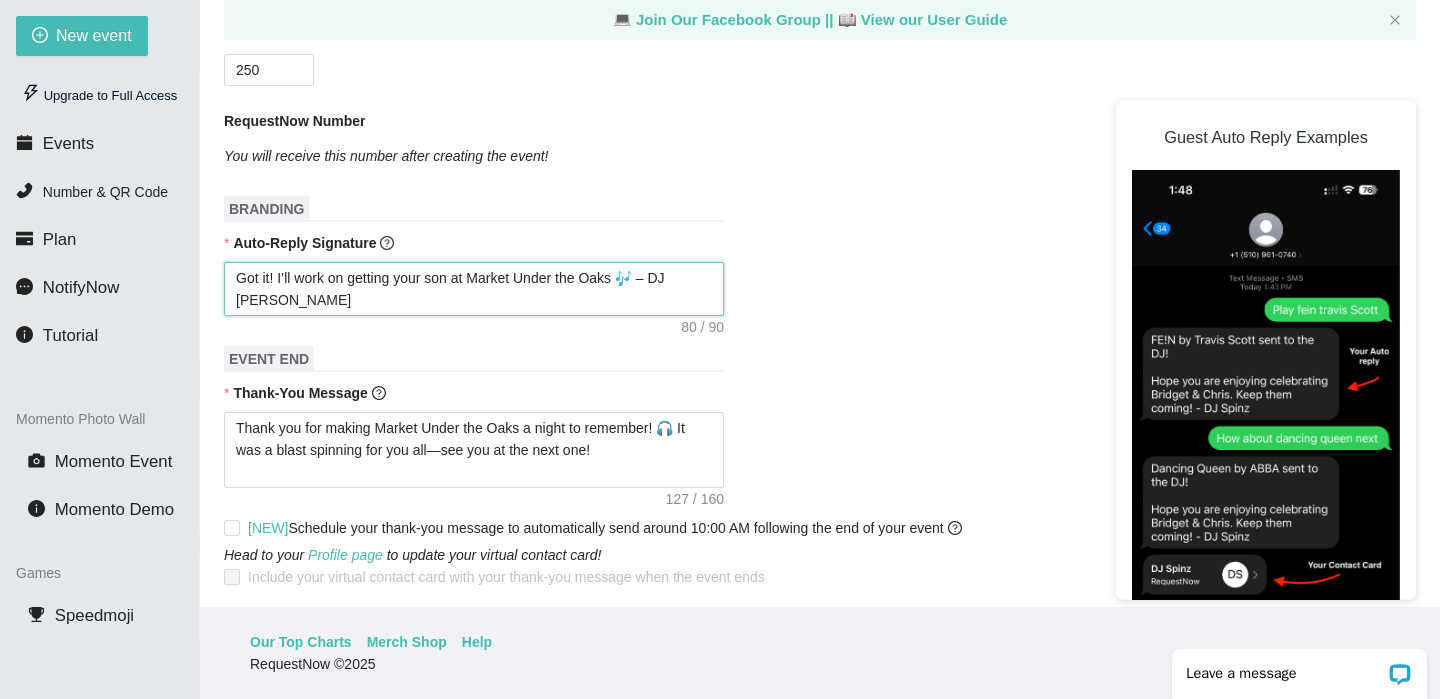 type on "Got it! I’ll work on getting your song at Market Under the Oaks 🎶 – DJ [PERSON_NAME]" 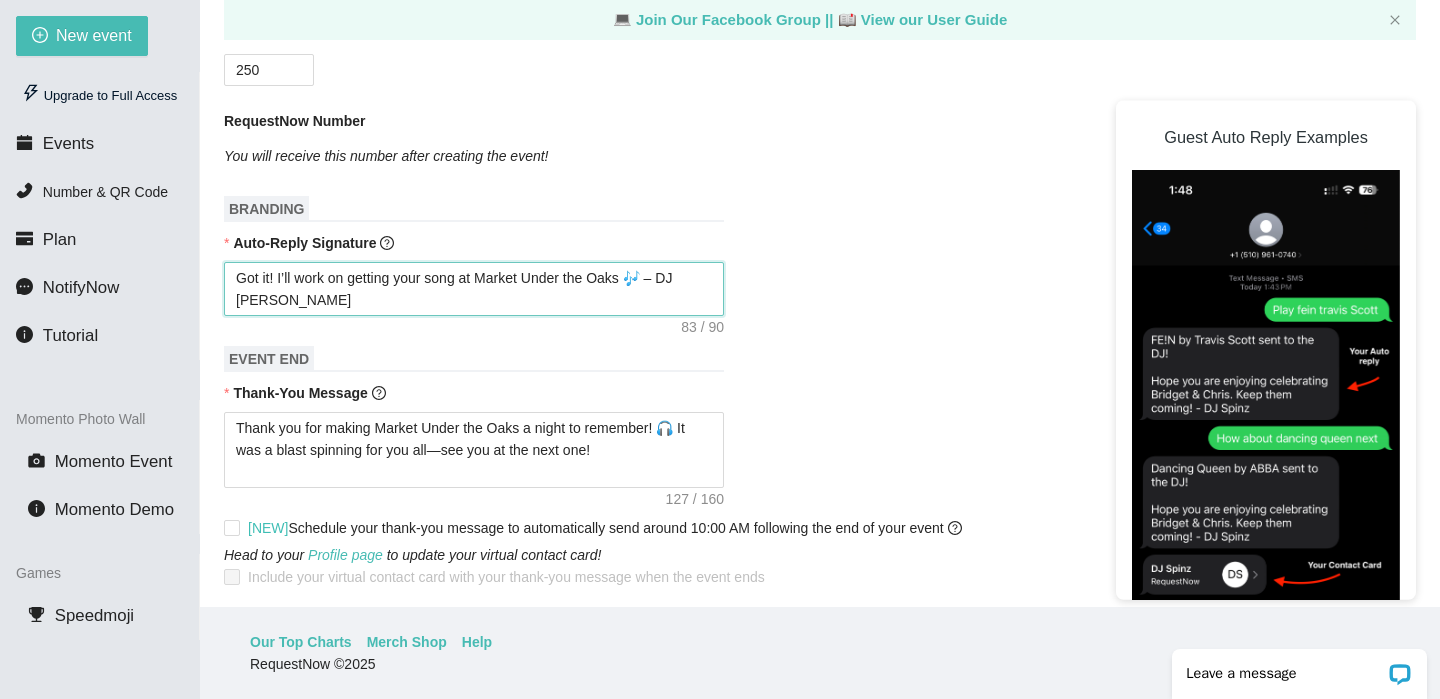 type on "Got it! I’ll work on getting your song  at Market Under the Oaks 🎶 – DJ [PERSON_NAME]" 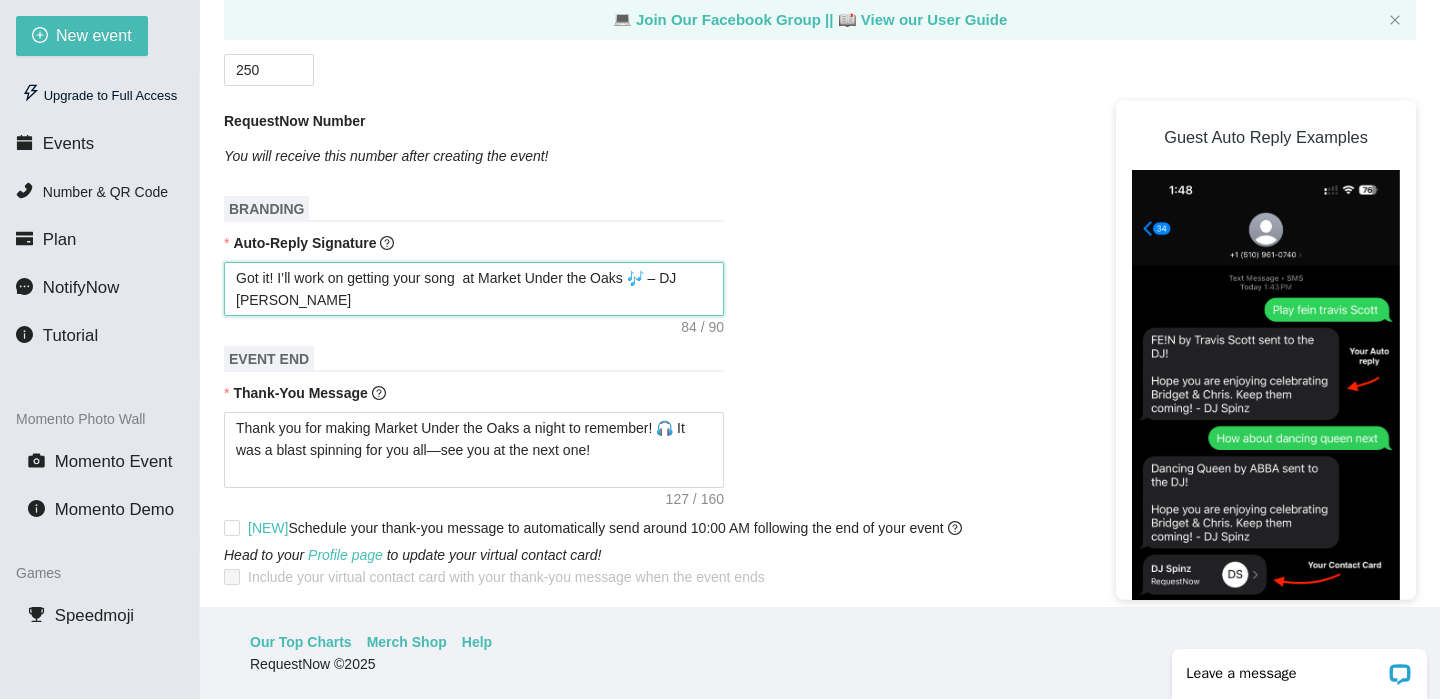type on "Got it! I’ll work on getting your song o at Market Under the Oaks 🎶 – DJ [PERSON_NAME]" 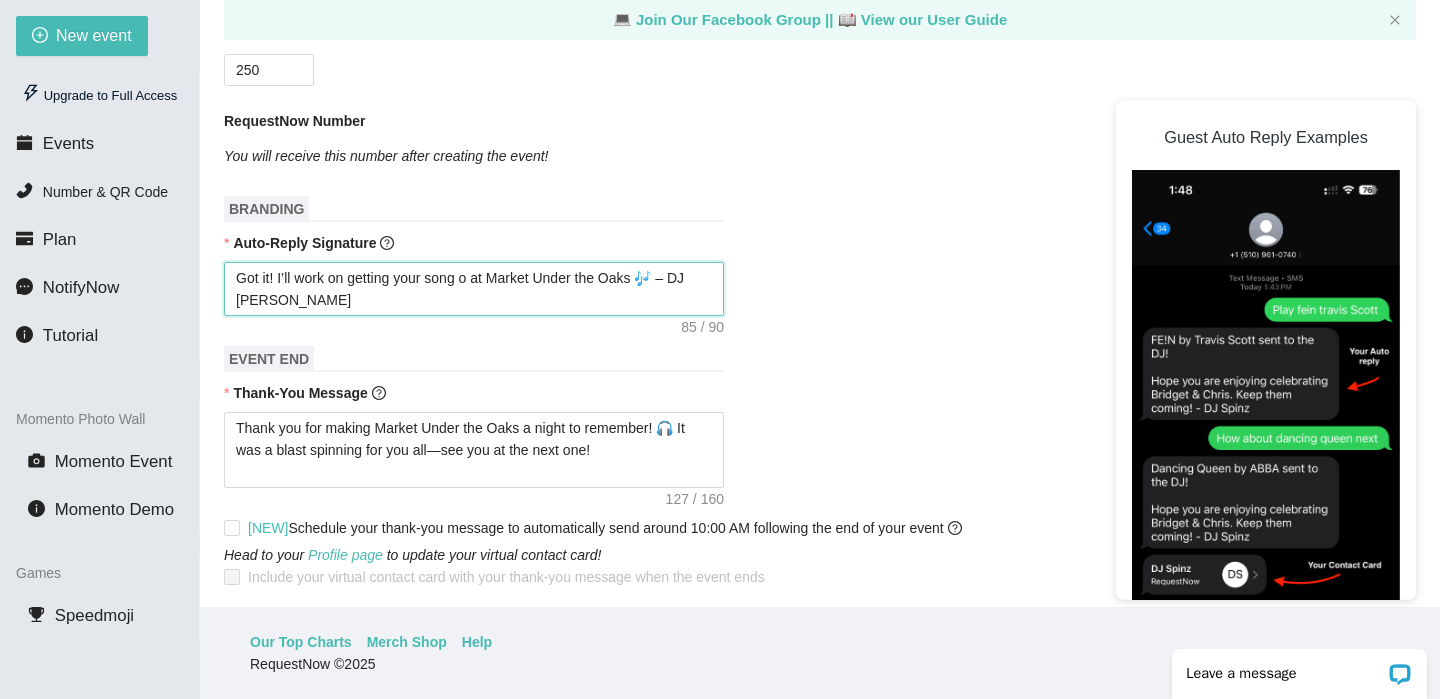 type on "Got it! I’ll work on getting your song on at Market Under the Oaks 🎶 – DJ [PERSON_NAME]" 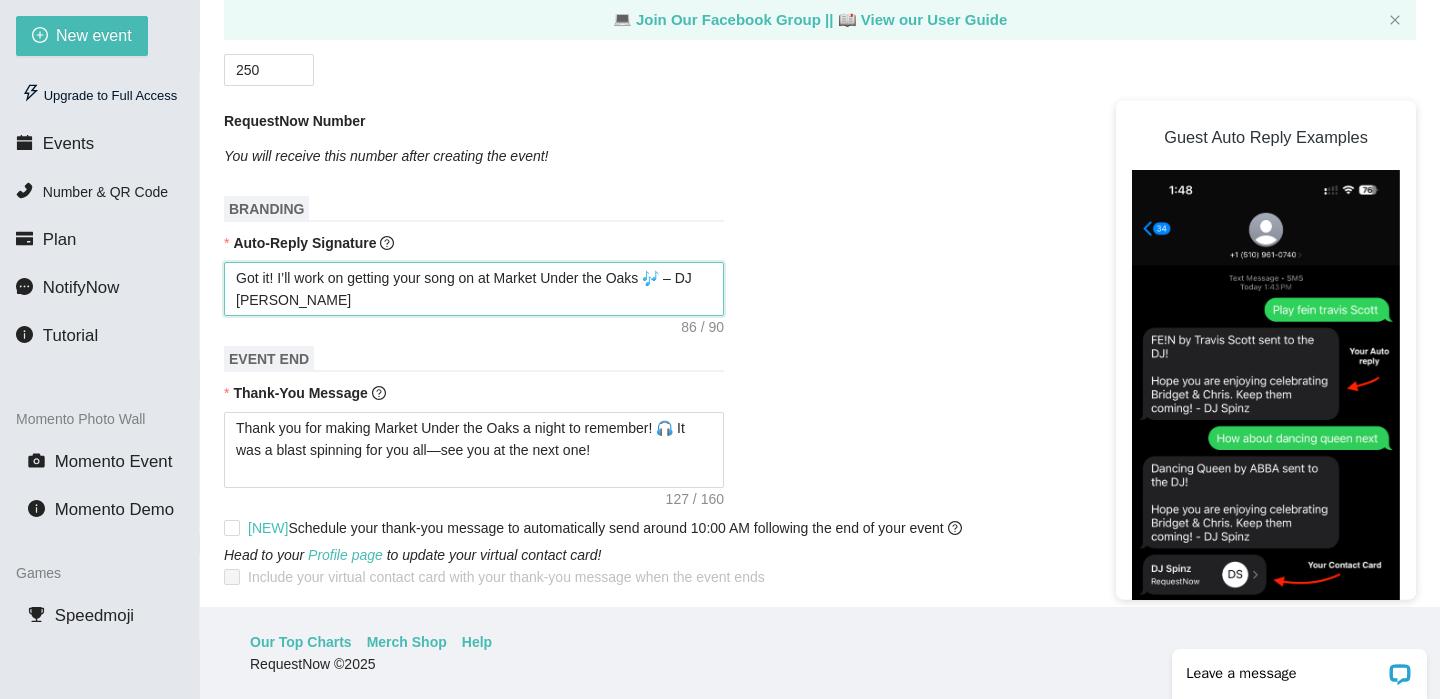 drag, startPoint x: 442, startPoint y: 297, endPoint x: 391, endPoint y: 271, distance: 57.245087 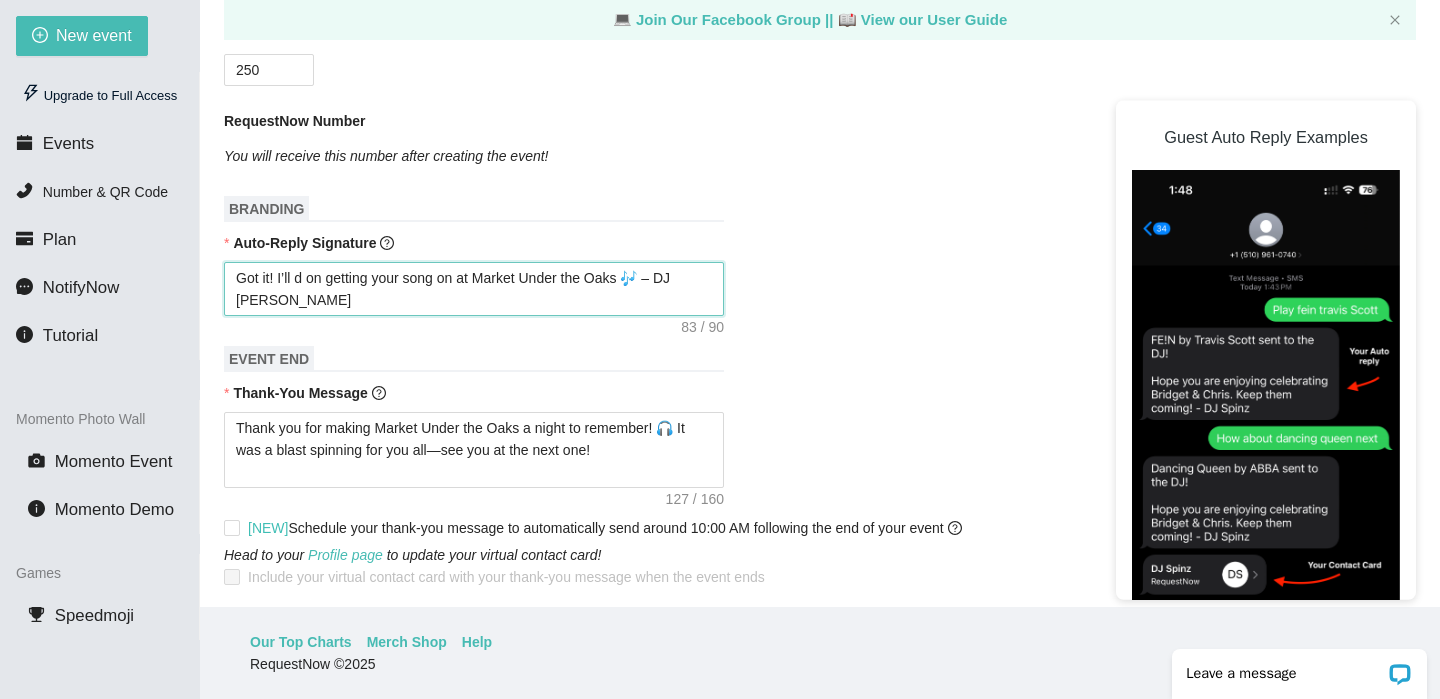 type on "Got it! I’ll do on getting your song on at Market Under the Oaks 🎶 – DJ [PERSON_NAME]" 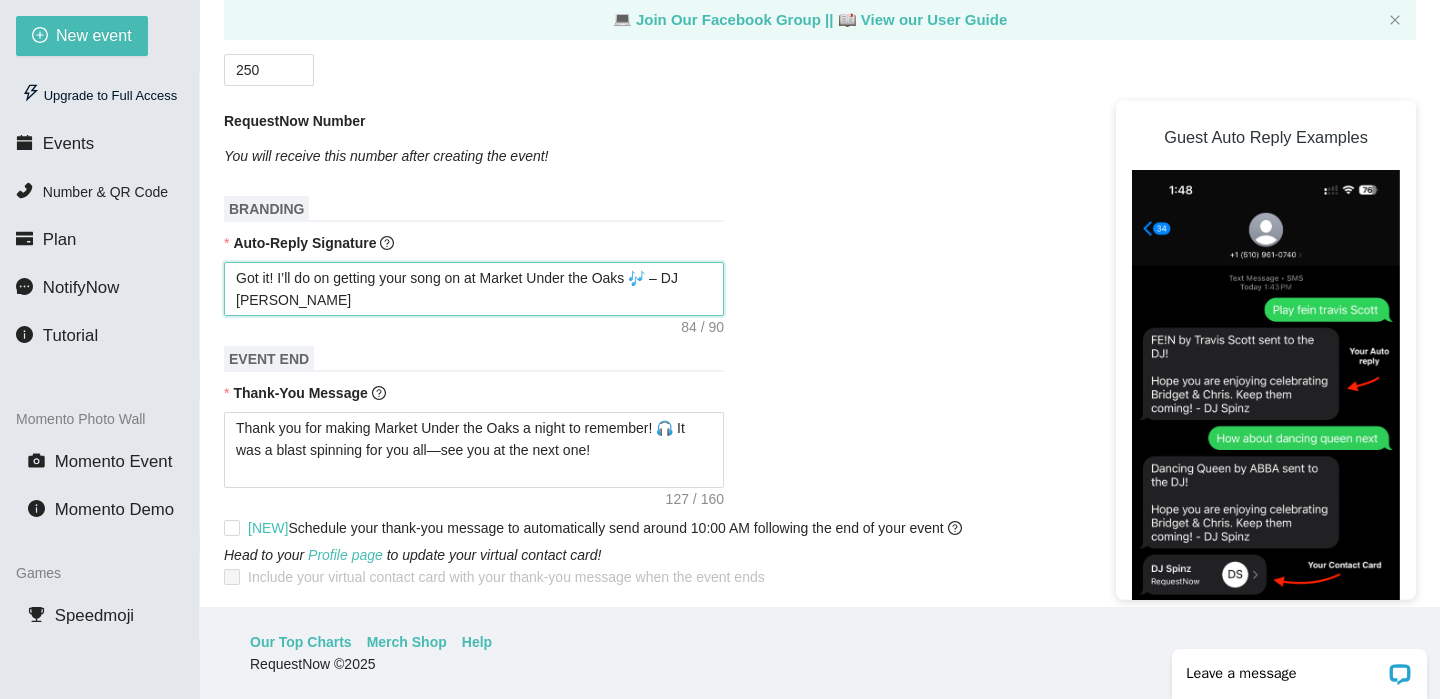 type on "Got it! I’ll do  on getting your song on at Market Under the Oaks 🎶 – DJ [PERSON_NAME]" 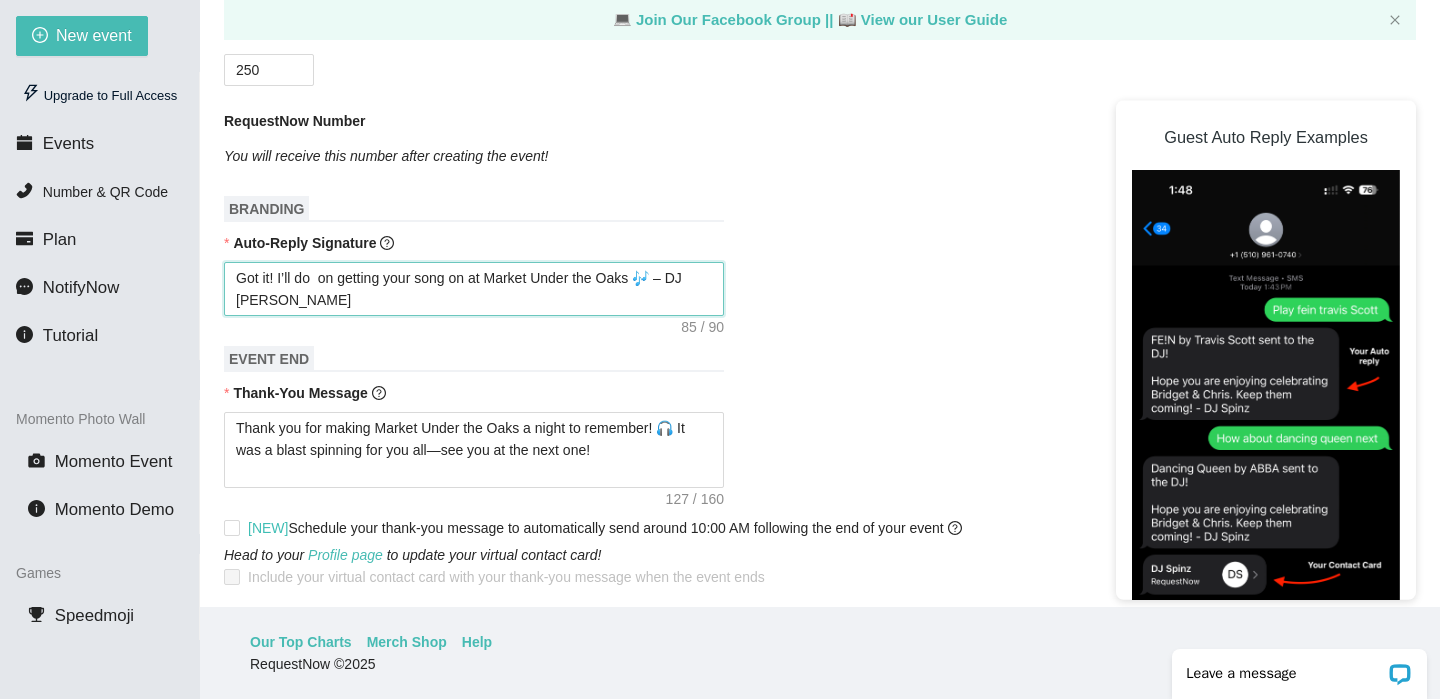 type on "Got it! I’ll do m on getting your song on at Market Under the Oaks 🎶 – DJ [PERSON_NAME]" 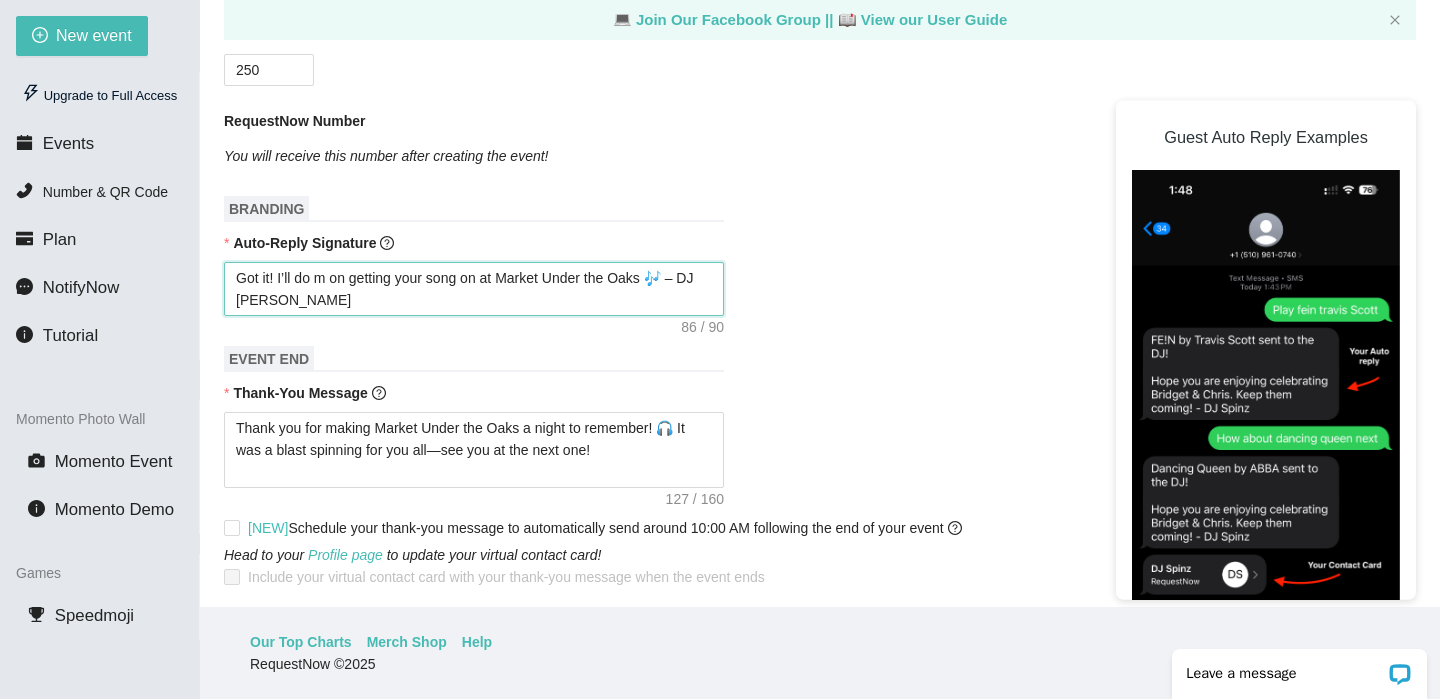 type on "Got it! I’ll do my on getting your song on at Market Under the Oaks 🎶 – DJ [PERSON_NAME]" 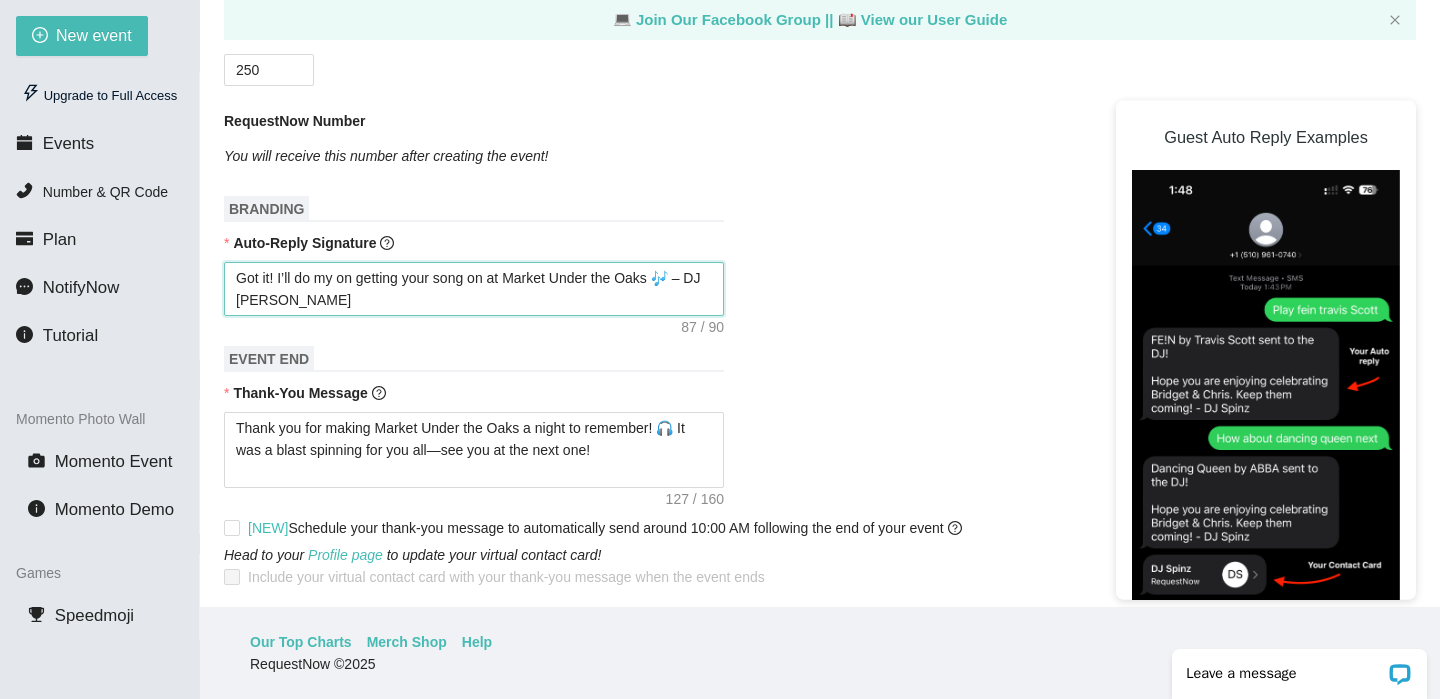 type on "Got it! I’ll do my  on getting your song on at Market Under the Oaks 🎶 – DJ [PERSON_NAME]" 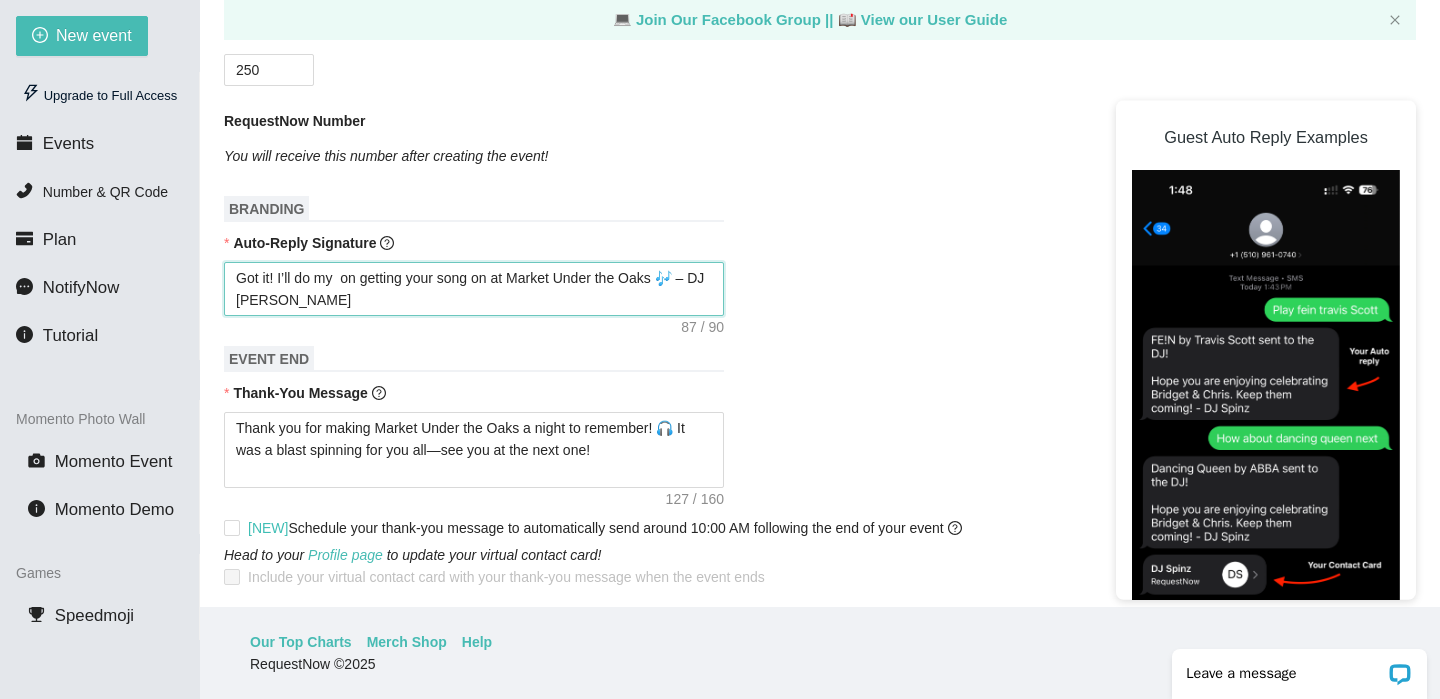 type on "Got it! I’ll do my b on getting your song on at Market Under the Oaks 🎶 – DJ [PERSON_NAME]" 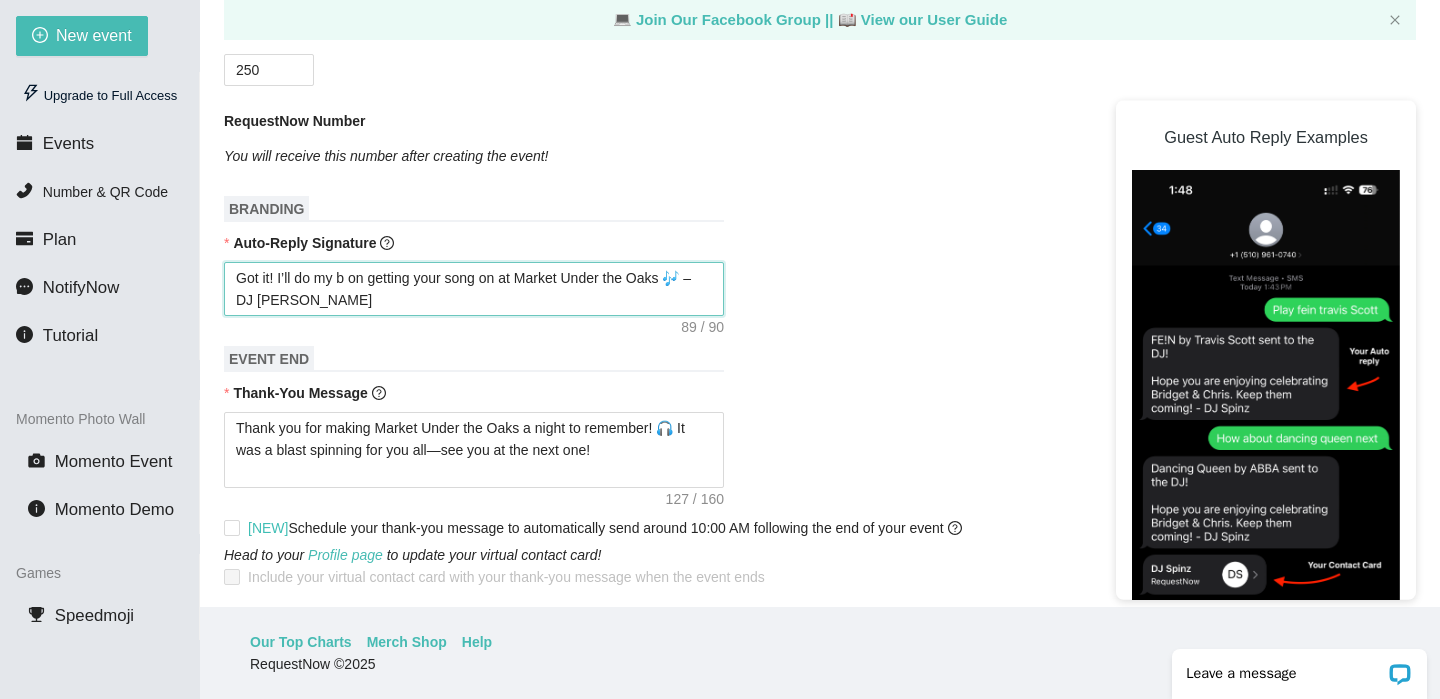 type on "Got it! I’ll do my be on getting your song on at Market Under the Oaks 🎶 – DJ [PERSON_NAME]" 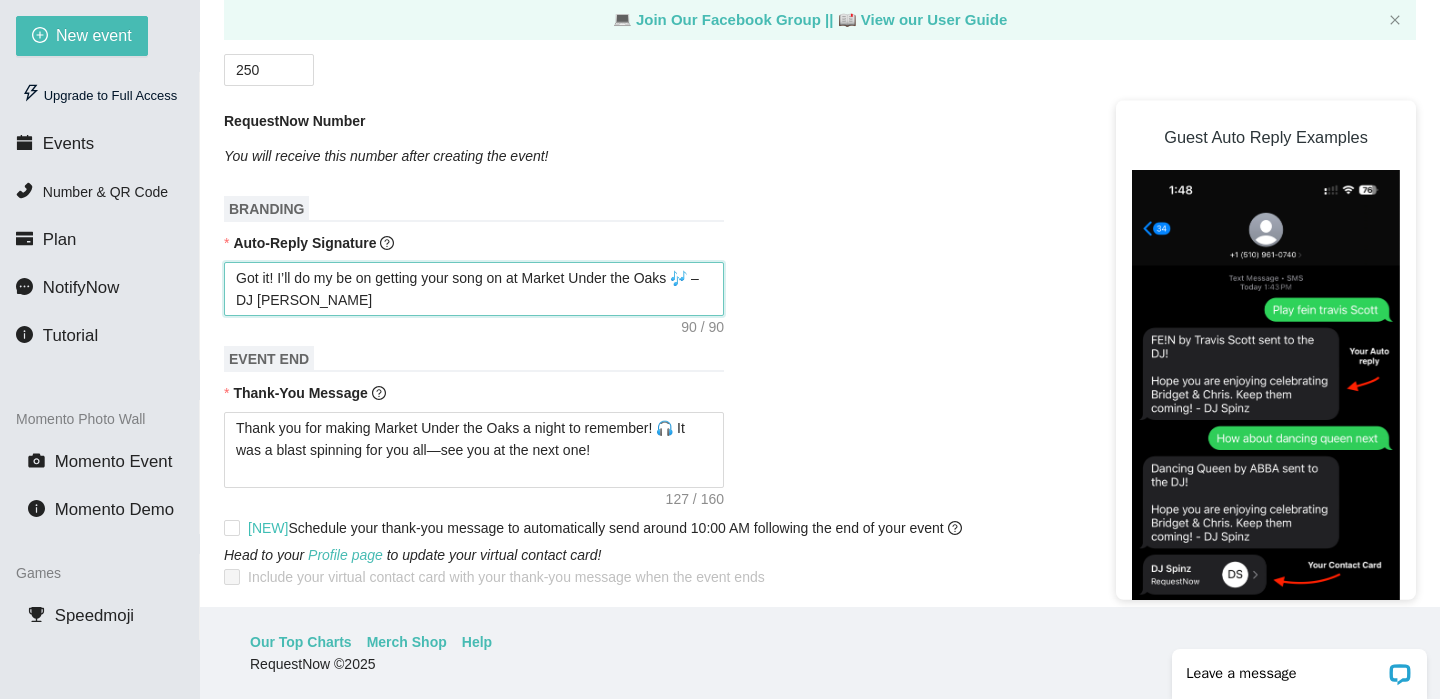 type on "Got it! I’ll do my be on getting your song on at Market Under the Oaks 🎶 – DJ [PERSON_NAME]" 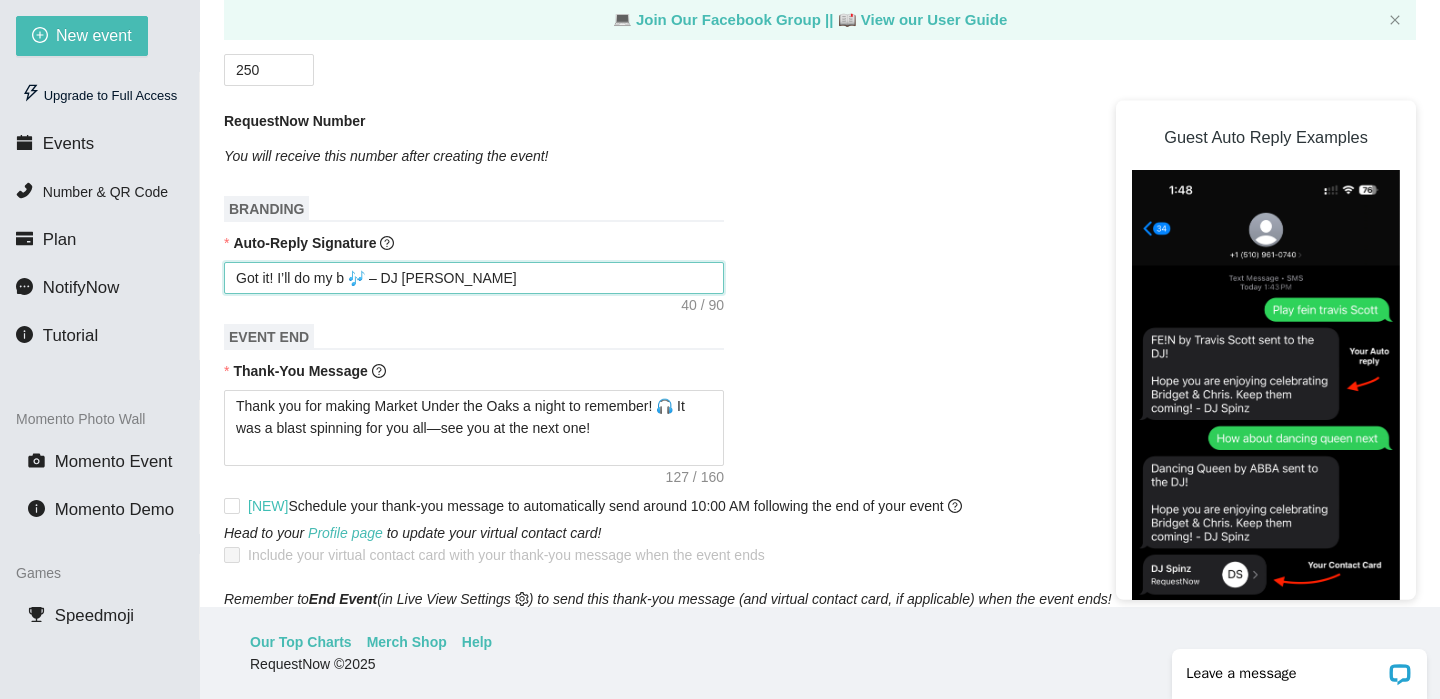 type on "Got it! I’ll do my be 🎶 – DJ [PERSON_NAME]" 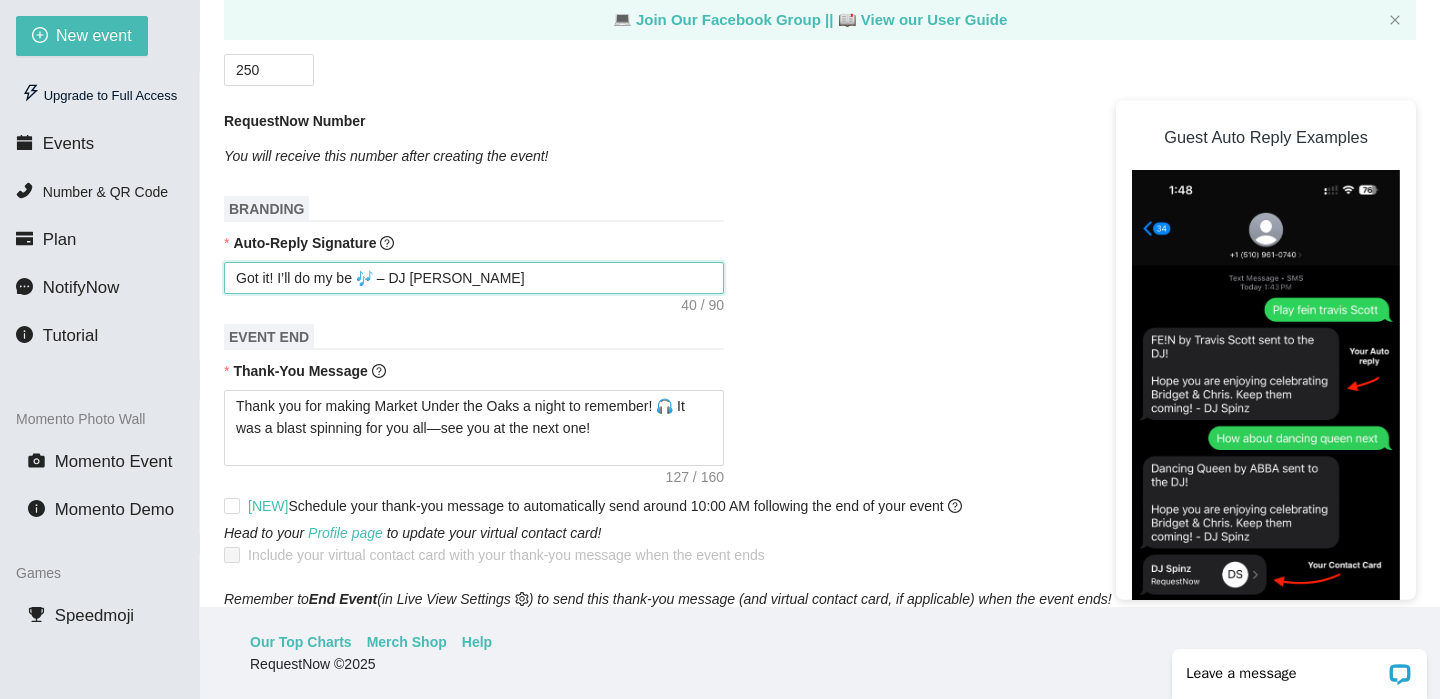 type on "Got it! I’ll do my bes 🎶 – DJ [PERSON_NAME]" 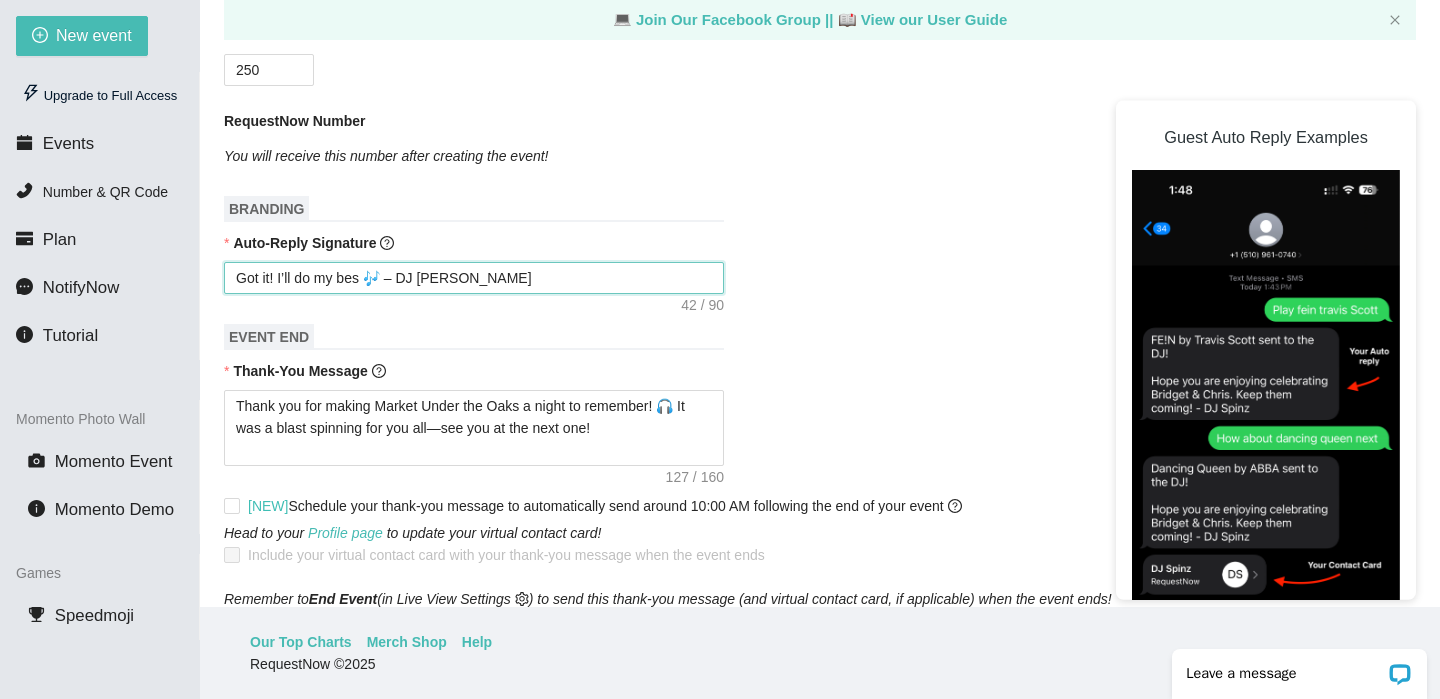 type on "Got it! I’ll do my best 🎶 – DJ [PERSON_NAME]" 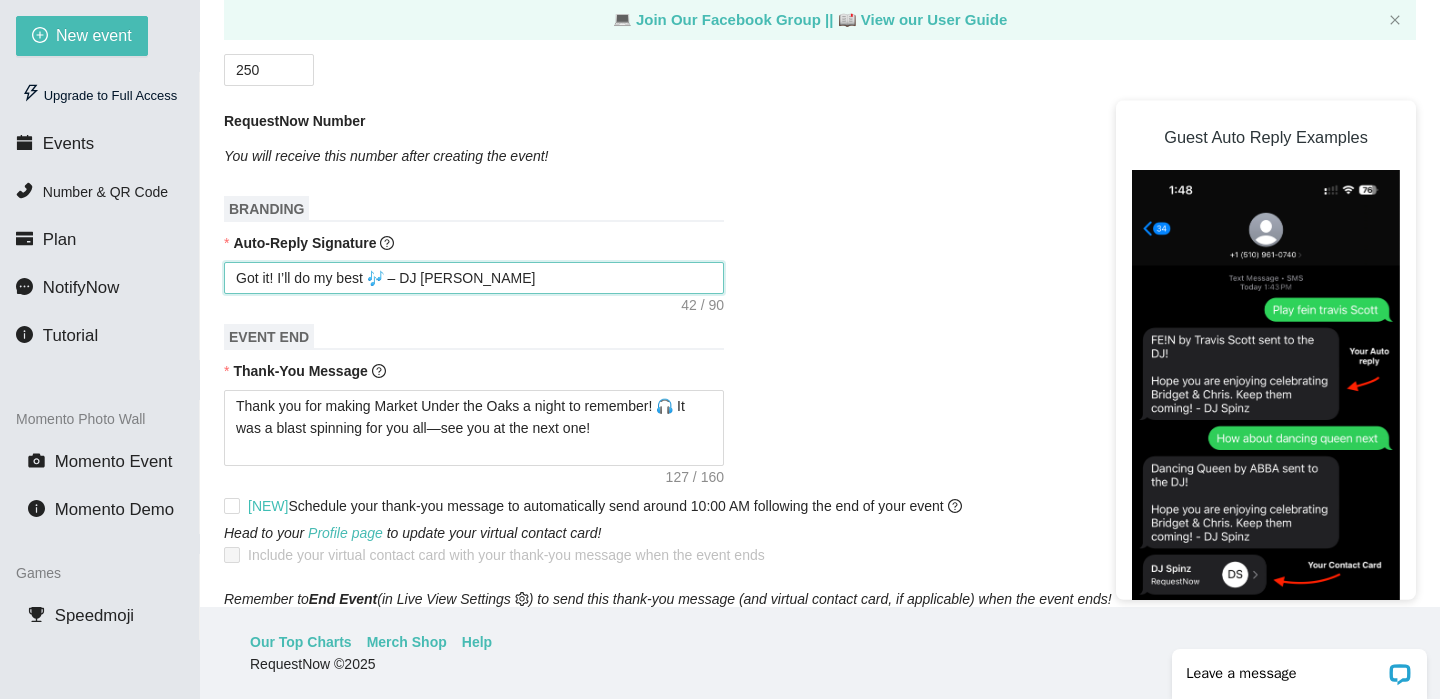 type on "Got it! I’ll do my best  🎶 – DJ [PERSON_NAME]" 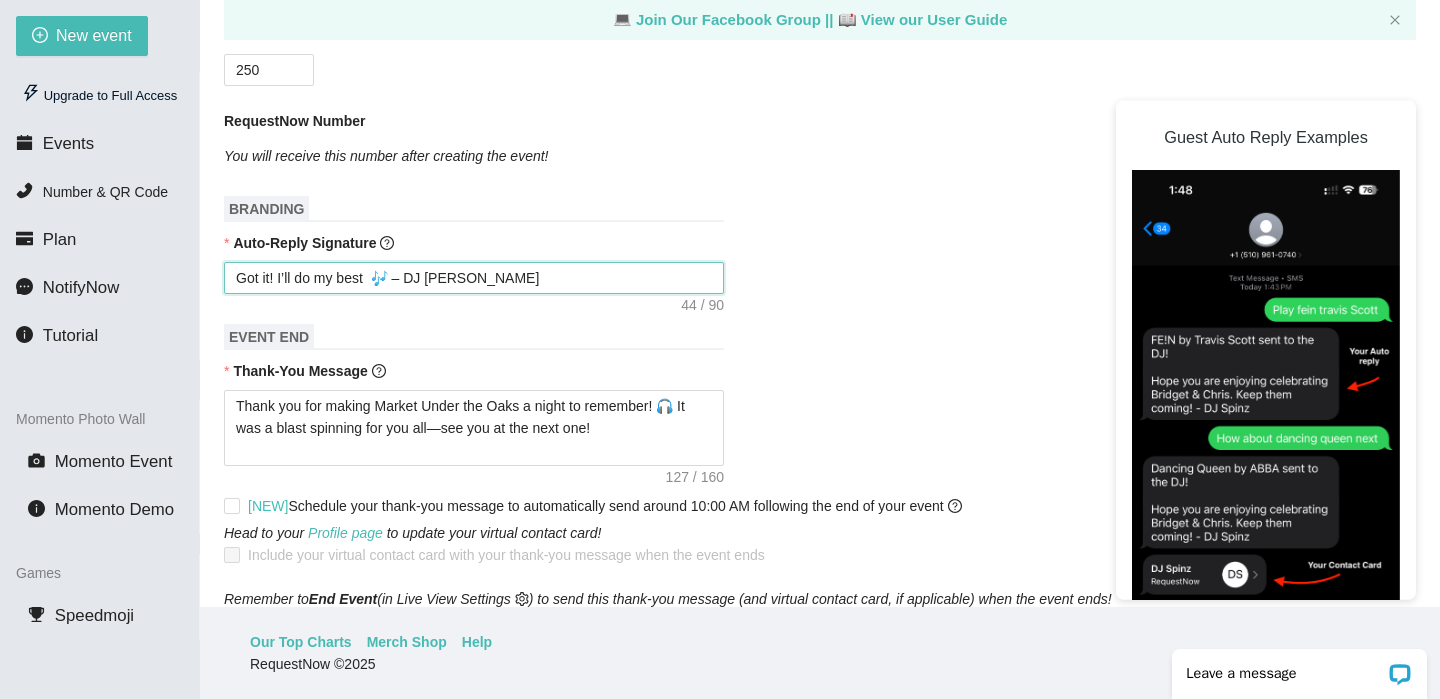 type on "Got it! I’ll do my best o 🎶 – DJ [PERSON_NAME]" 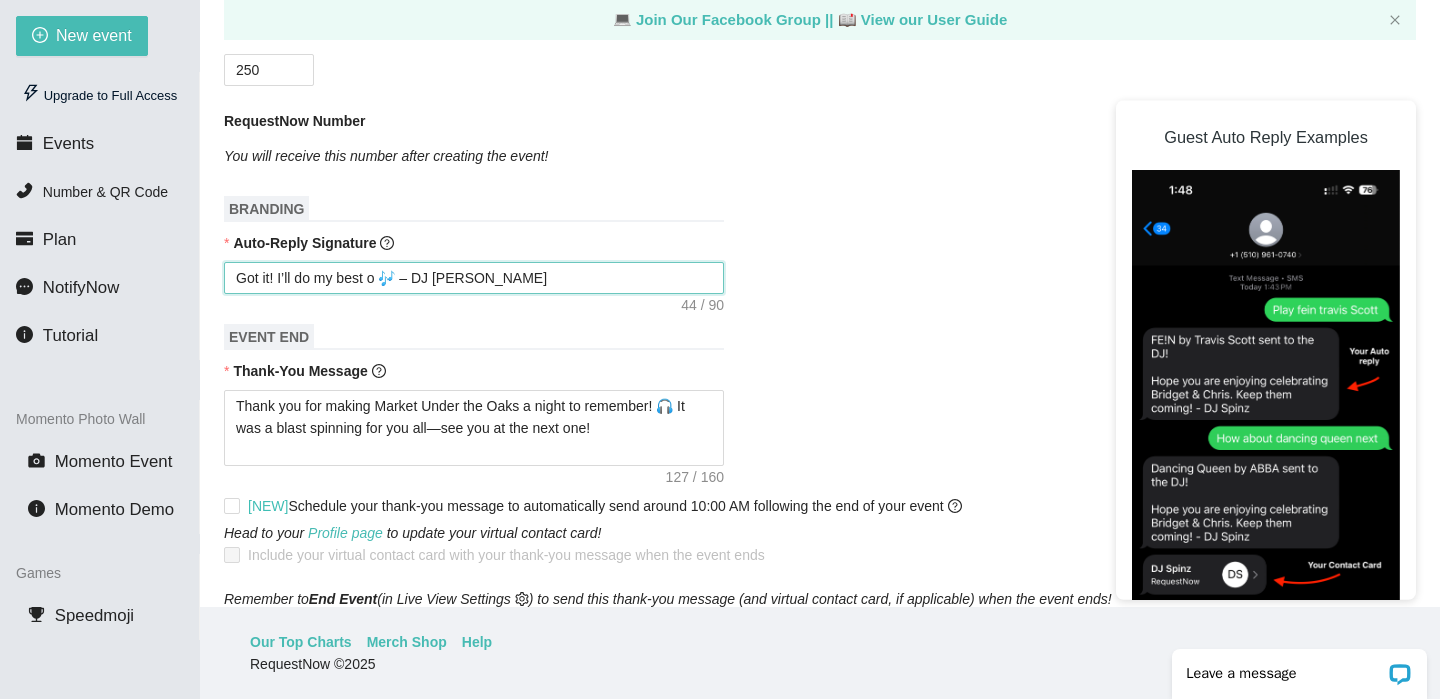type on "Got it! I’ll do my best on 🎶 – DJ [PERSON_NAME]" 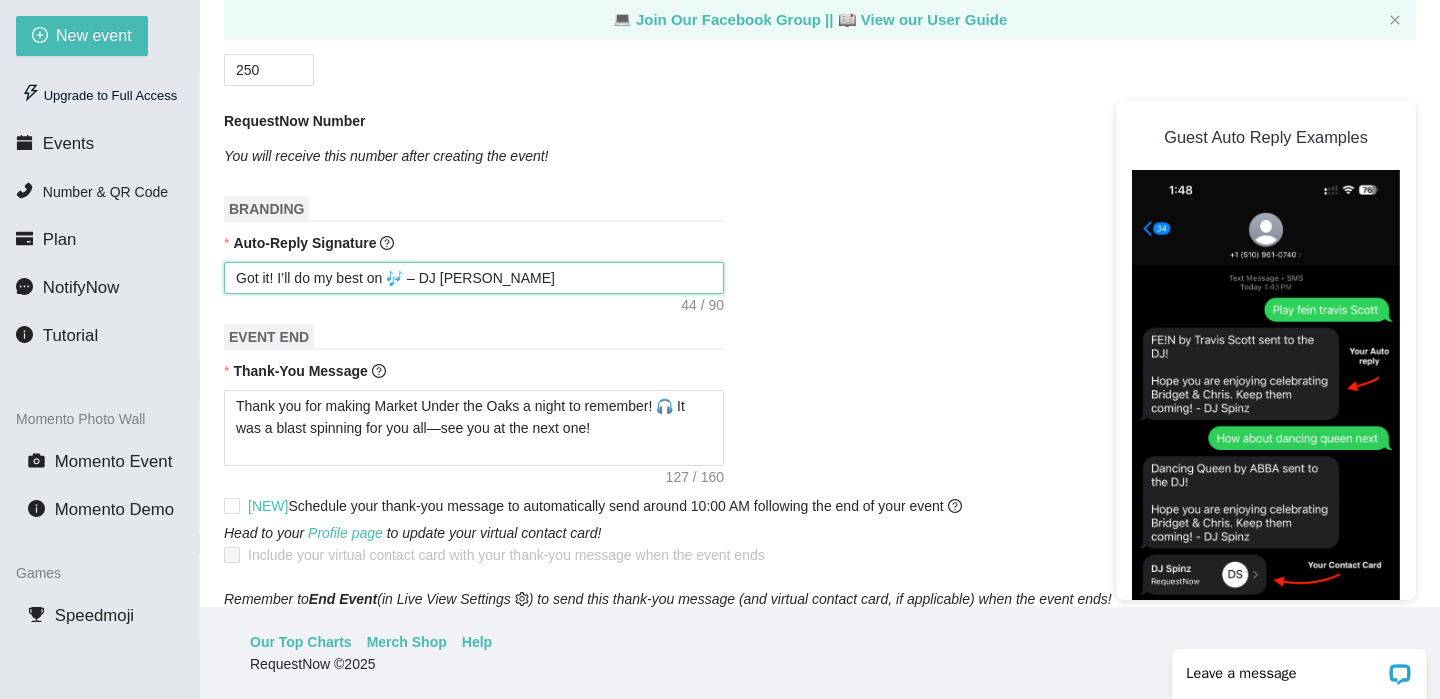 type on "Got it! I’ll do my best on  🎶 – DJ [PERSON_NAME]" 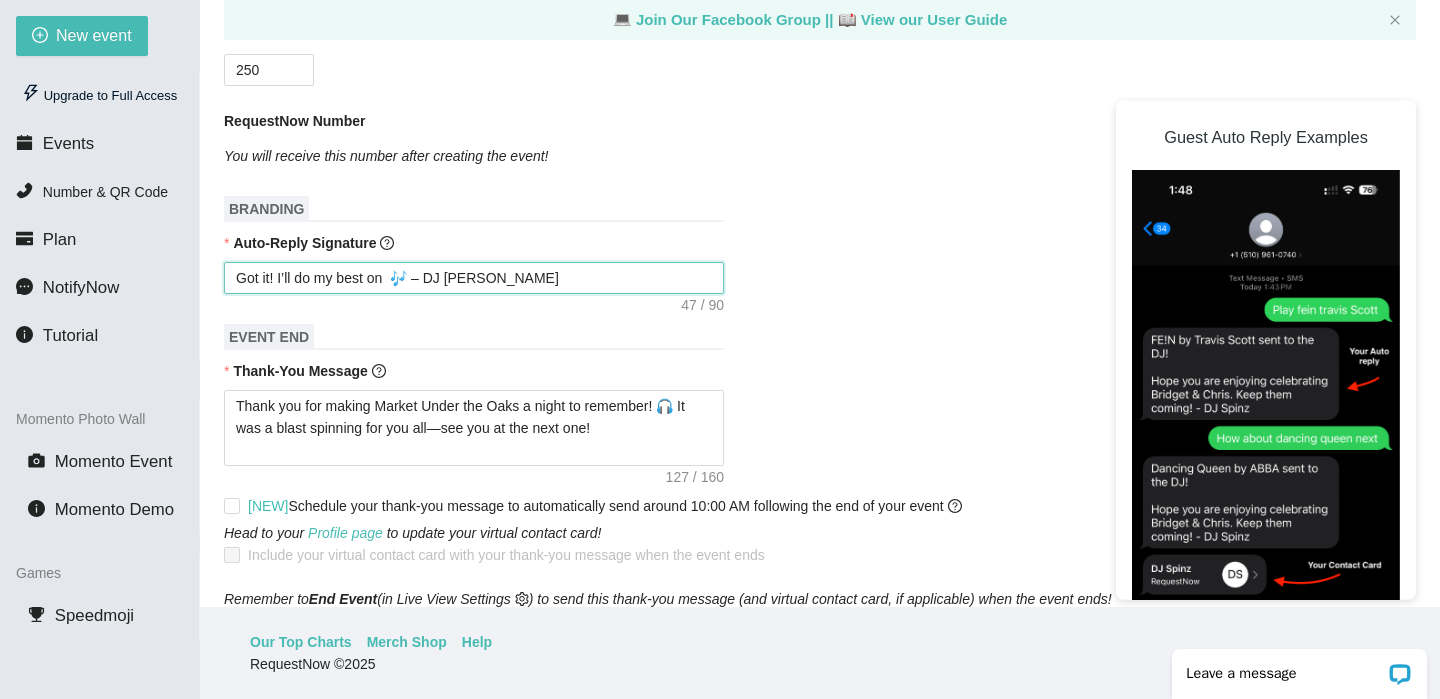 type on "Got it! I’ll do my best on g 🎶 – DJ [PERSON_NAME]" 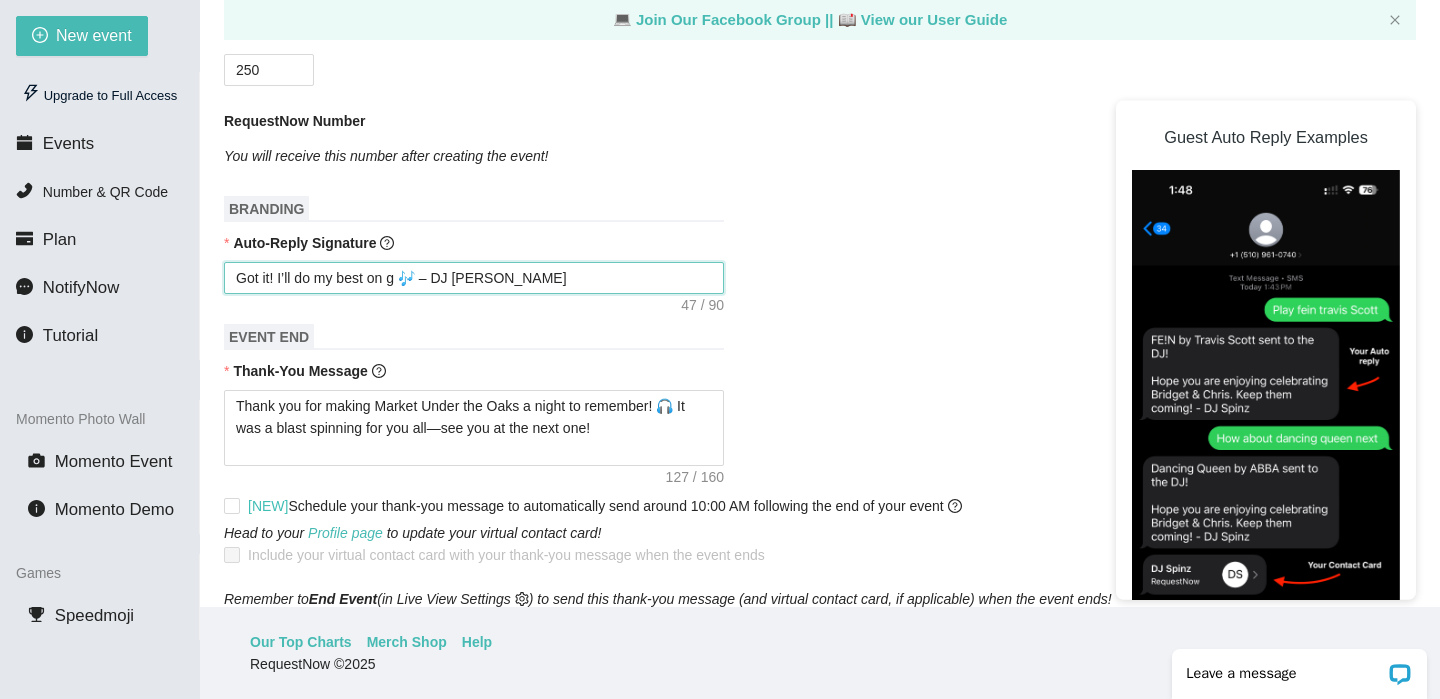 type on "Got it! I’ll do my best on ge 🎶 – DJ [PERSON_NAME]" 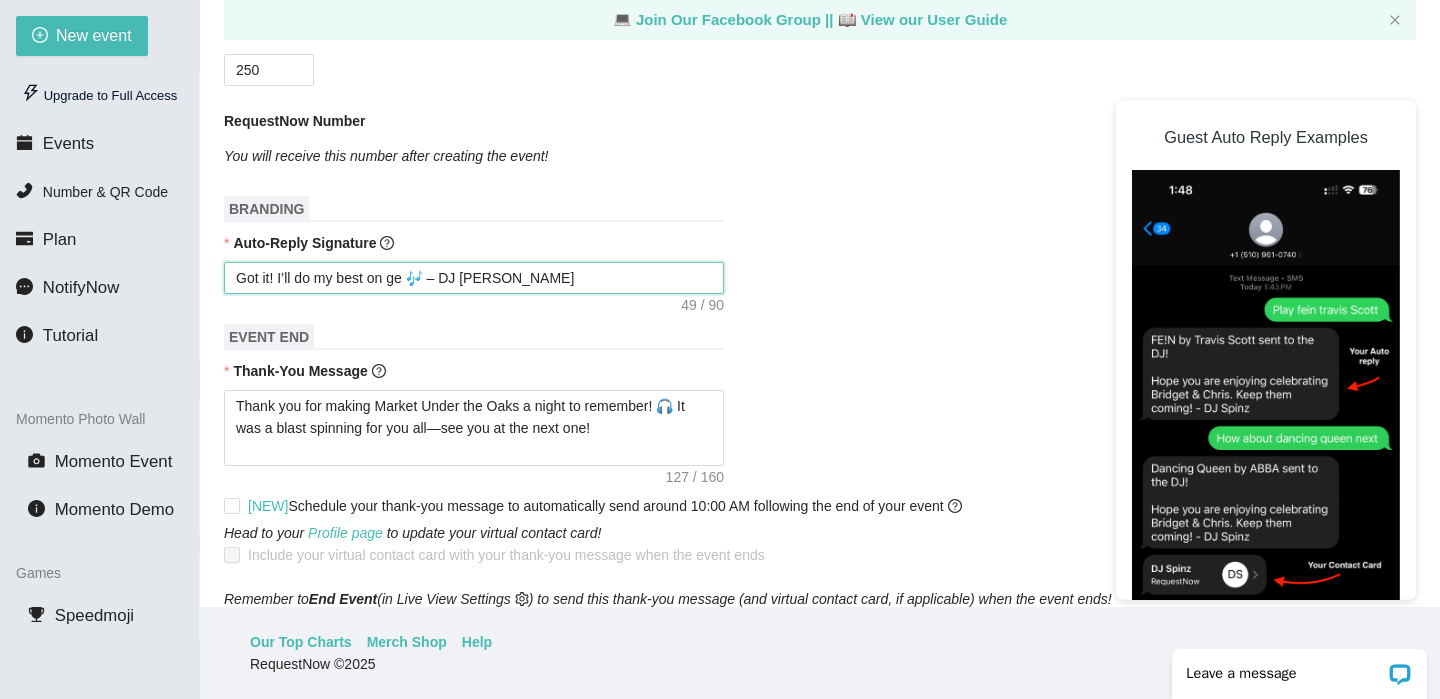 type on "Got it! I’ll do my best on get 🎶 – DJ [PERSON_NAME]" 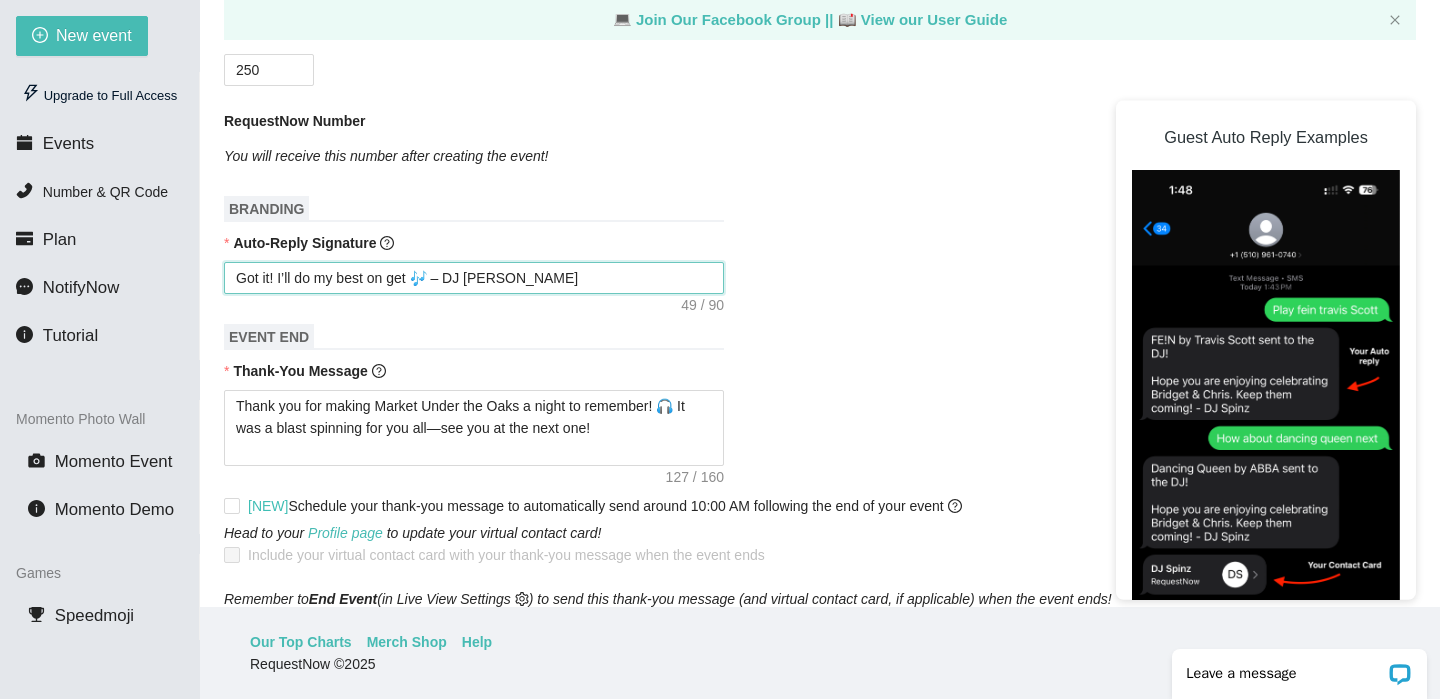 type on "Got it! I’ll do my best on gett 🎶 – DJ [PERSON_NAME]" 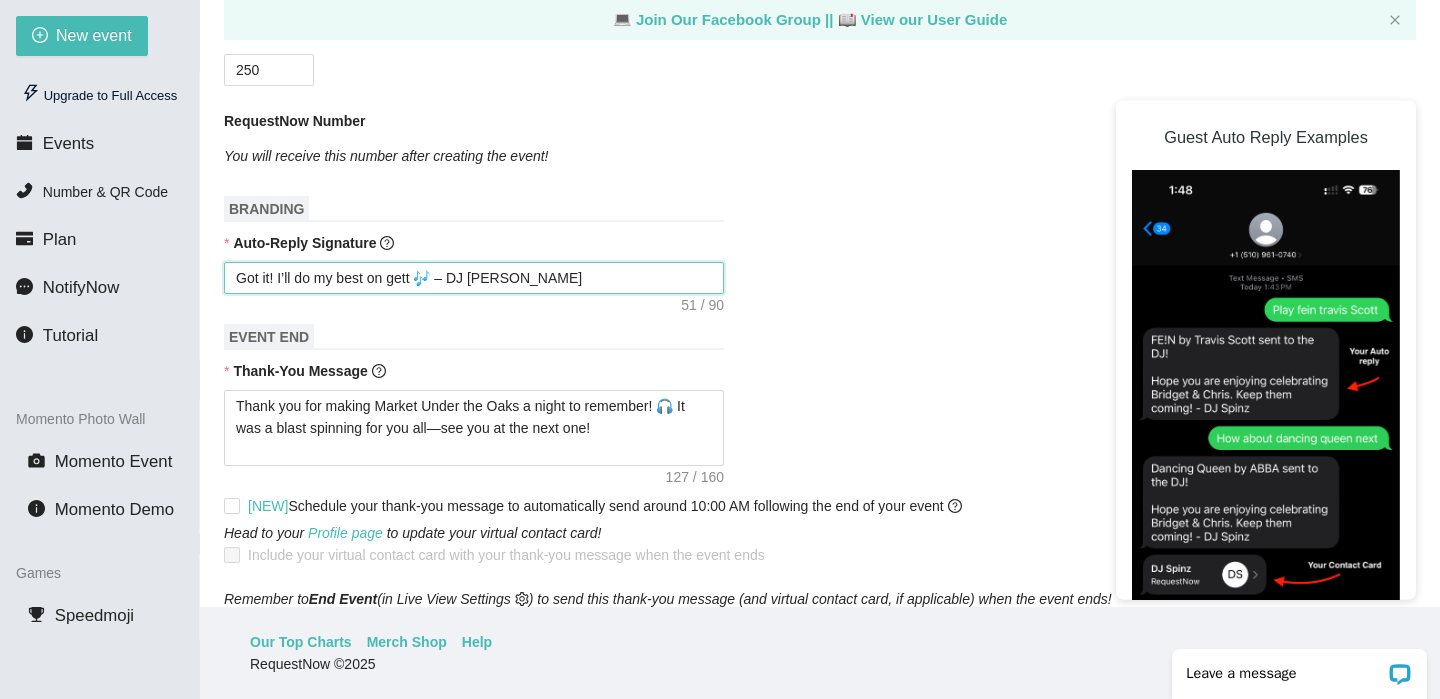 type on "Got it! I’ll do my best on getti 🎶 – DJ [PERSON_NAME]" 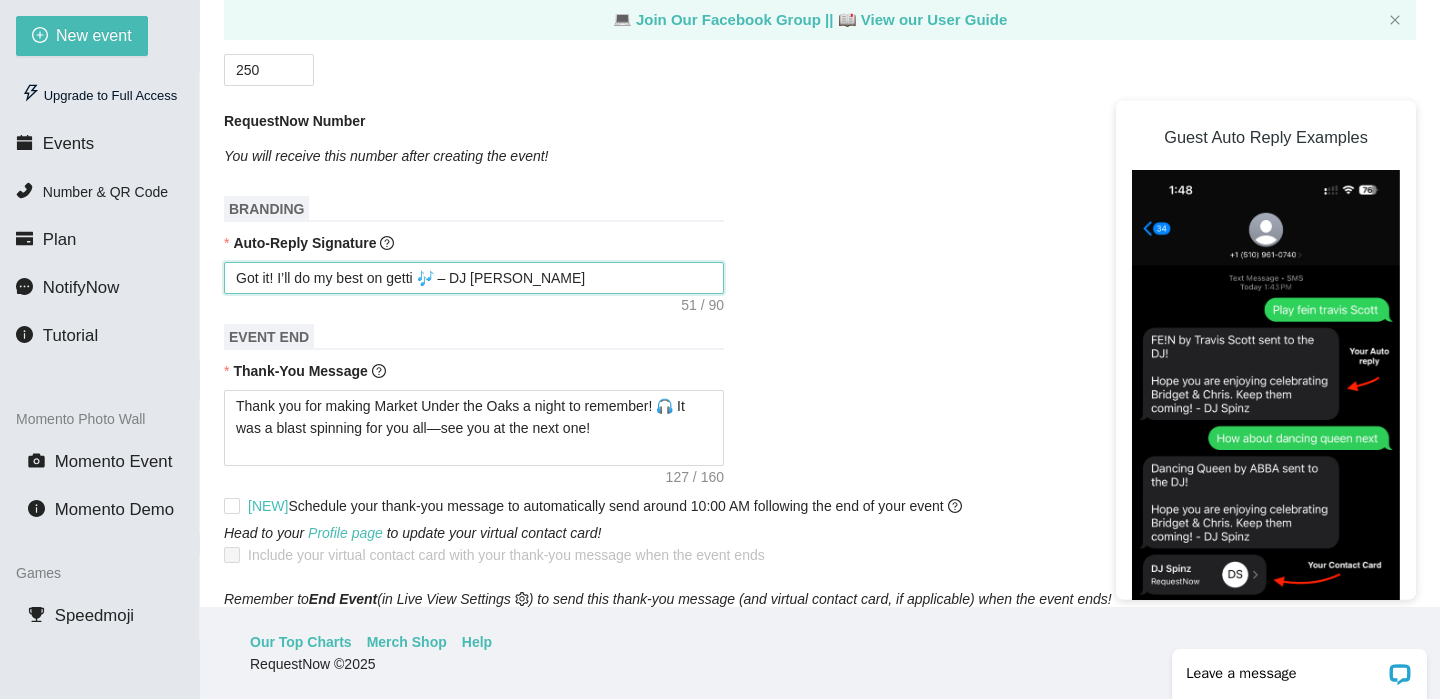 type on "Got it! I’ll do my best on gettin 🎶 – DJ [PERSON_NAME]" 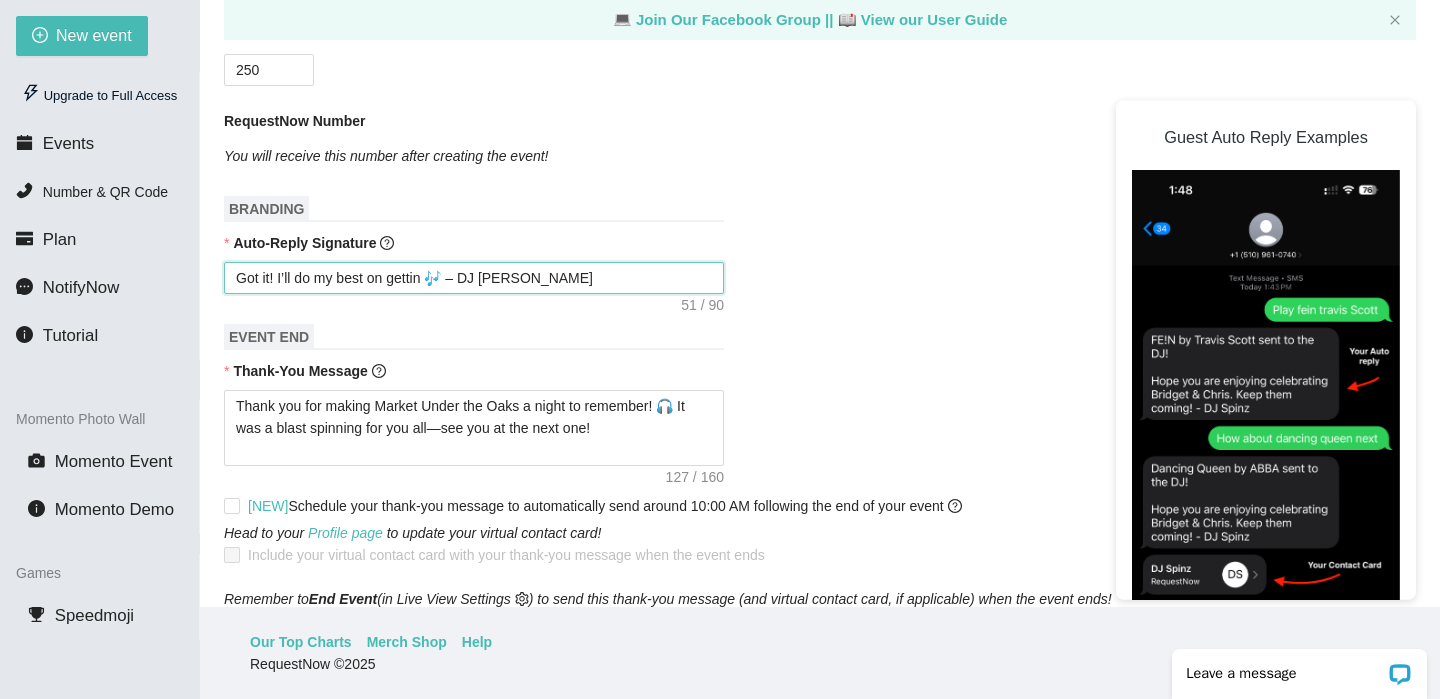 type on "Got it! I’ll do my best on getting 🎶 – DJ [PERSON_NAME]" 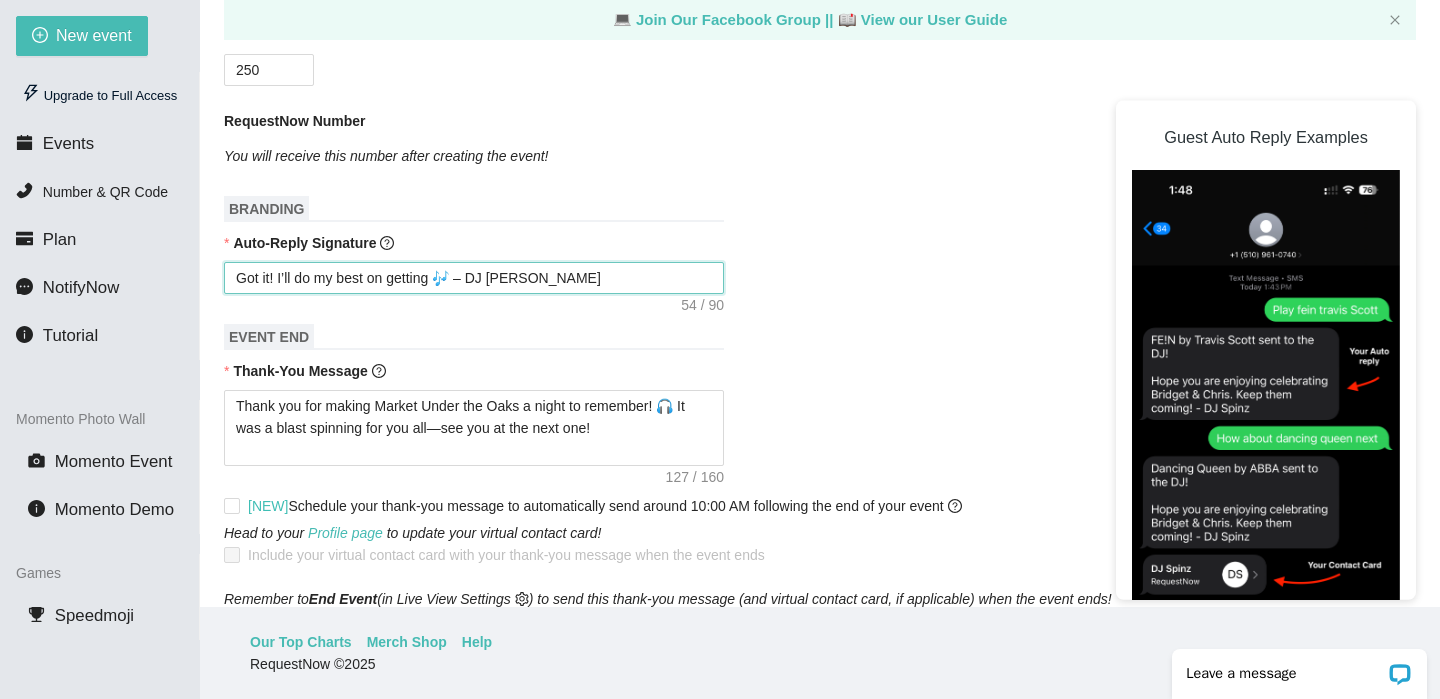 type on "Got it! I’ll do my best on getting  🎶 – DJ [PERSON_NAME]" 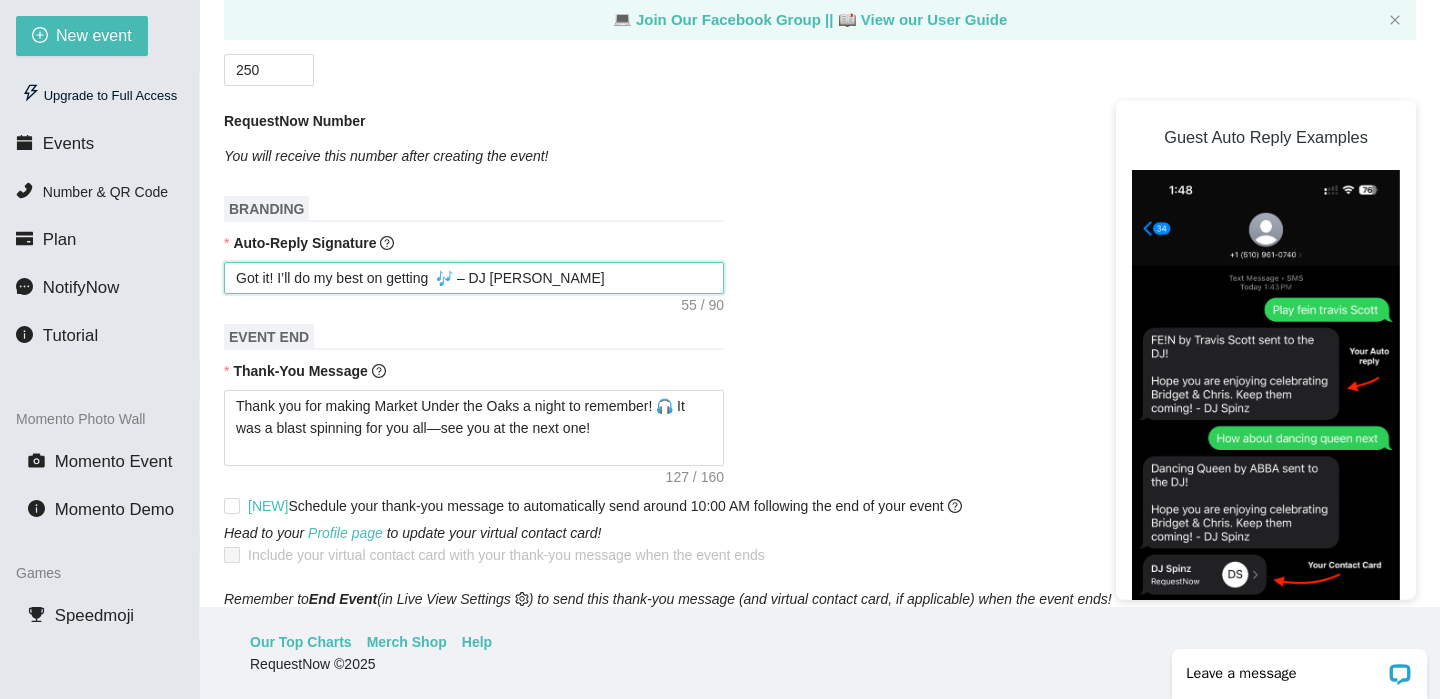 type on "Got it! I’ll do my best on getting y 🎶 – DJ [PERSON_NAME]" 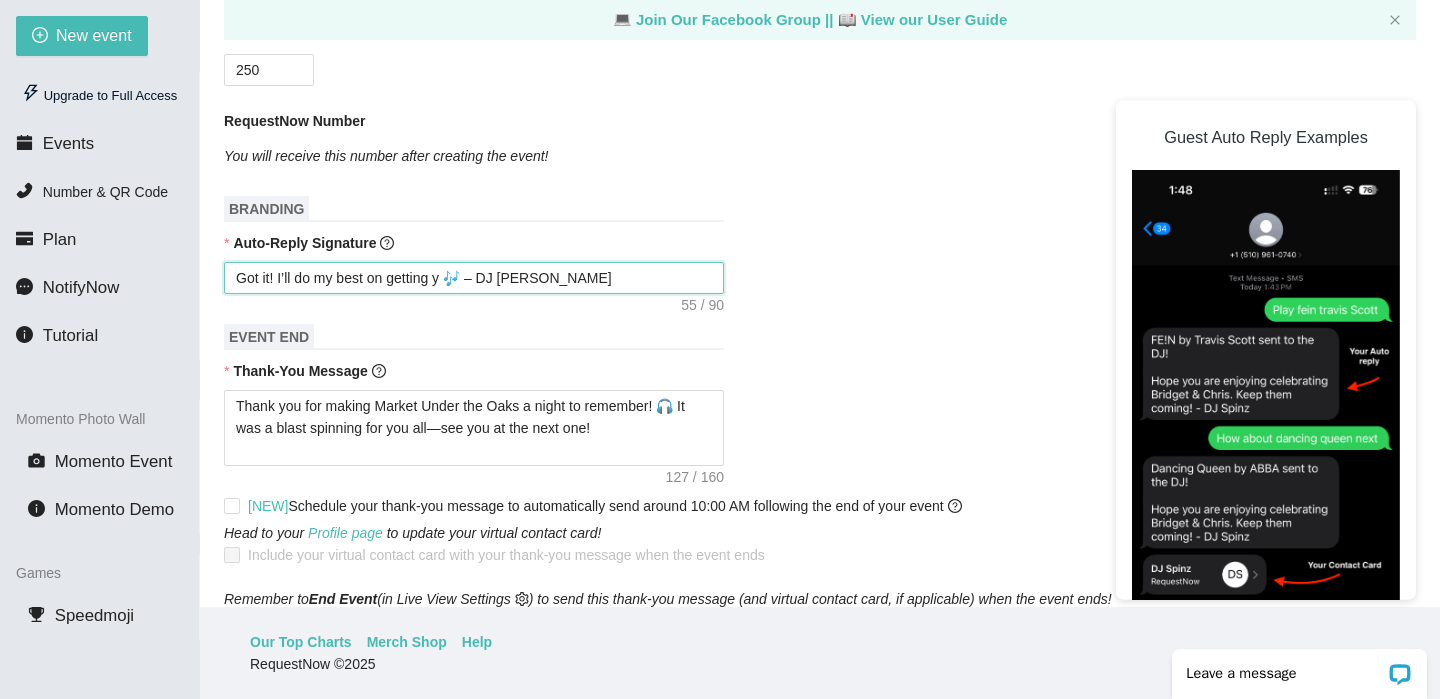 type on "Got it! I’ll do my best on getting yo 🎶 – DJ [PERSON_NAME]" 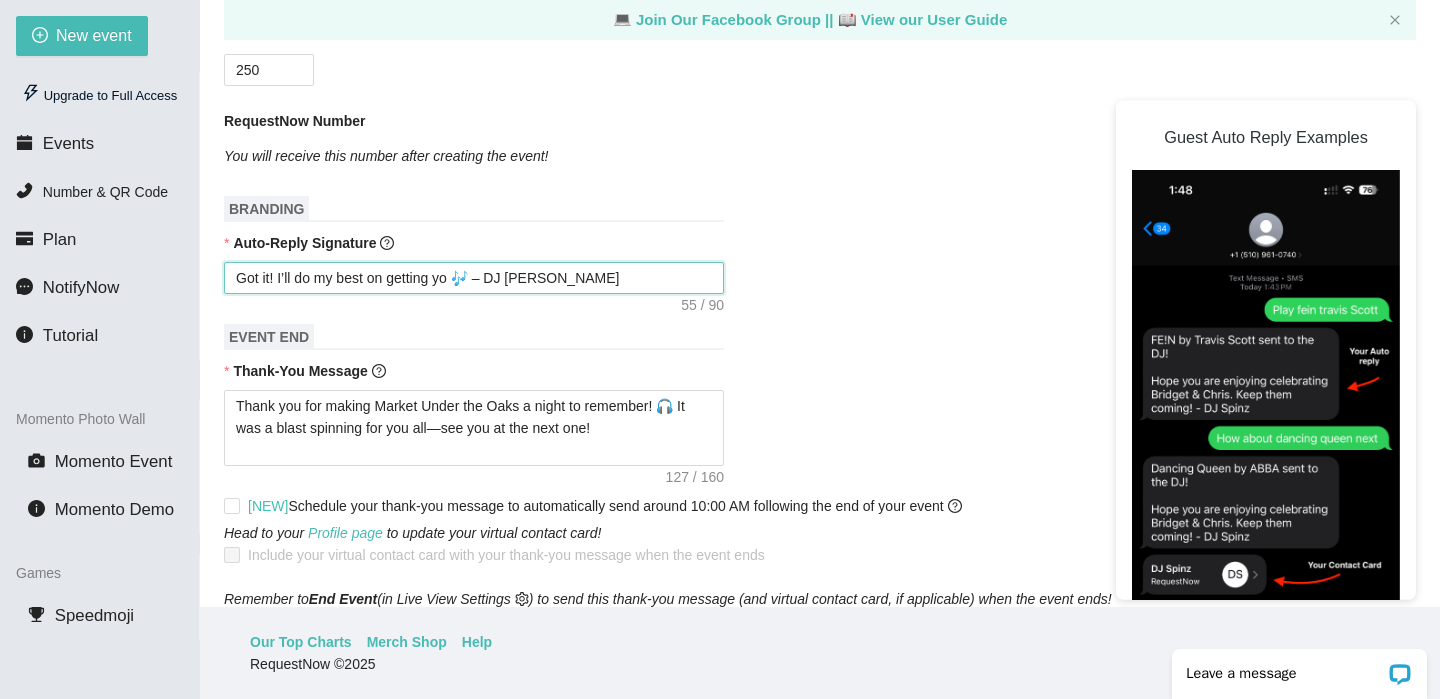 type on "Got it! I’ll do my best on getting you 🎶 – DJ [PERSON_NAME]" 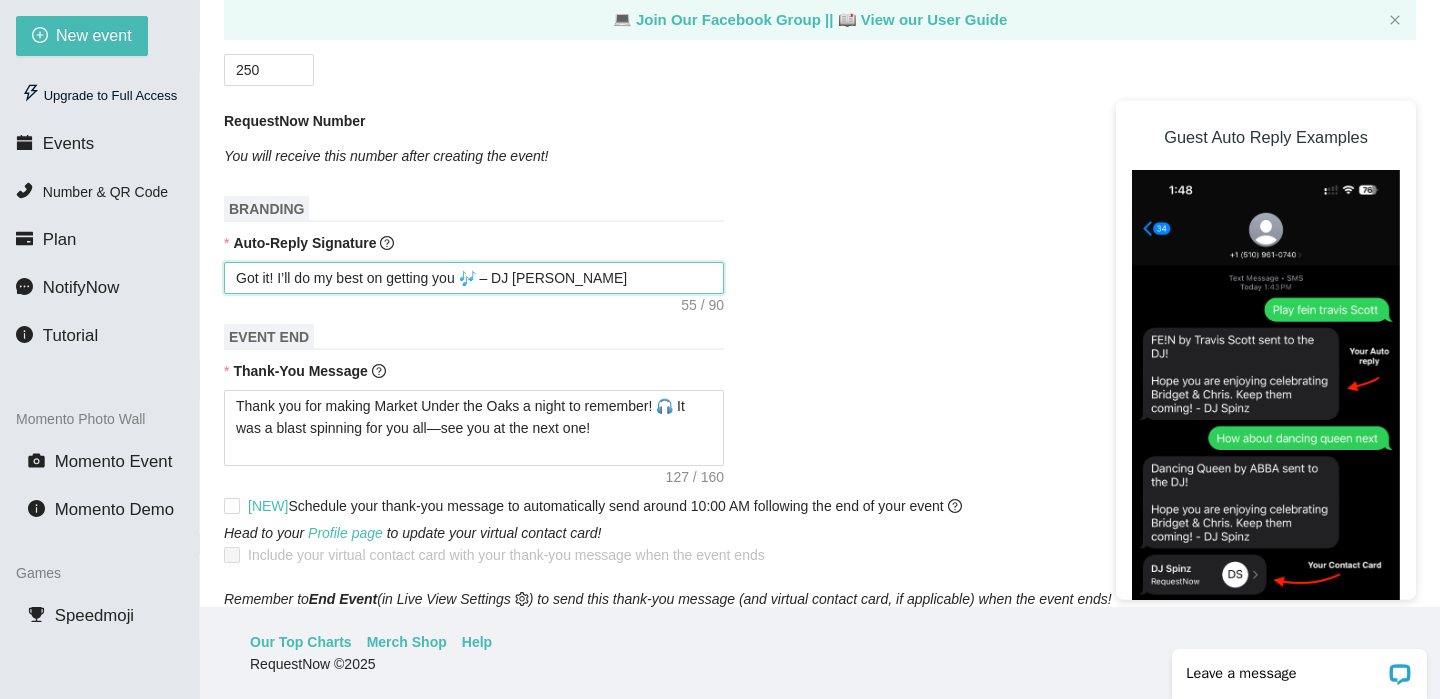 type on "Got it! I’ll do my best on getting your 🎶 – DJ [PERSON_NAME]" 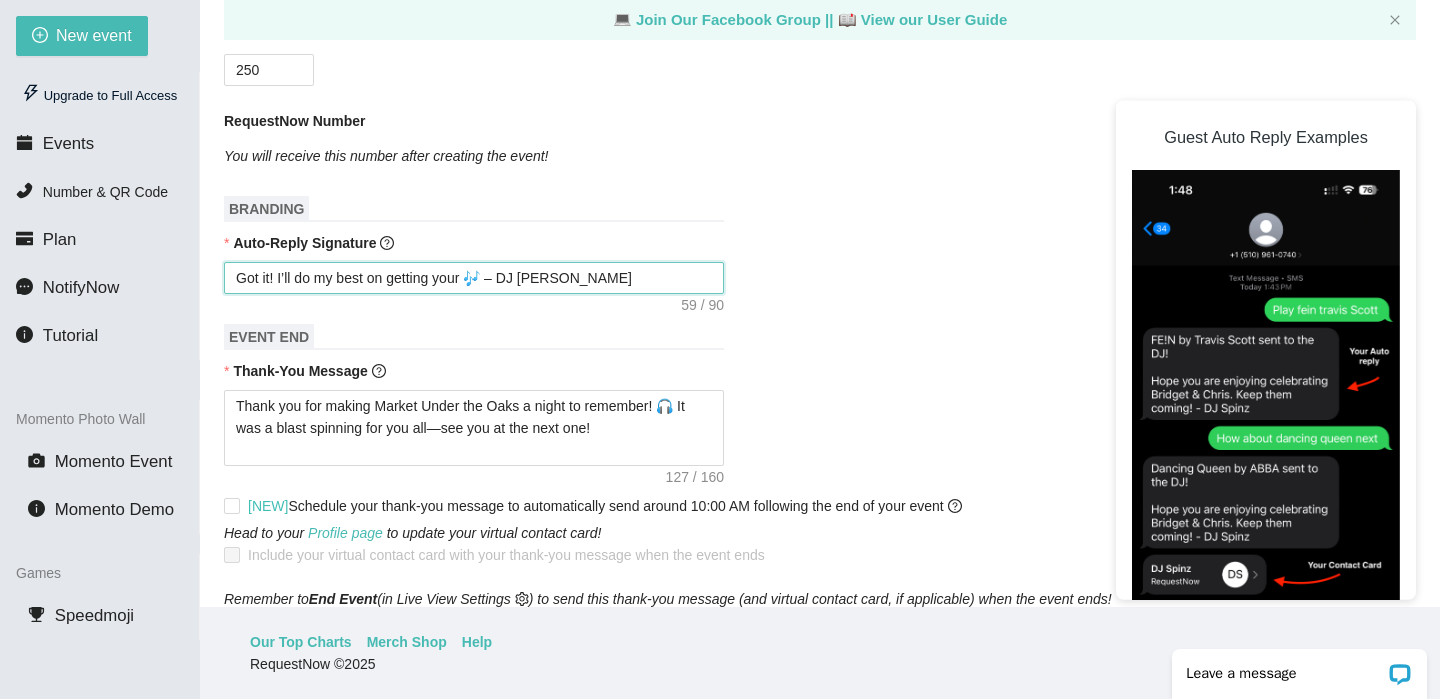 type on "Got it! I’ll do my best on getting your  🎶 – DJ [PERSON_NAME]" 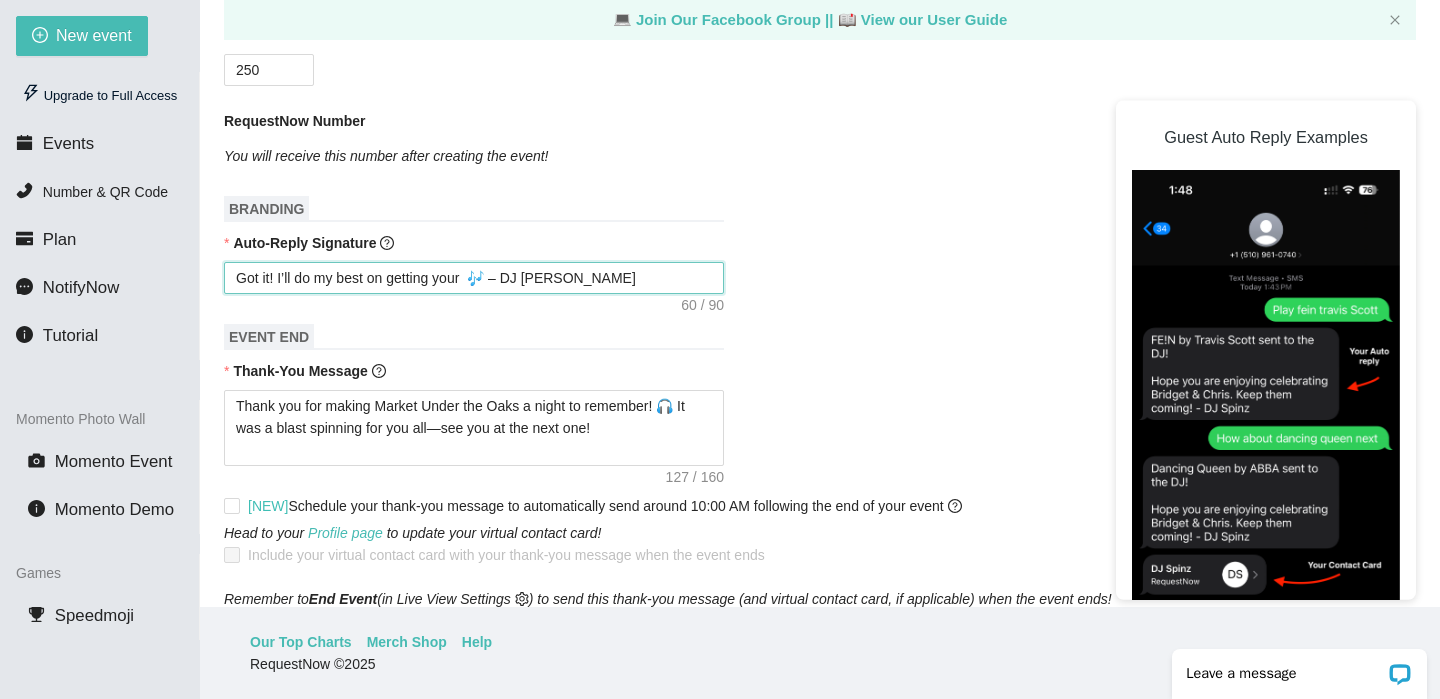 type on "Got it! I’ll do my best on getting your s 🎶 – DJ [PERSON_NAME]" 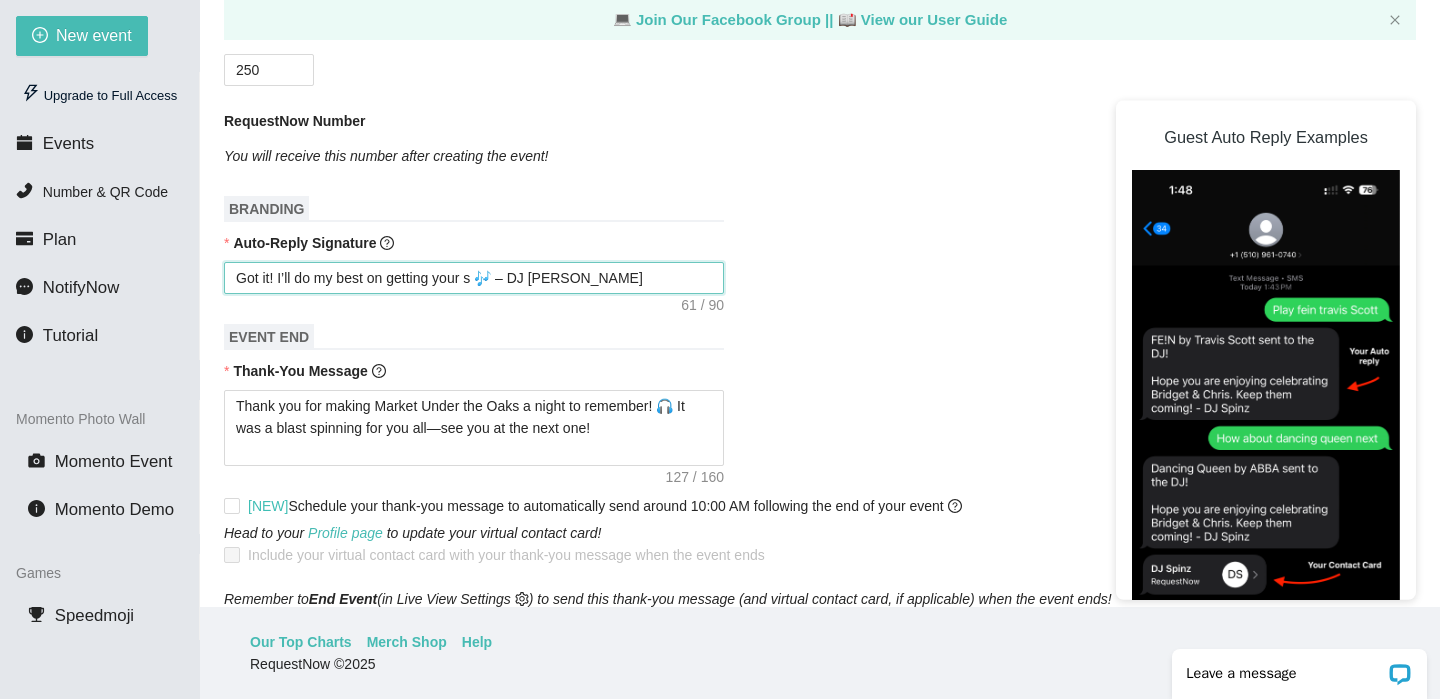 type on "Got it! I’ll do my best on getting your so 🎶 – DJ [PERSON_NAME]" 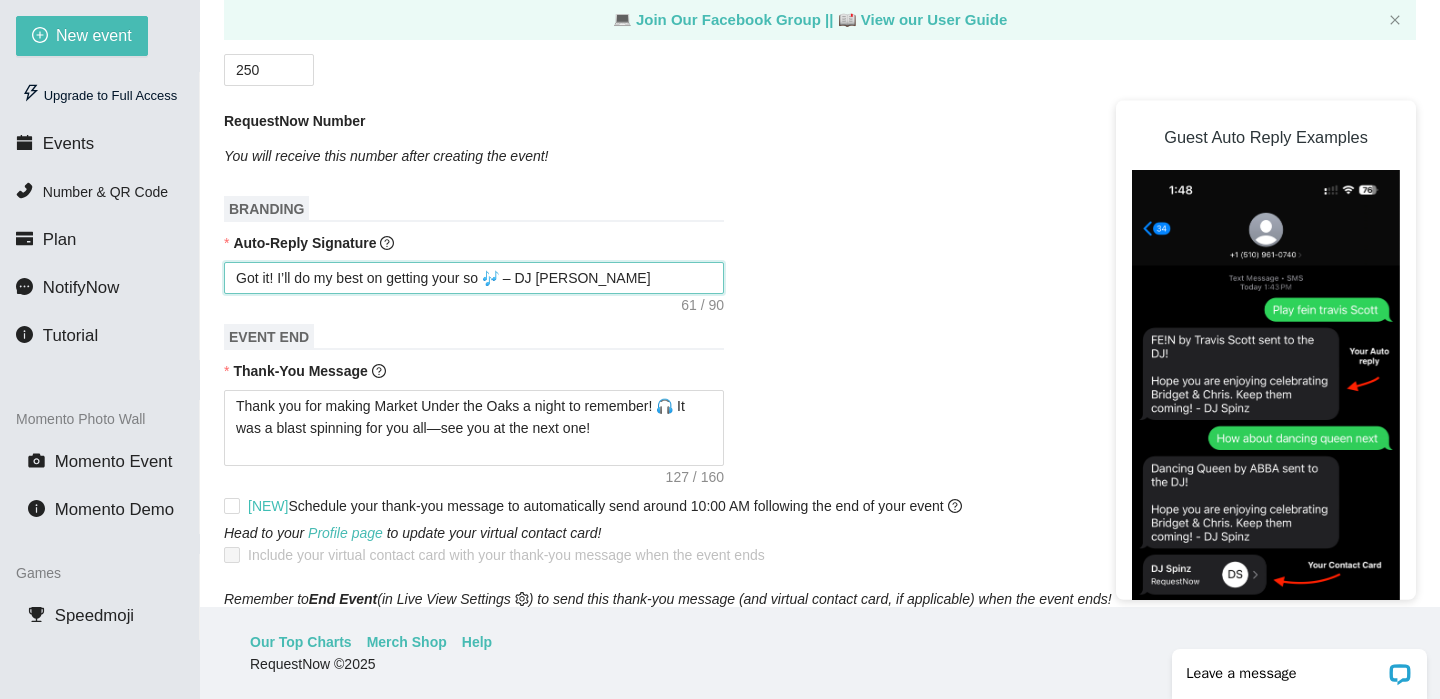 type on "Got it! I’ll do my best on getting your son 🎶 – DJ [PERSON_NAME]" 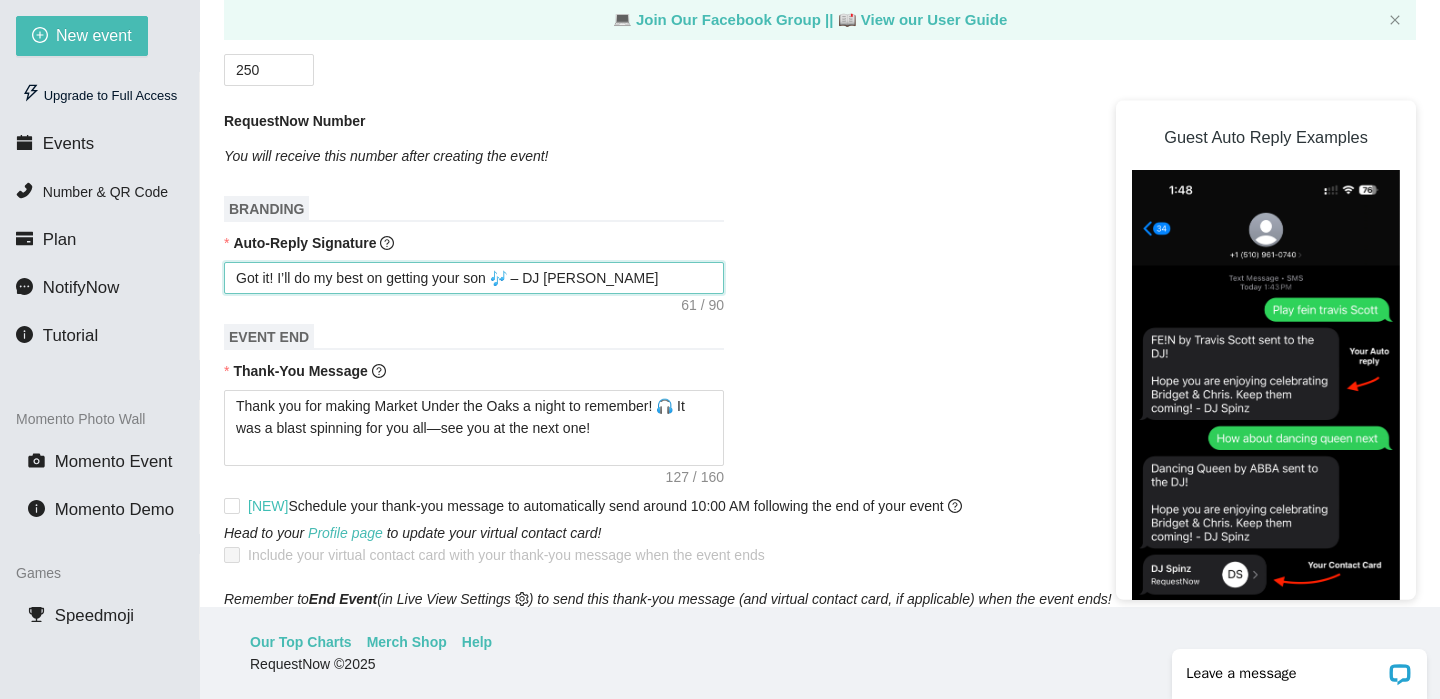 type on "Got it! I’ll do my best on getting your song 🎶 – DJ [PERSON_NAME]" 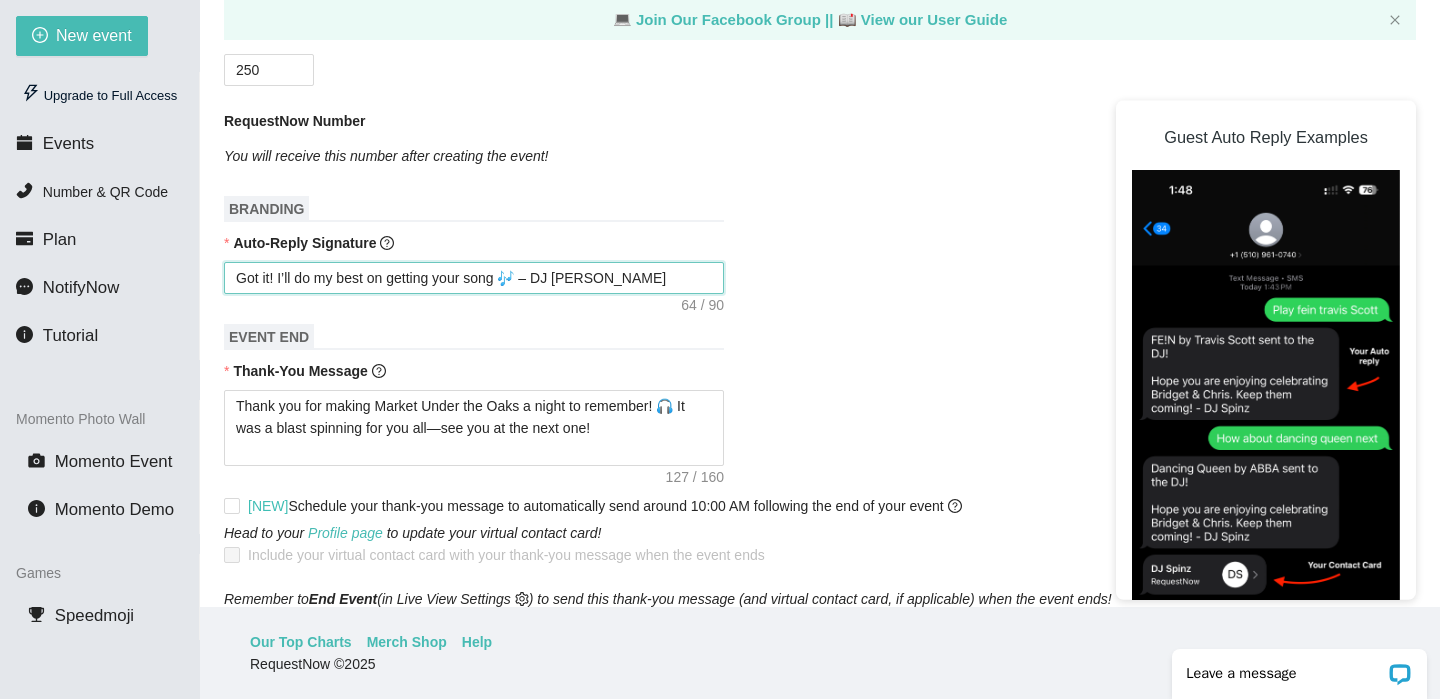 type on "Got it! I’ll do my best on getting your song  🎶 – DJ [PERSON_NAME]" 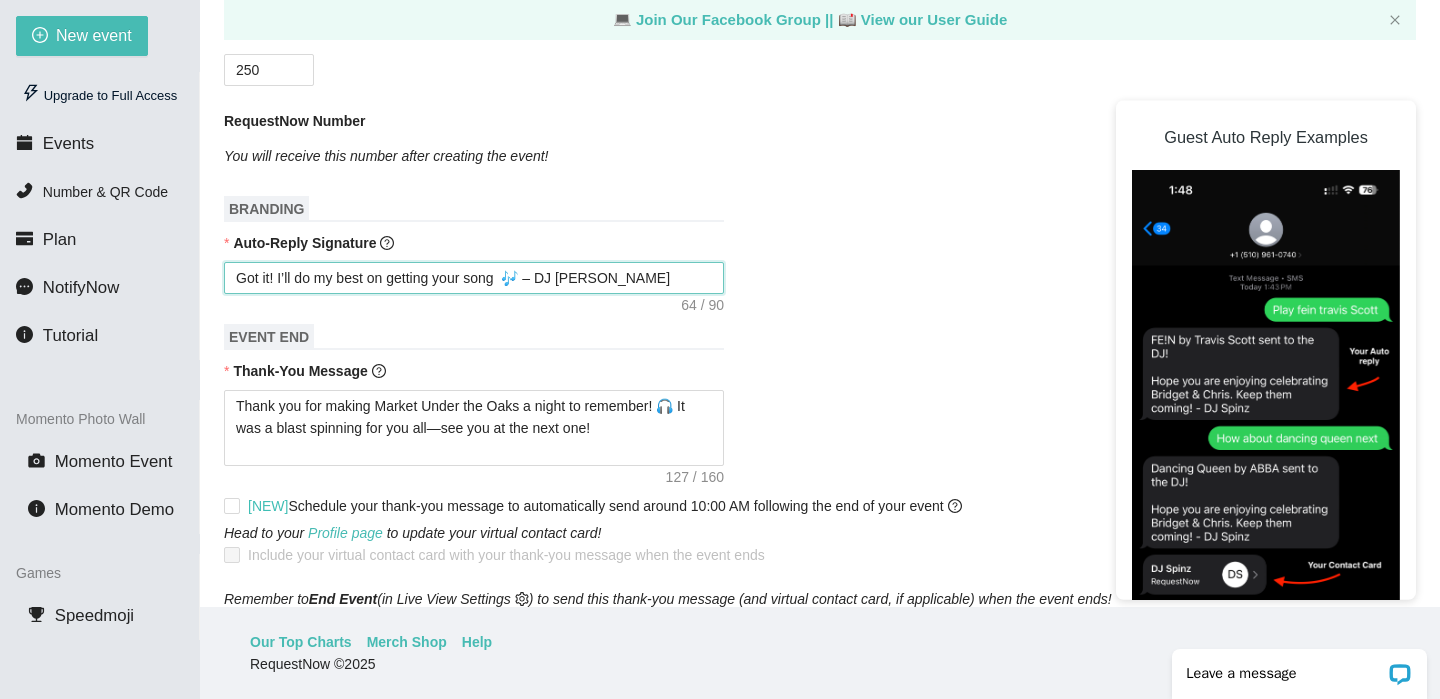 type on "Got it! I’ll do my best on getting your song o 🎶 – DJ [PERSON_NAME]" 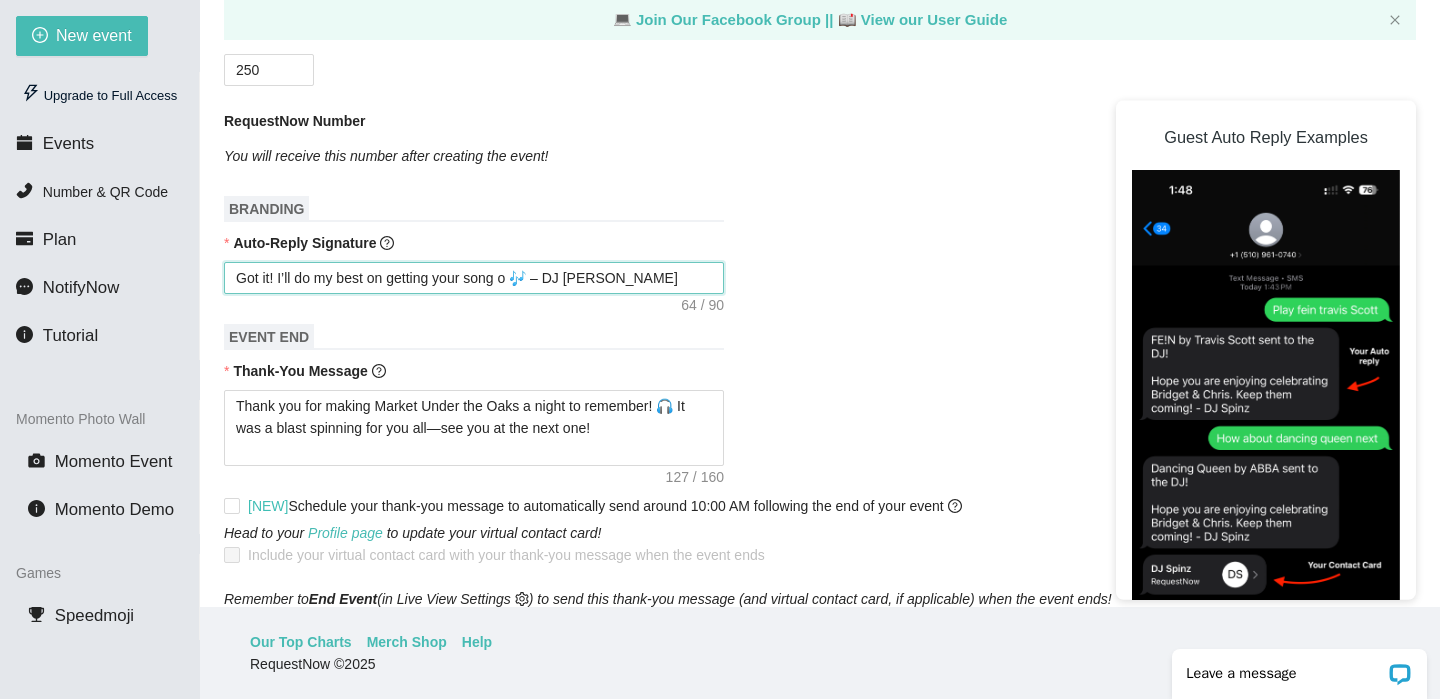 type on "Got it! I’ll do my best on getting your song on 🎶 – DJ [PERSON_NAME]" 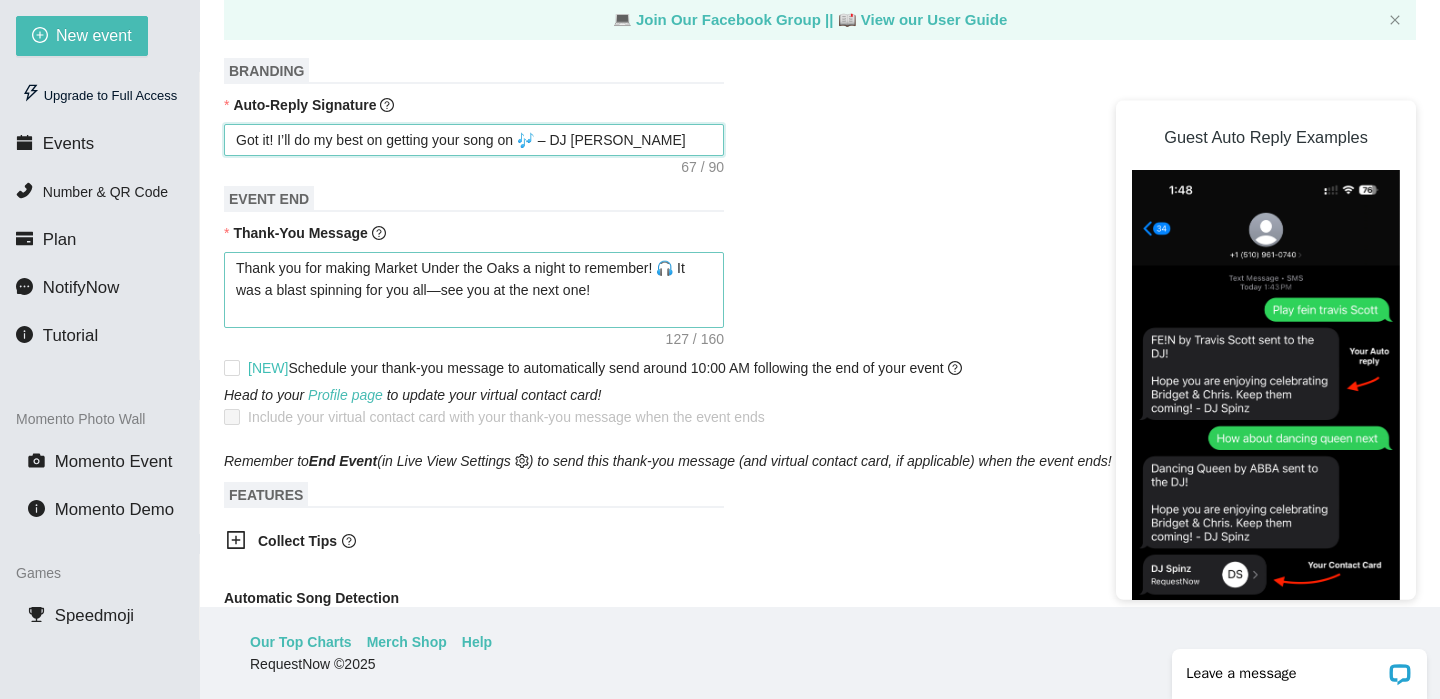 scroll, scrollTop: 685, scrollLeft: 0, axis: vertical 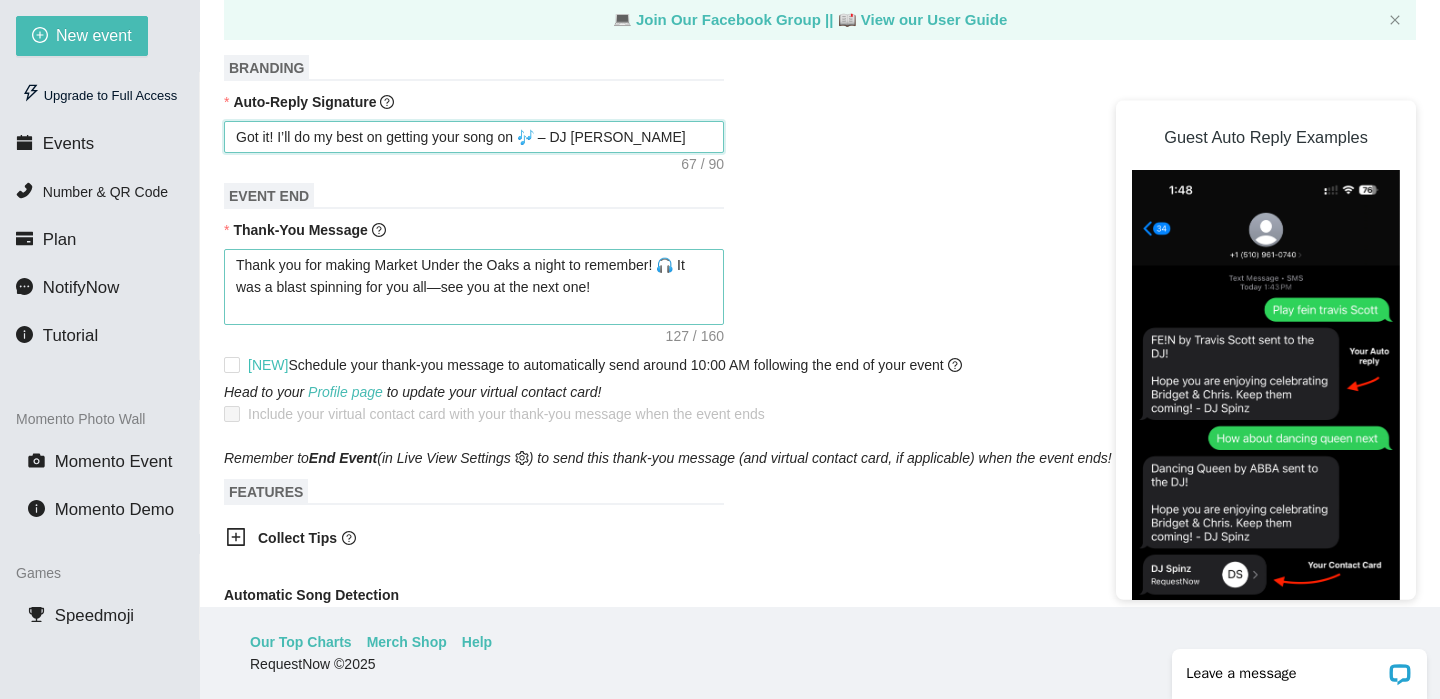 type on "Got it! I’ll do my best on getting your song on 🎶 – DJ [PERSON_NAME]" 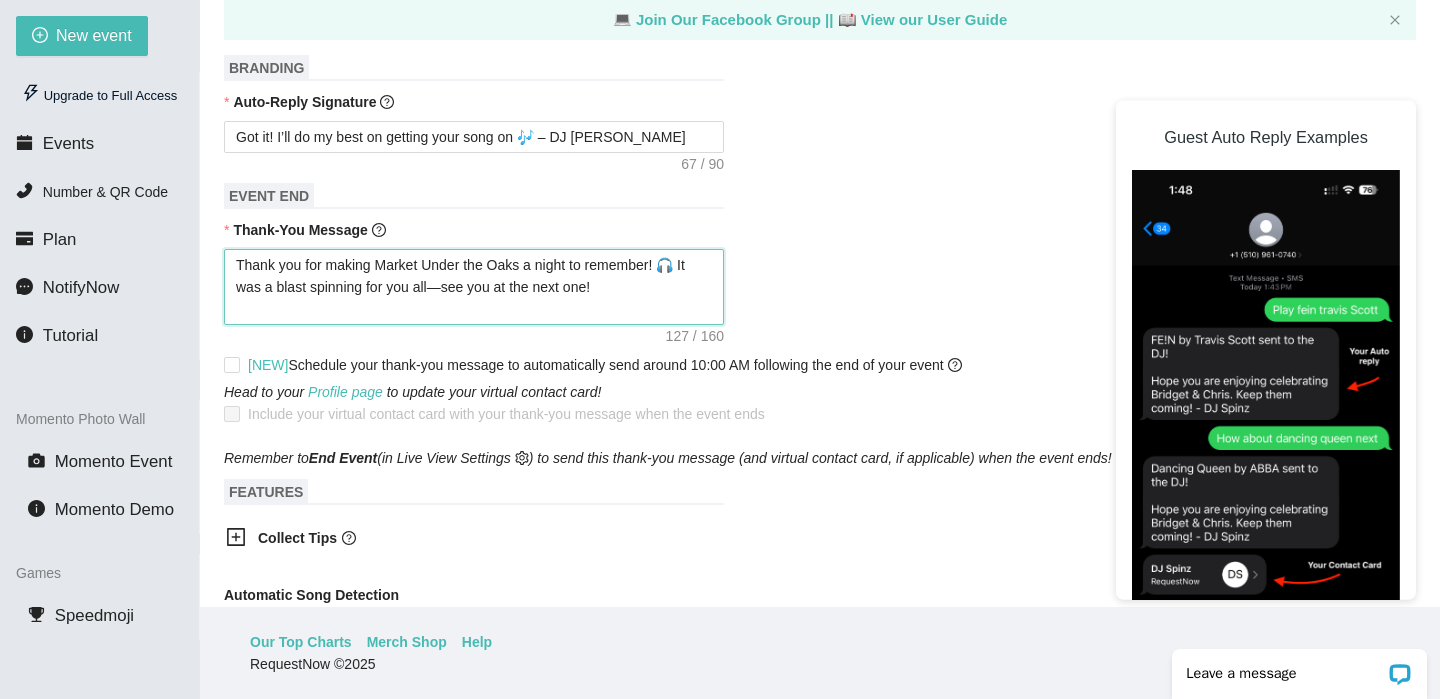 click on "Thank you for making Market Under the Oaks a night to remember! 🎧 It was a blast spinning for you all—see you at the next one!" at bounding box center [474, 287] 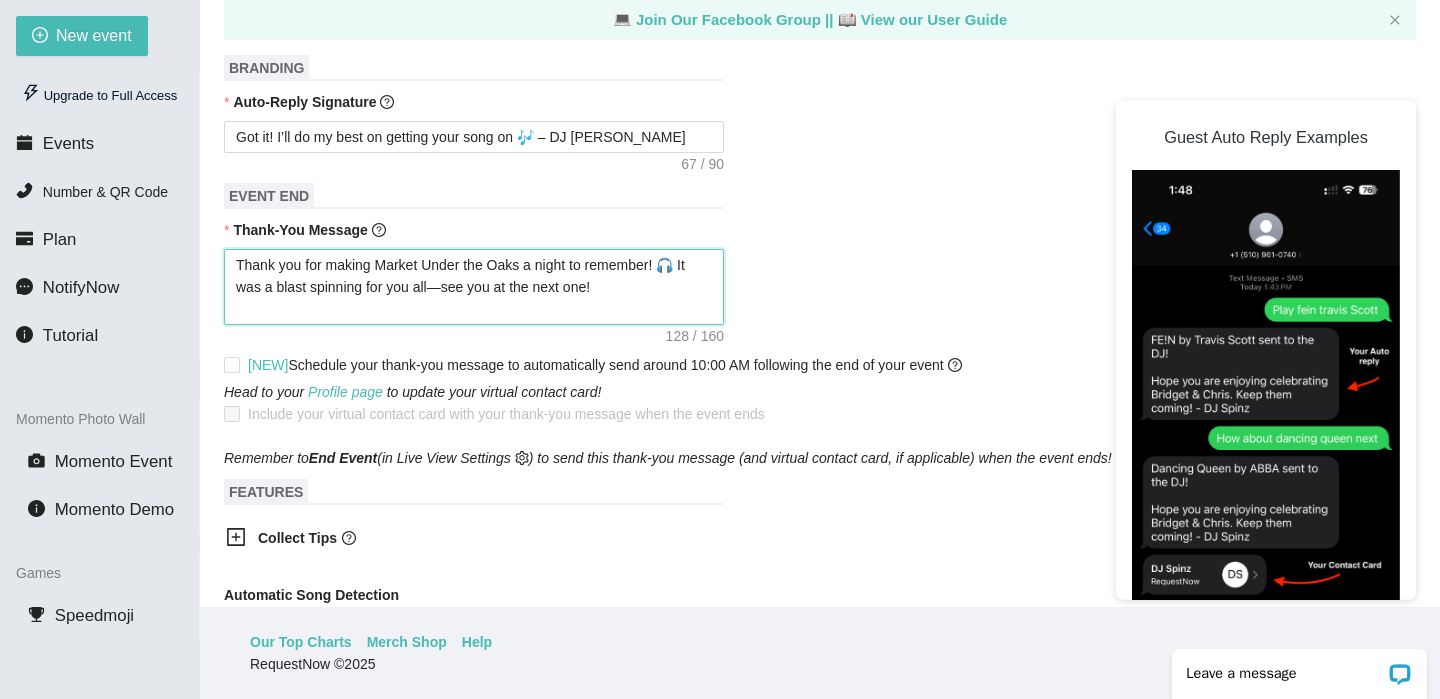 type on "Thank you for making Market Under the Oaks a night to remember! 🎧 It was a blast spinning for you all—see you at the next one! -" 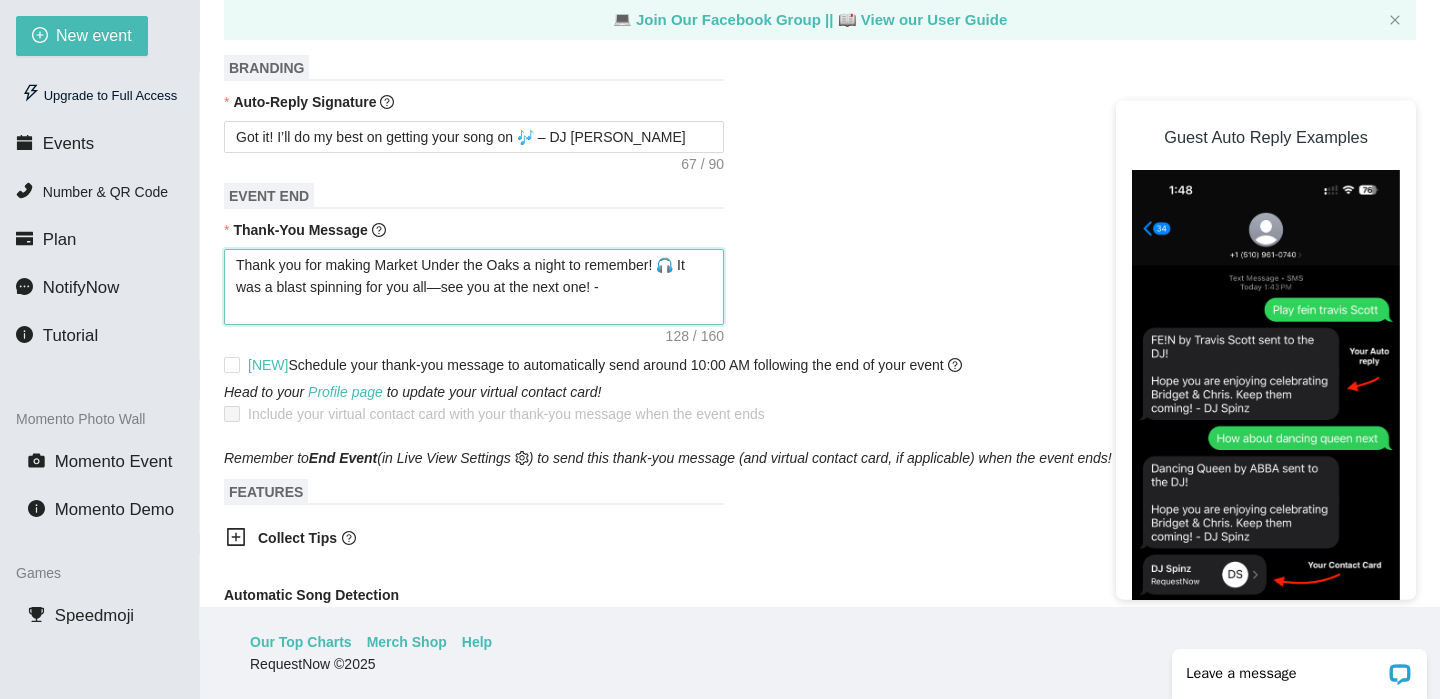 type on "Thank you for making Market Under the Oaks a night to remember! 🎧 It was a blast spinning for you all—see you at the next one! -" 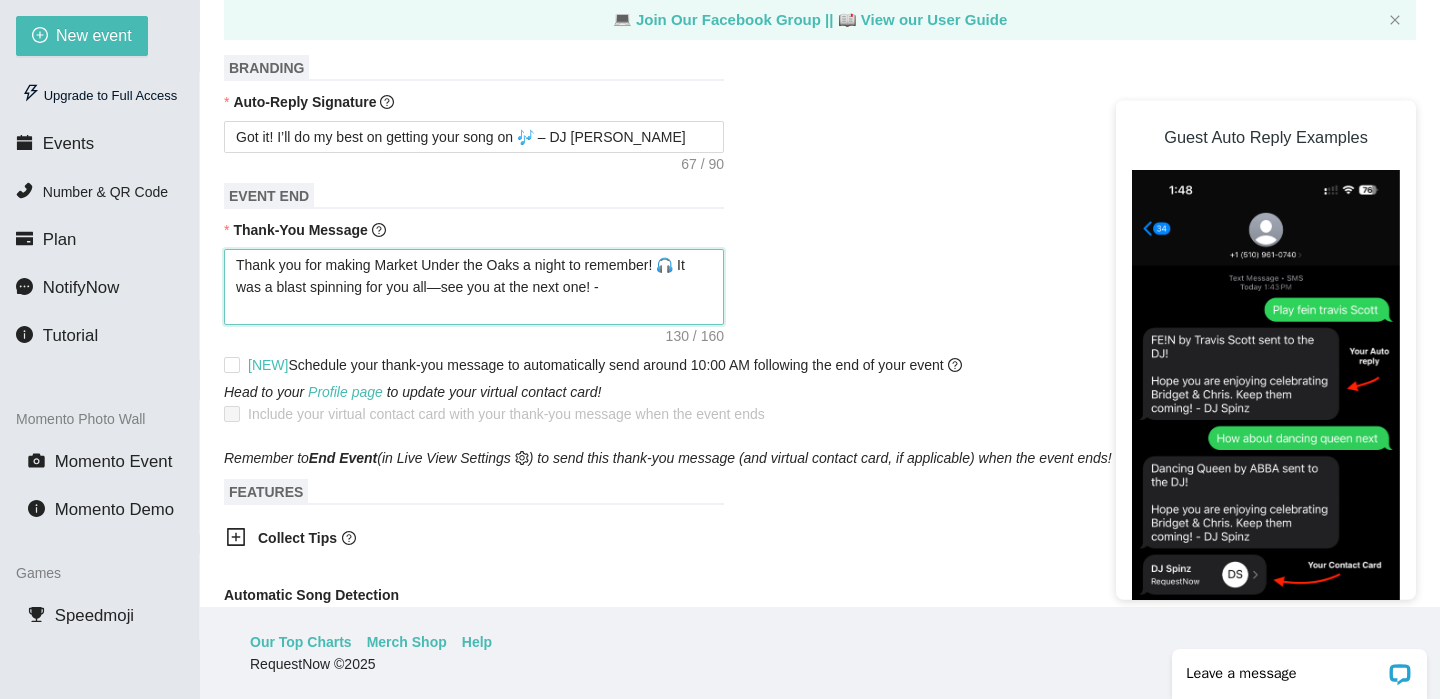 type on "Thank you for making Market Under the Oaks a night to remember! 🎧 It was a blast spinning for you all—see you at the next one! - D" 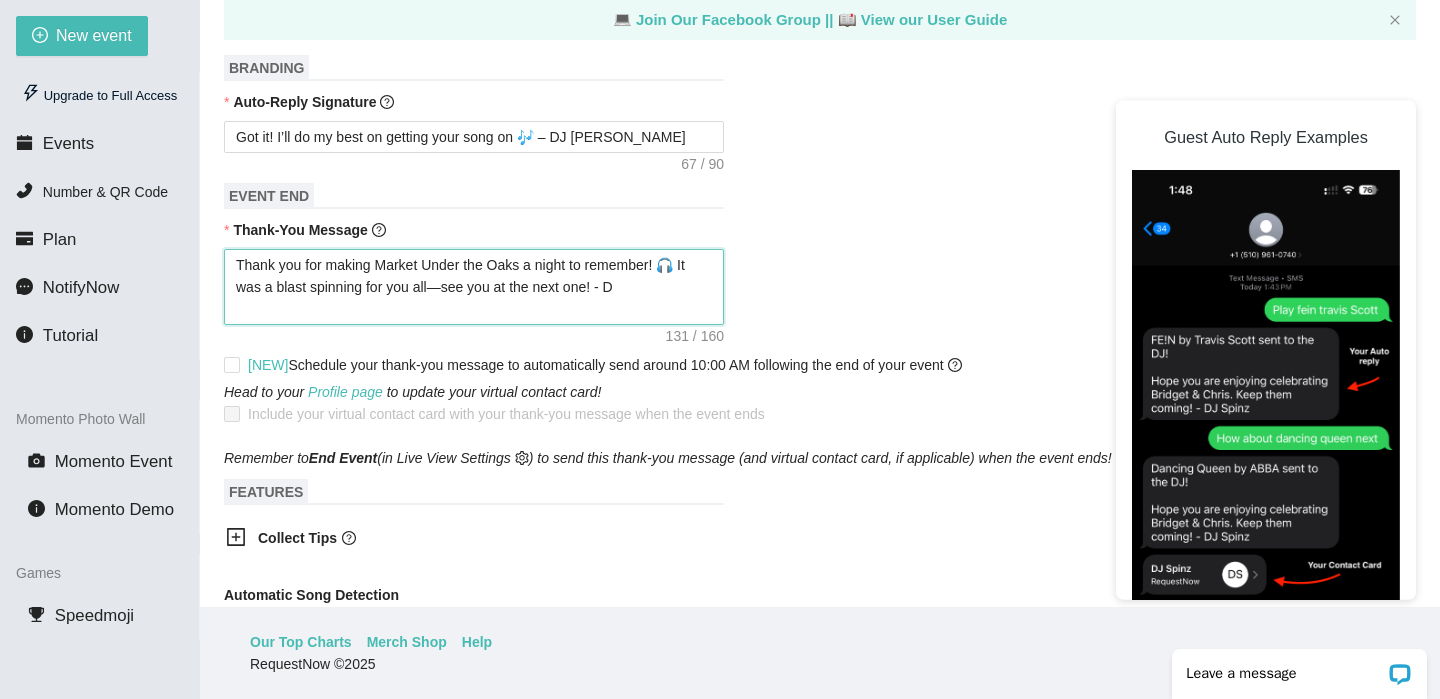 type on "Thank you for making Market Under the Oaks a night to remember! 🎧 It was a blast spinning for you all—see you at the next one! - DJ" 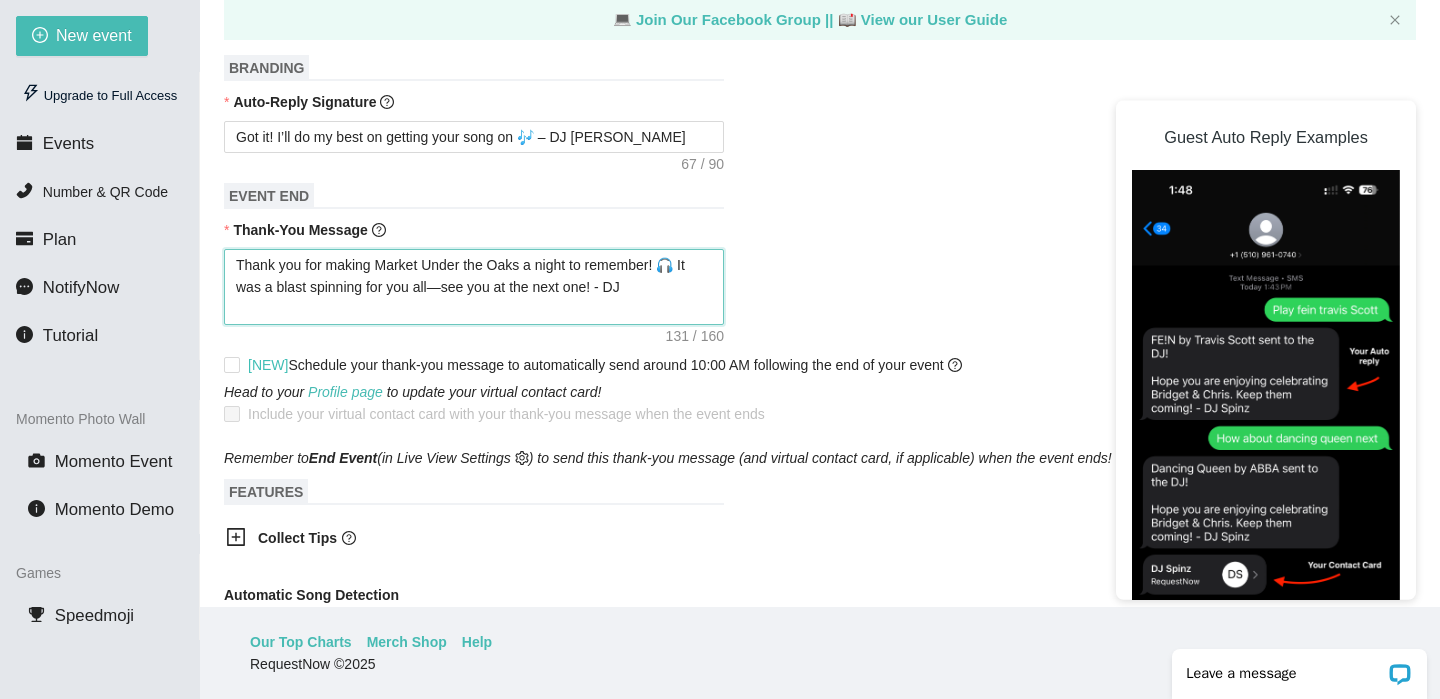 type on "Thank you for making Market Under the Oaks a night to remember! 🎧 It was a blast spinning for you all—see you at the next one! - DJ" 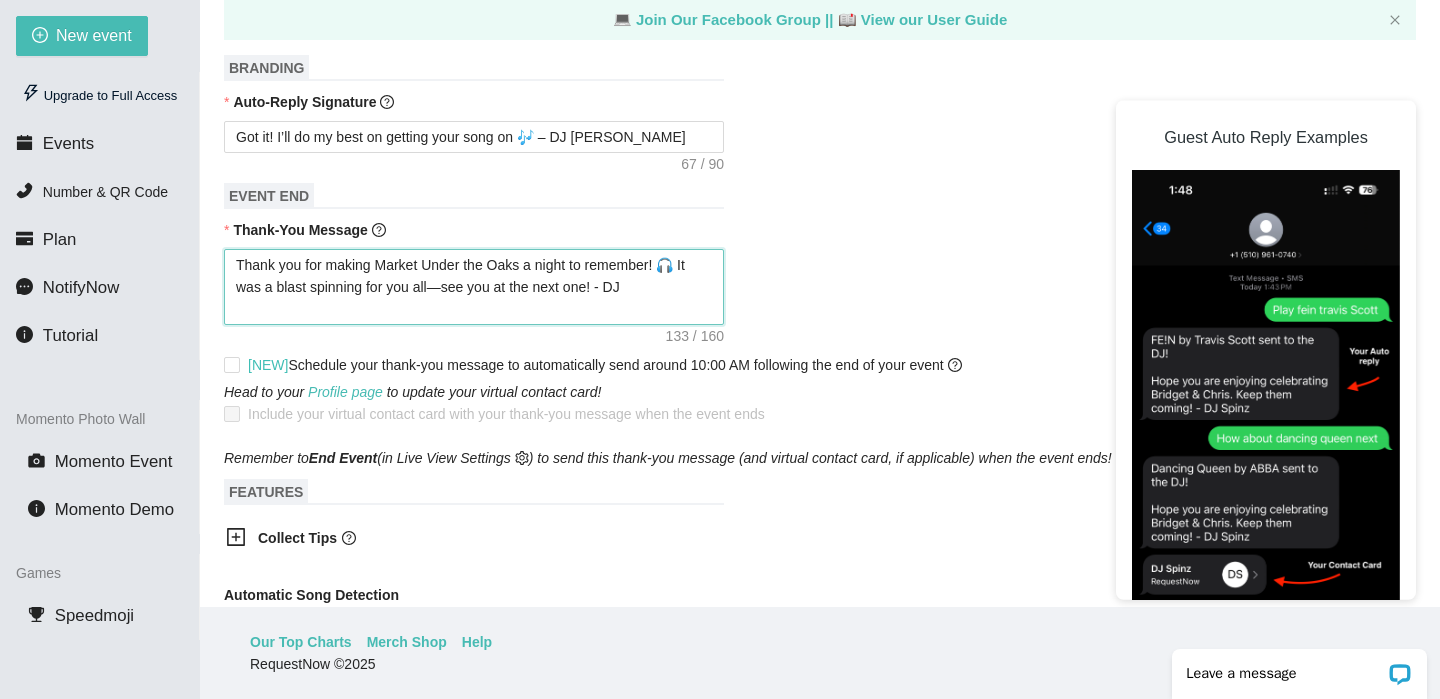 type on "Thank you for making Market Under the Oaks a night to remember! 🎧 It was a blast spinning for you all—see you at the next one! - DJ D" 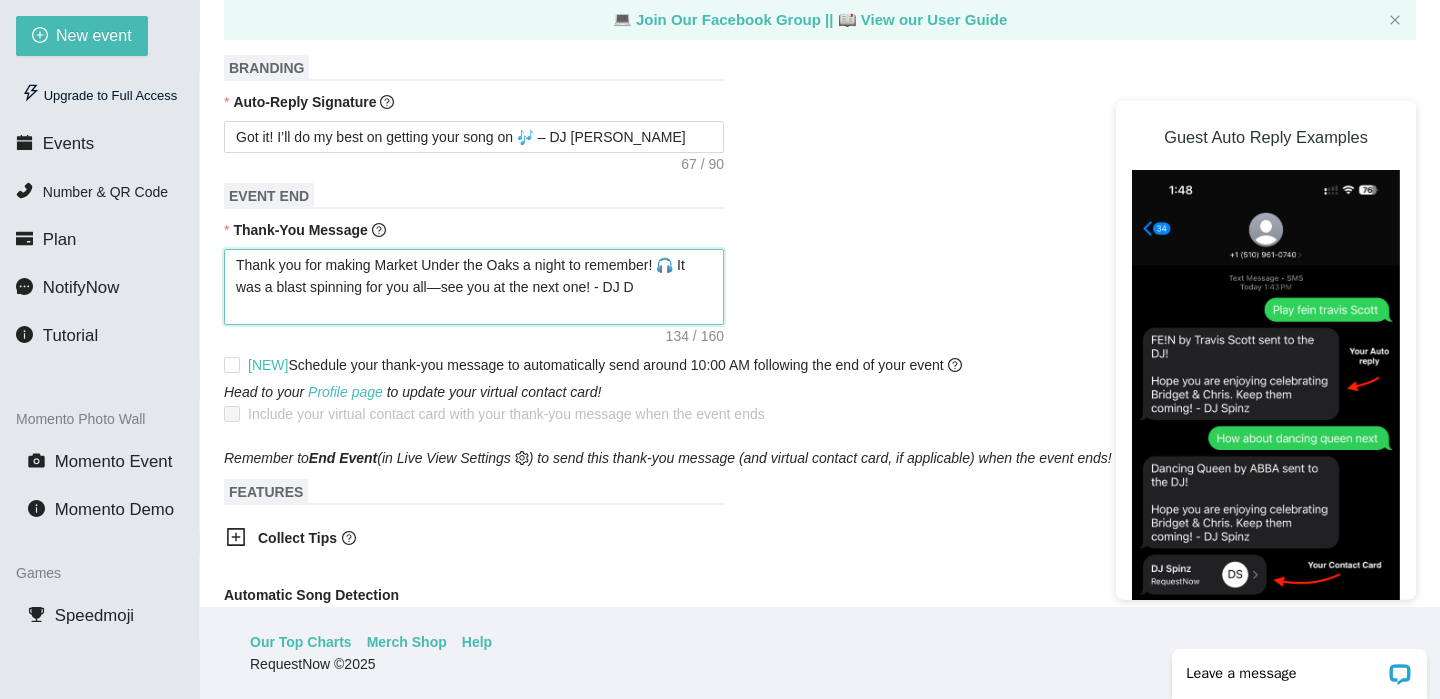 type on "Thank you for making Market Under the Oaks a night to remember! 🎧 It was a blast spinning for you all—see you at the next one! - DJ De" 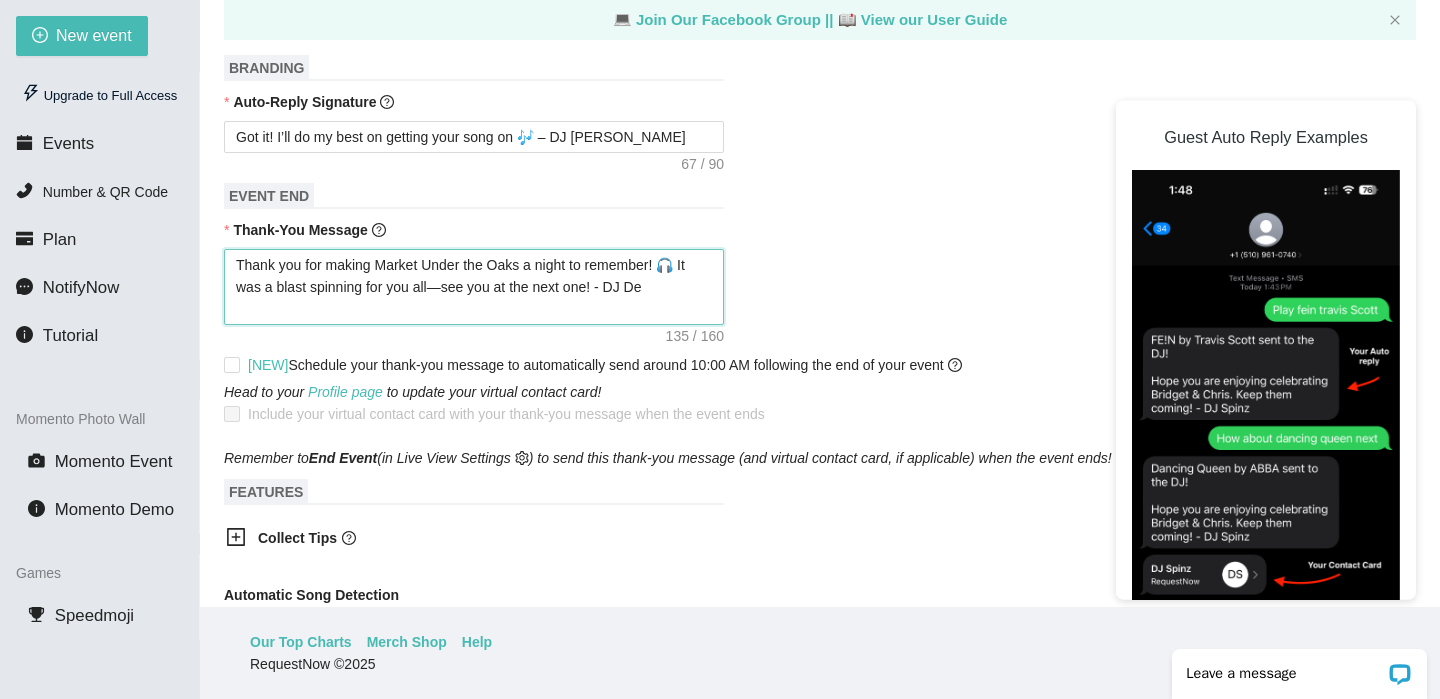 type on "Thank you for making Market Under the Oaks a night to remember! 🎧 It was a blast spinning for you all—see you at the next one! - DJ [PERSON_NAME]" 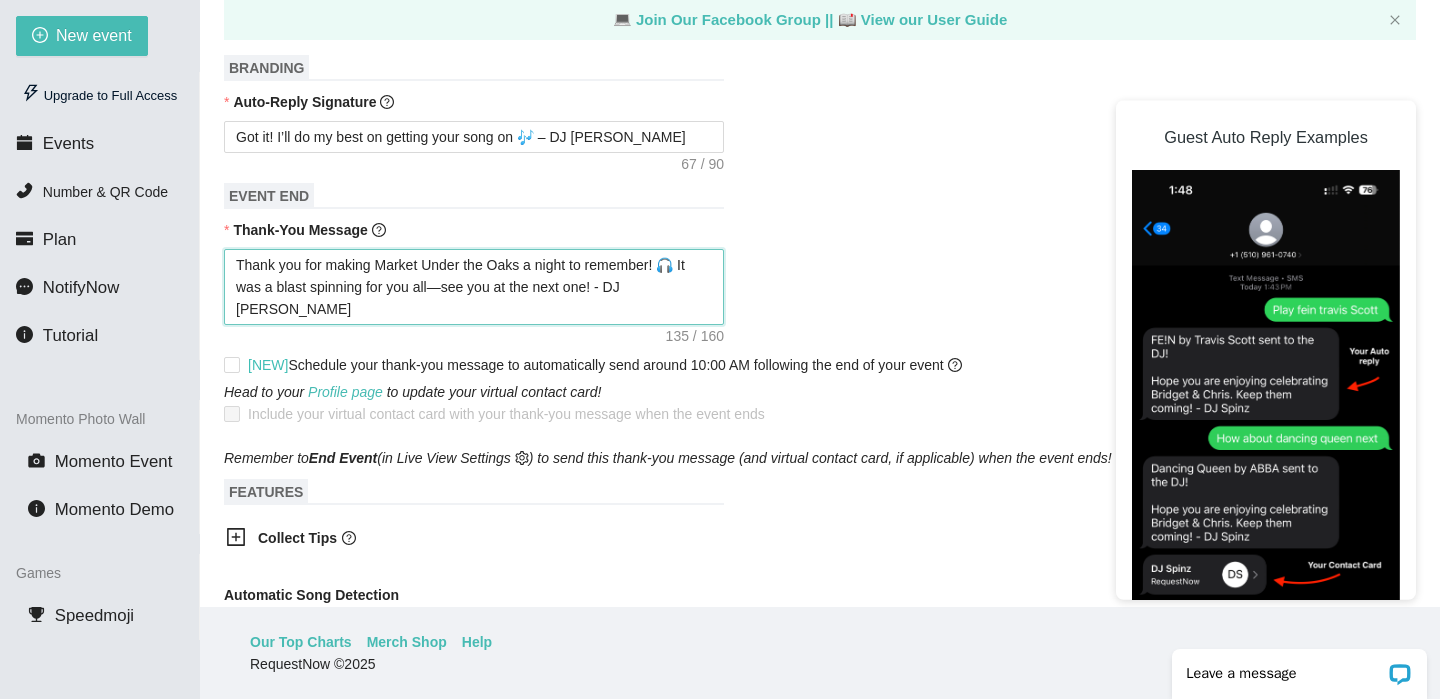 type on "Thank you for making Market Under the Oaks a night to remember! 🎧 It was a blast spinning for you all—see you at the next one! - [PERSON_NAME]" 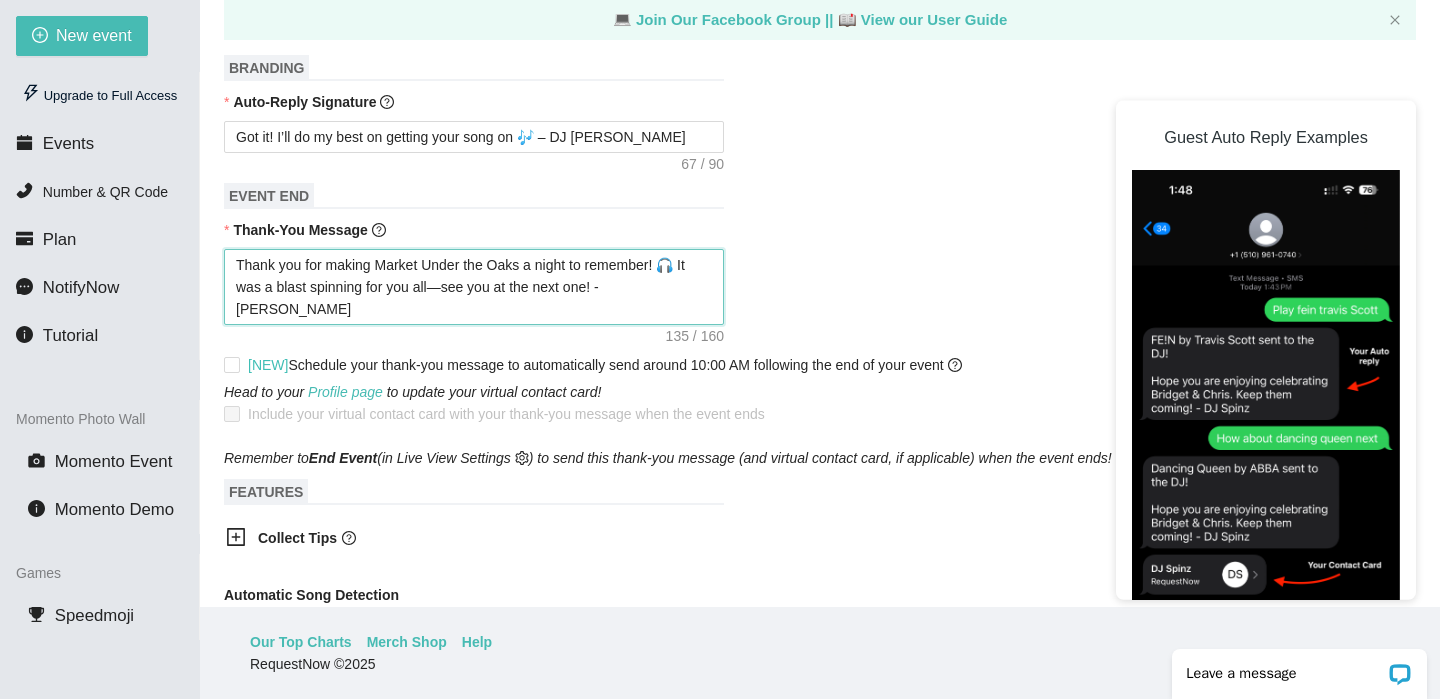 type on "Thank you for making Market Under the Oaks a night to remember! 🎧 It was a blast spinning for you all—see you at the next one! - DJ [PERSON_NAME]" 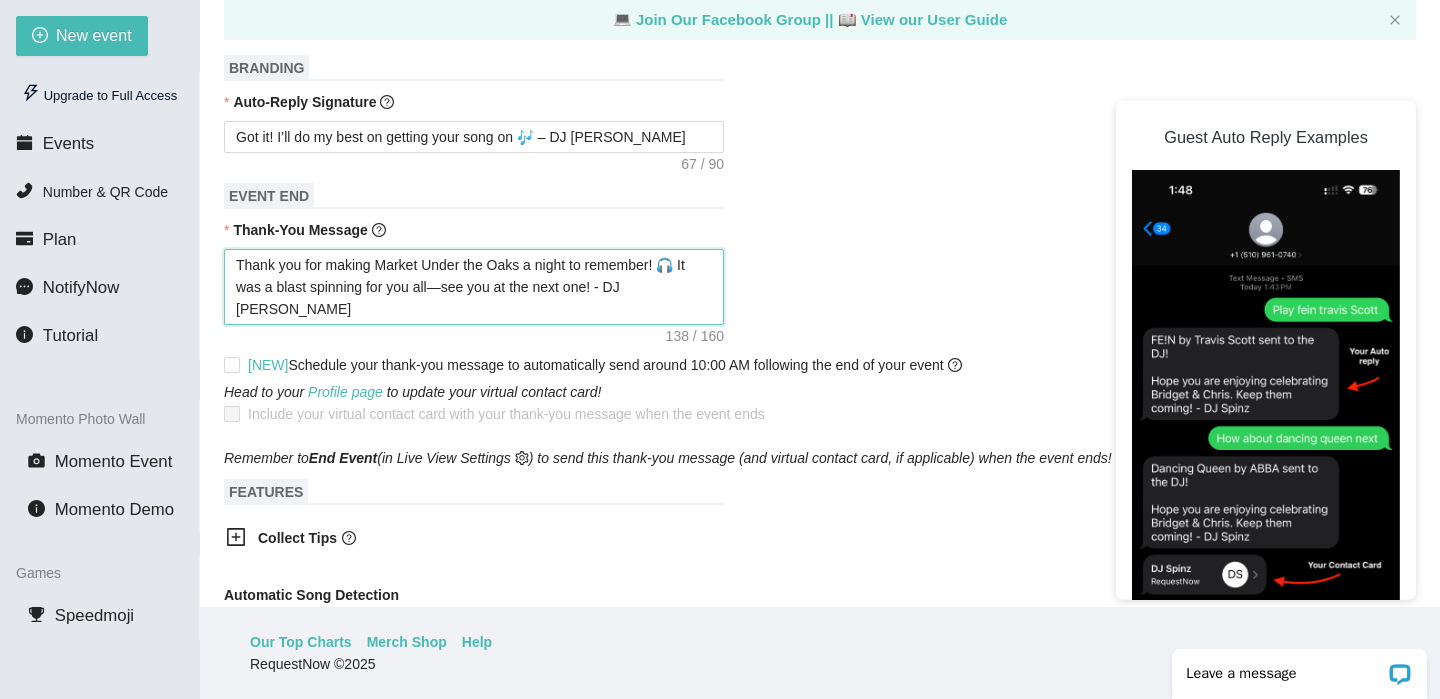 type on "Thank you for making Market Under the Oaks a night to remember! 🎧 It was a blast spinning for you all—see you at the next one! - DJ [PERSON_NAME]" 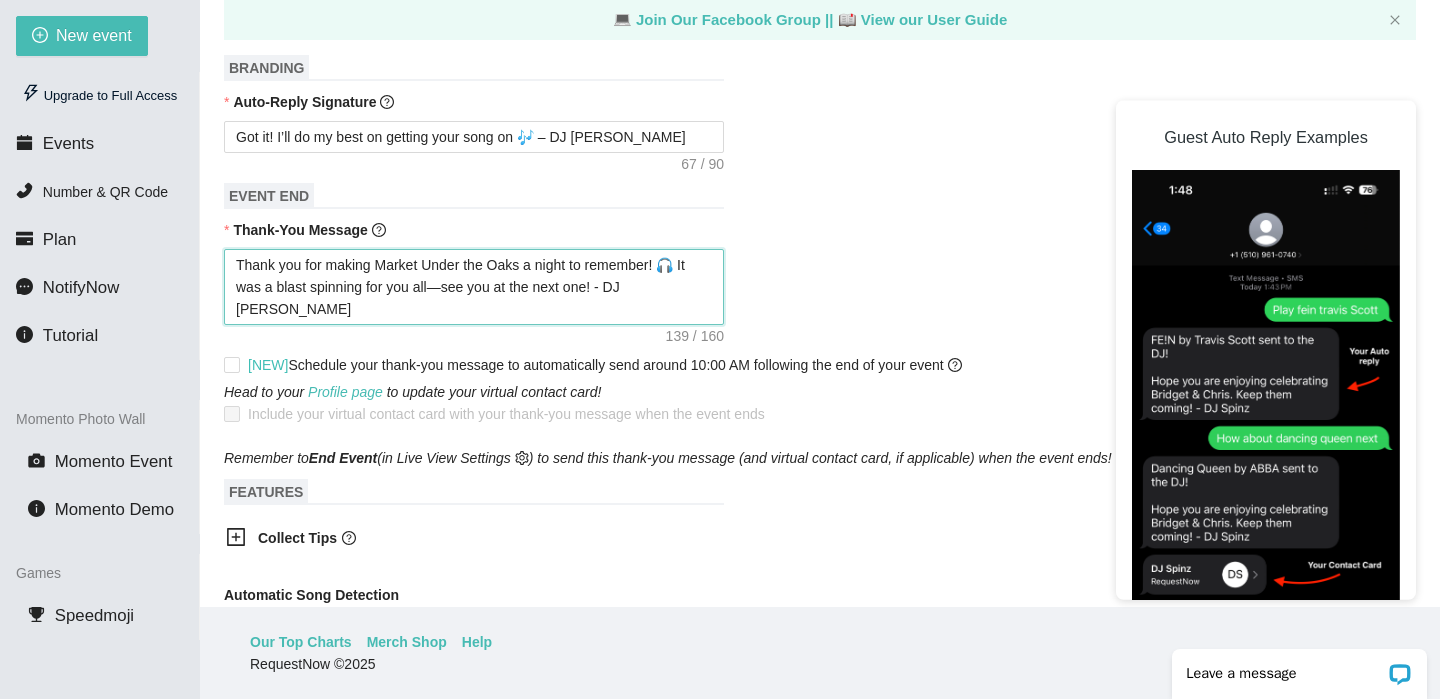 type on "Thank you for making Market Under the Oaks a night to remember! 🎧 It was a blast spinning for you all—see you at the next one! - DJ [PERSON_NAME]" 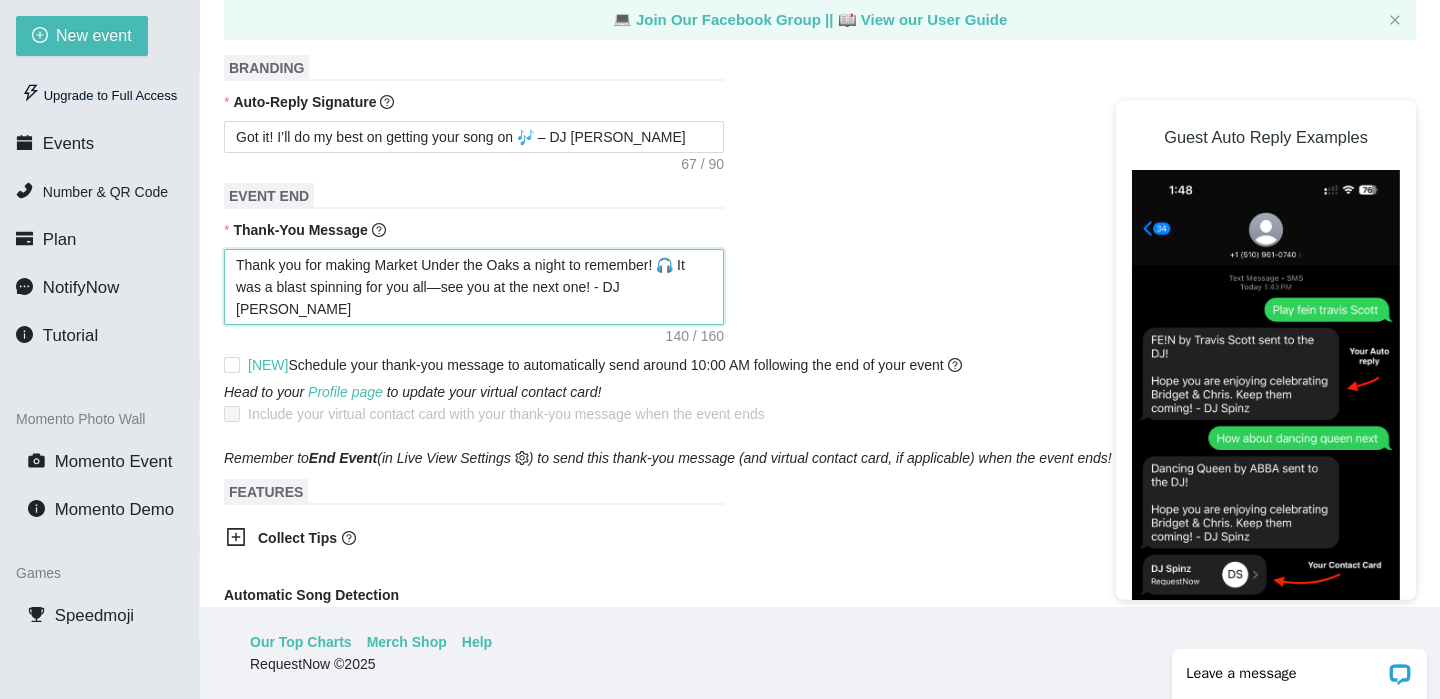 type on "Thank you for making Market Under the Oaks a night to remember! 🎧 It was a blast spinning for you all—see you at the next one! - DJ [PERSON_NAME]" 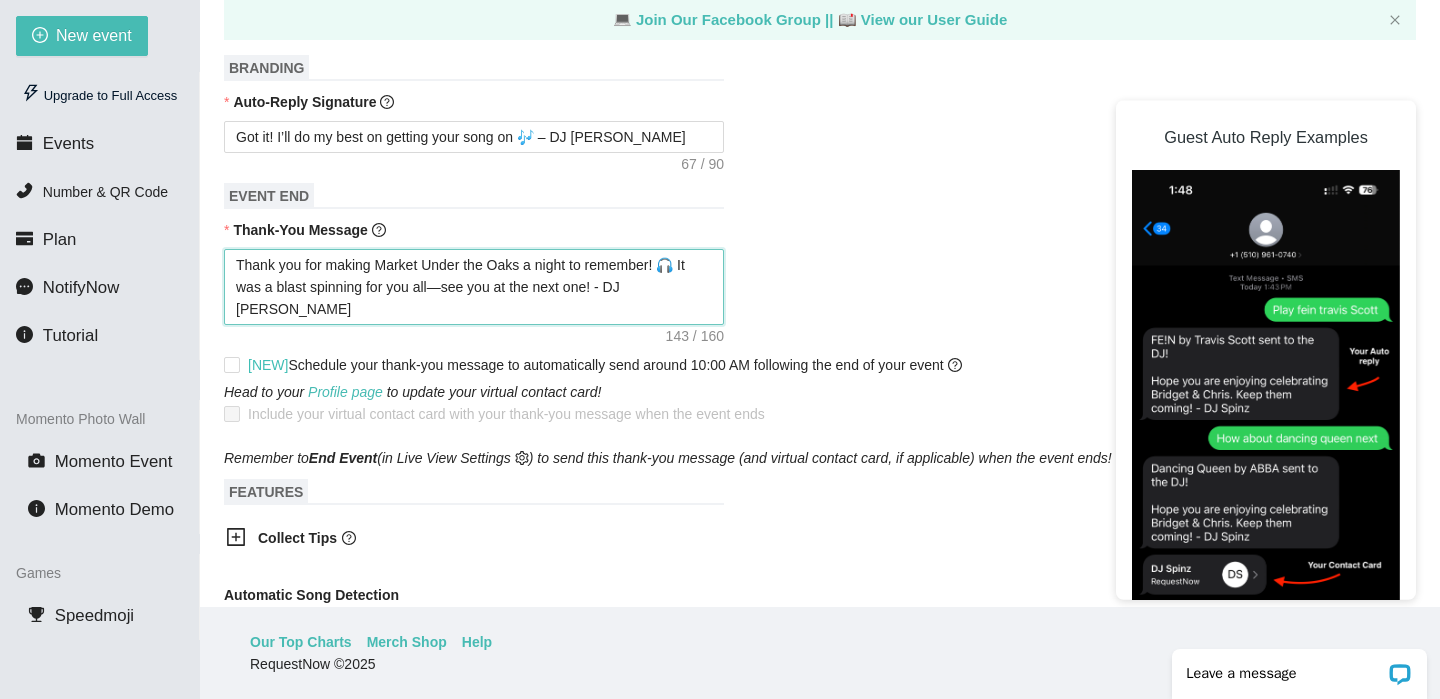 type on "Thank you for making Market Under the Oaks a night to remember! 🎧 It was a blast spinning for you all—see you at the next one! - DJ [PERSON_NAME]" 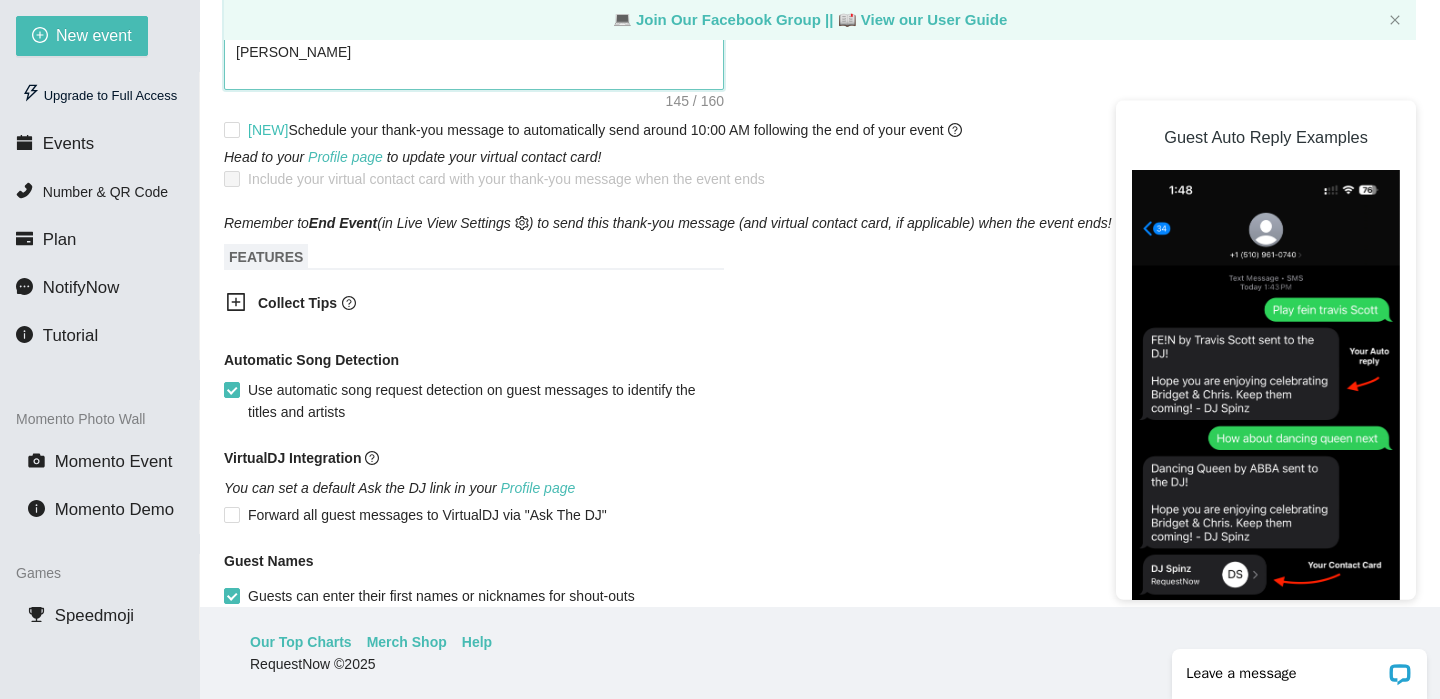 scroll, scrollTop: 951, scrollLeft: 0, axis: vertical 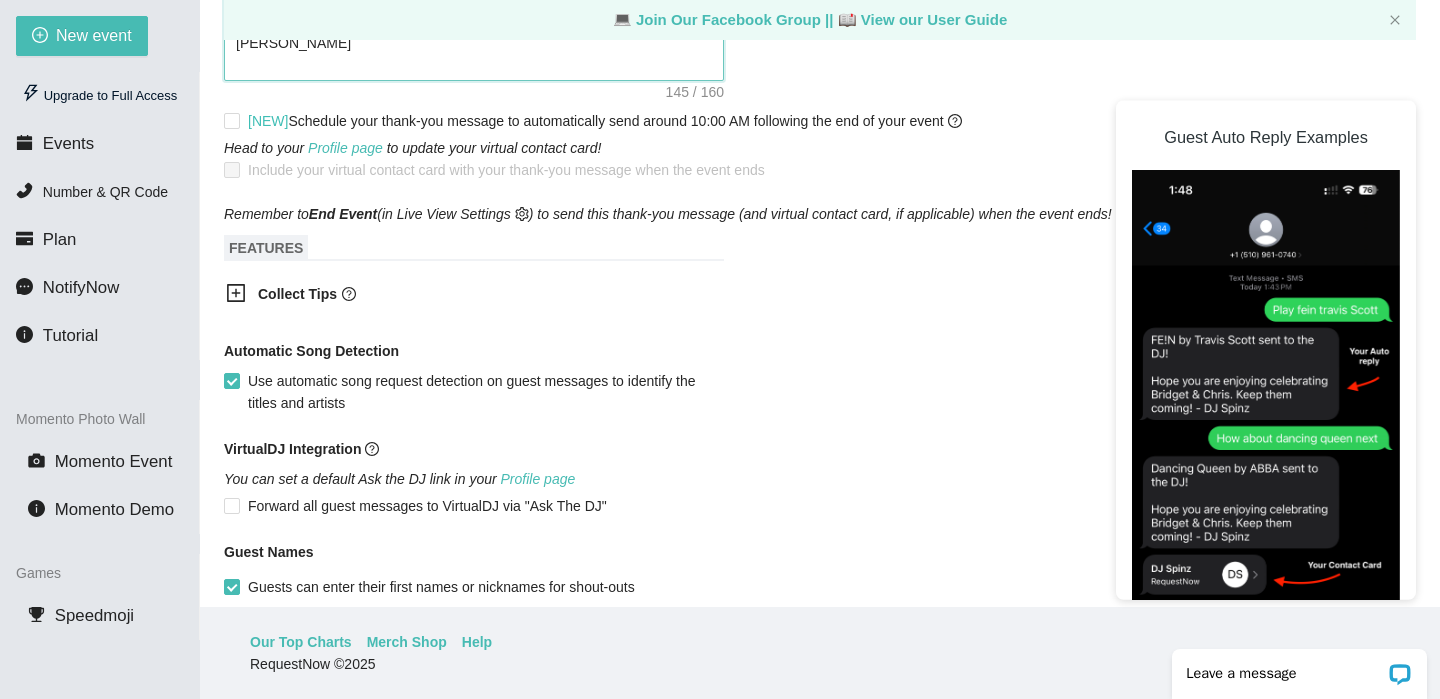 type on "Thank you for making Market Under the Oaks a night to remember! 🎧 It was a blast spinning for you all—see you at the next one! - DJ [PERSON_NAME]" 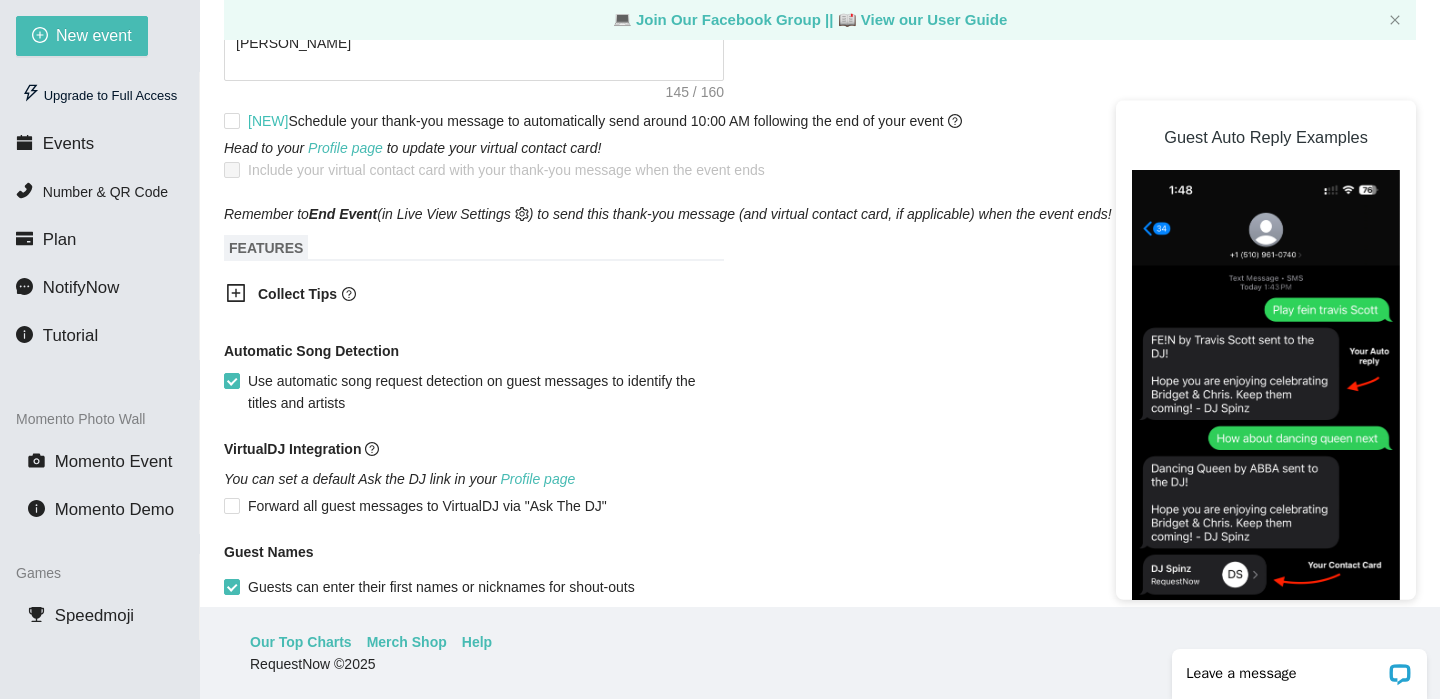 click 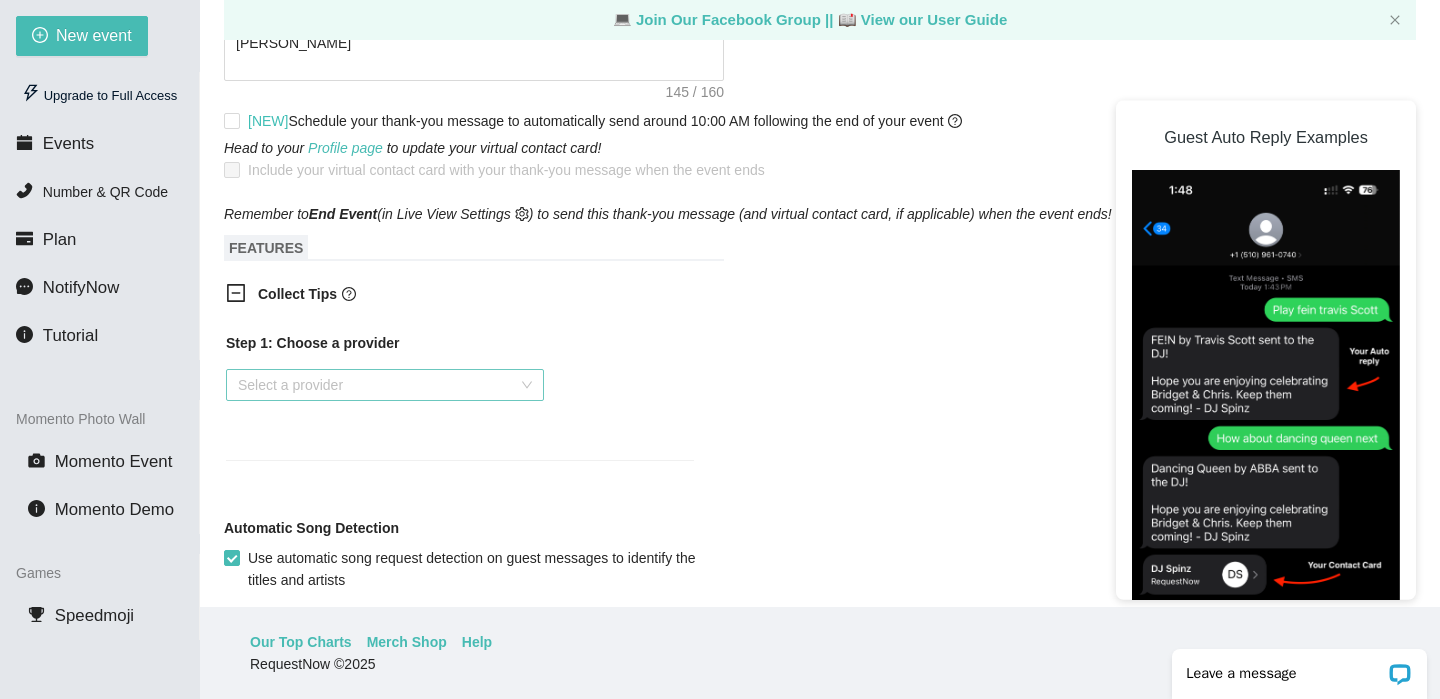 click at bounding box center [378, 385] 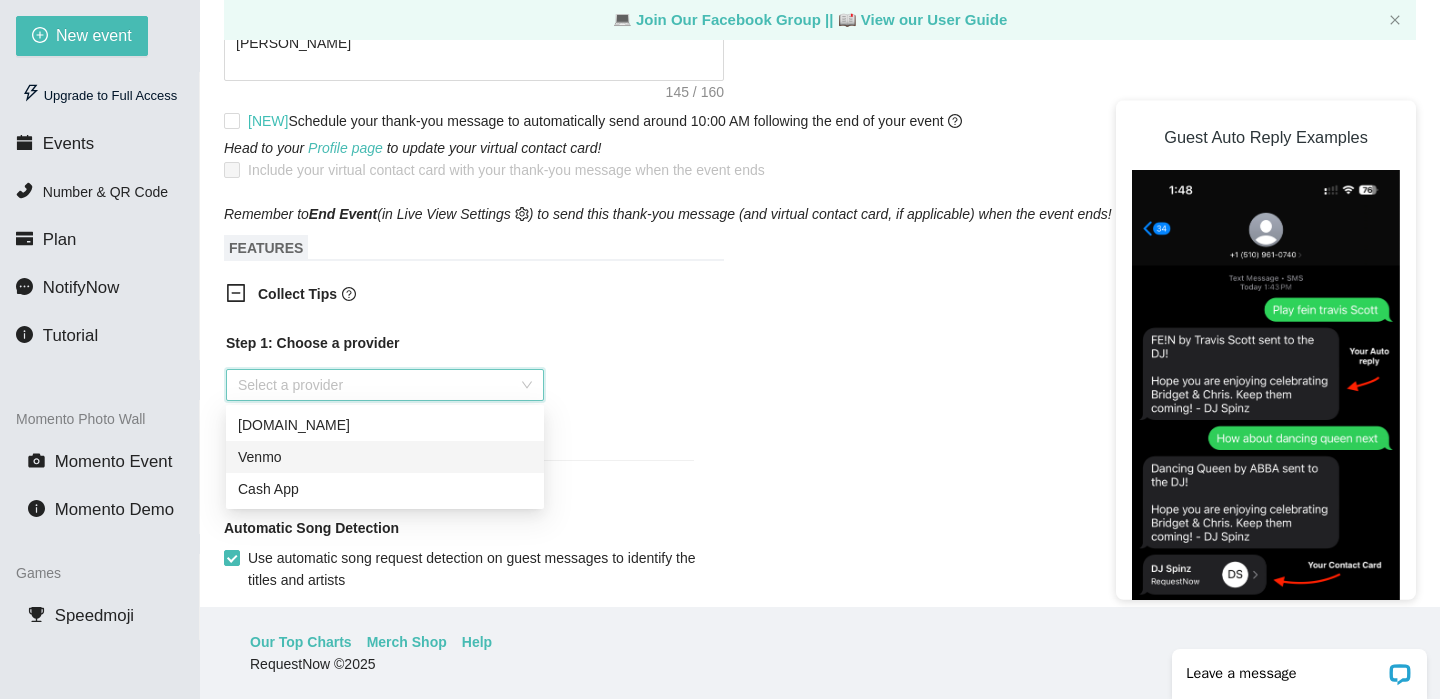 click on "Venmo" at bounding box center [385, 457] 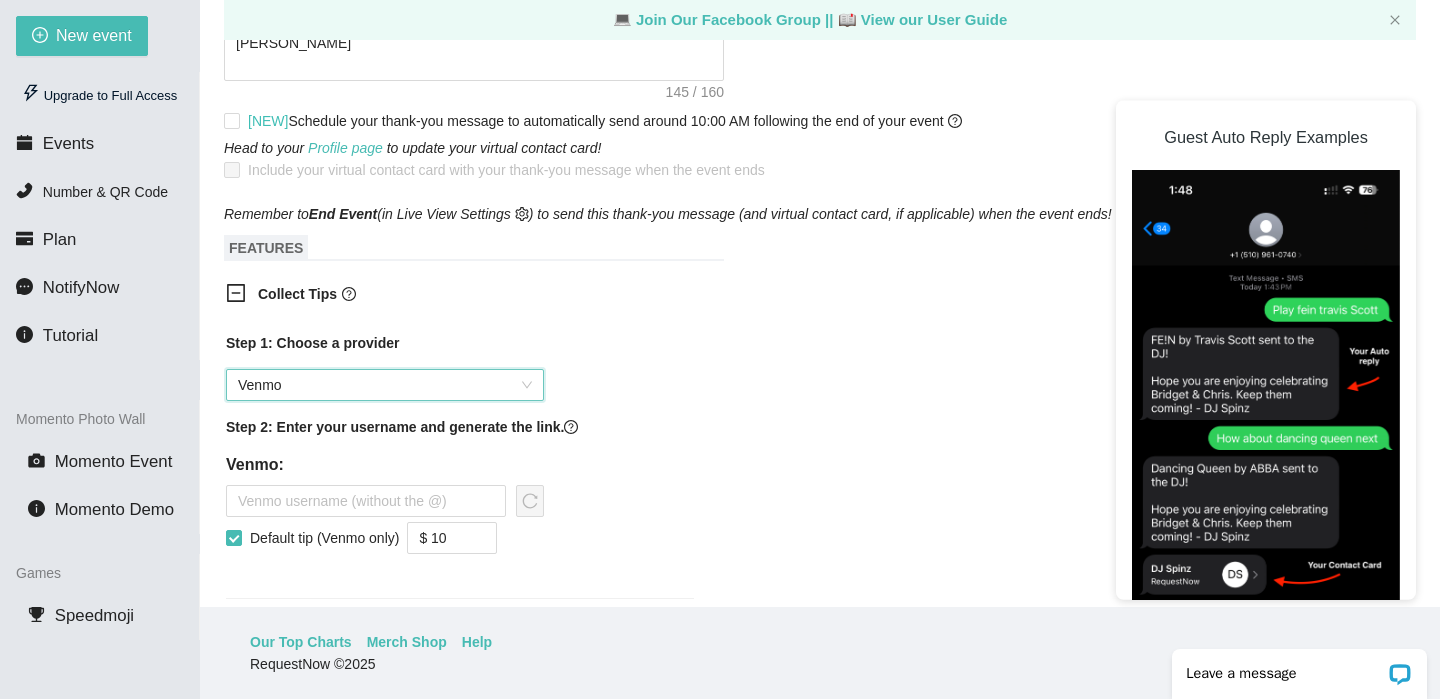 scroll, scrollTop: 1055, scrollLeft: 0, axis: vertical 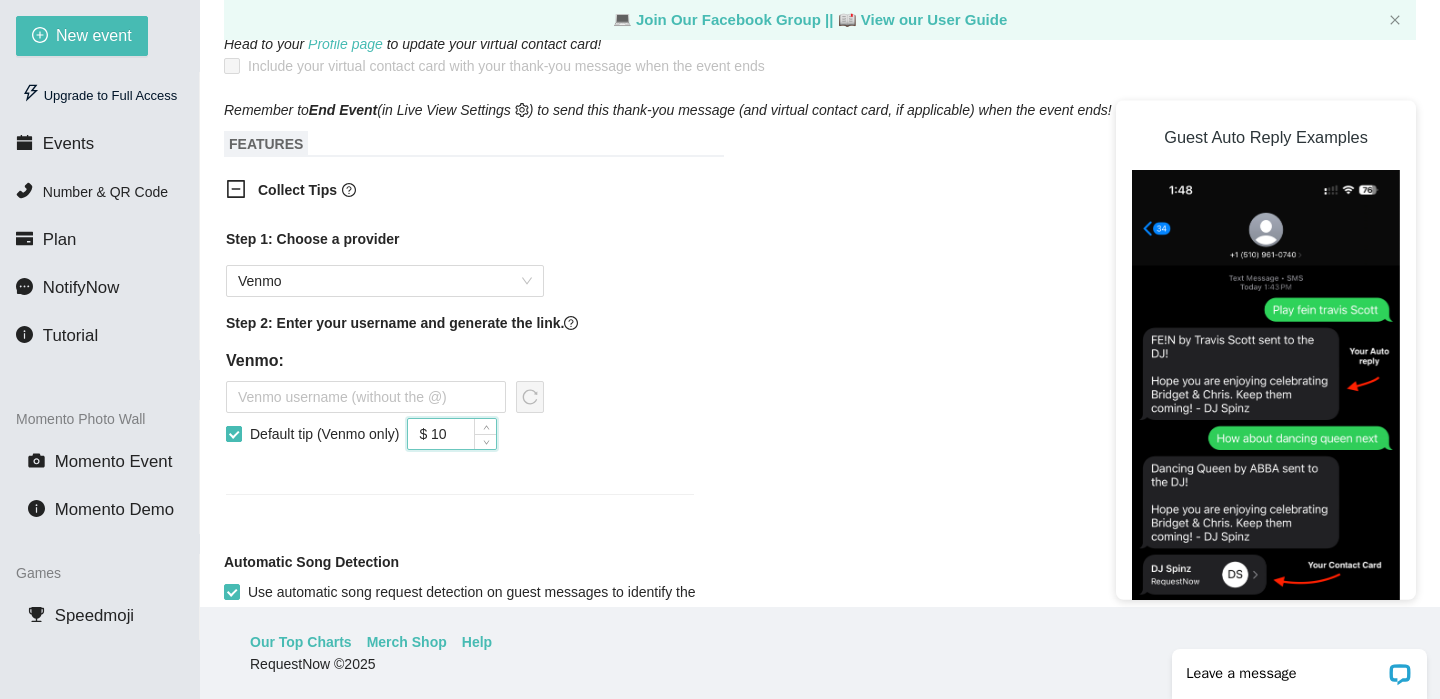 drag, startPoint x: 478, startPoint y: 436, endPoint x: 363, endPoint y: 436, distance: 115 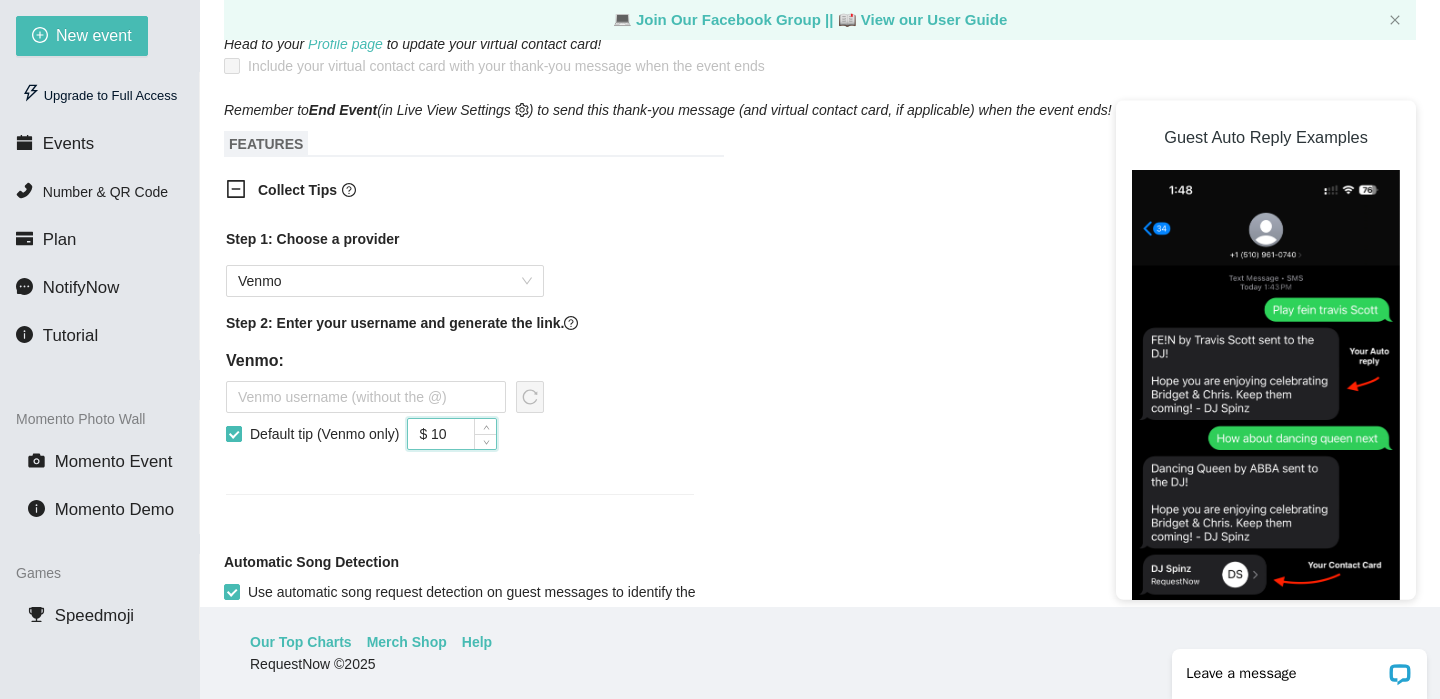 click on "Default tip (Venmo only) $ 10" at bounding box center (385, 434) 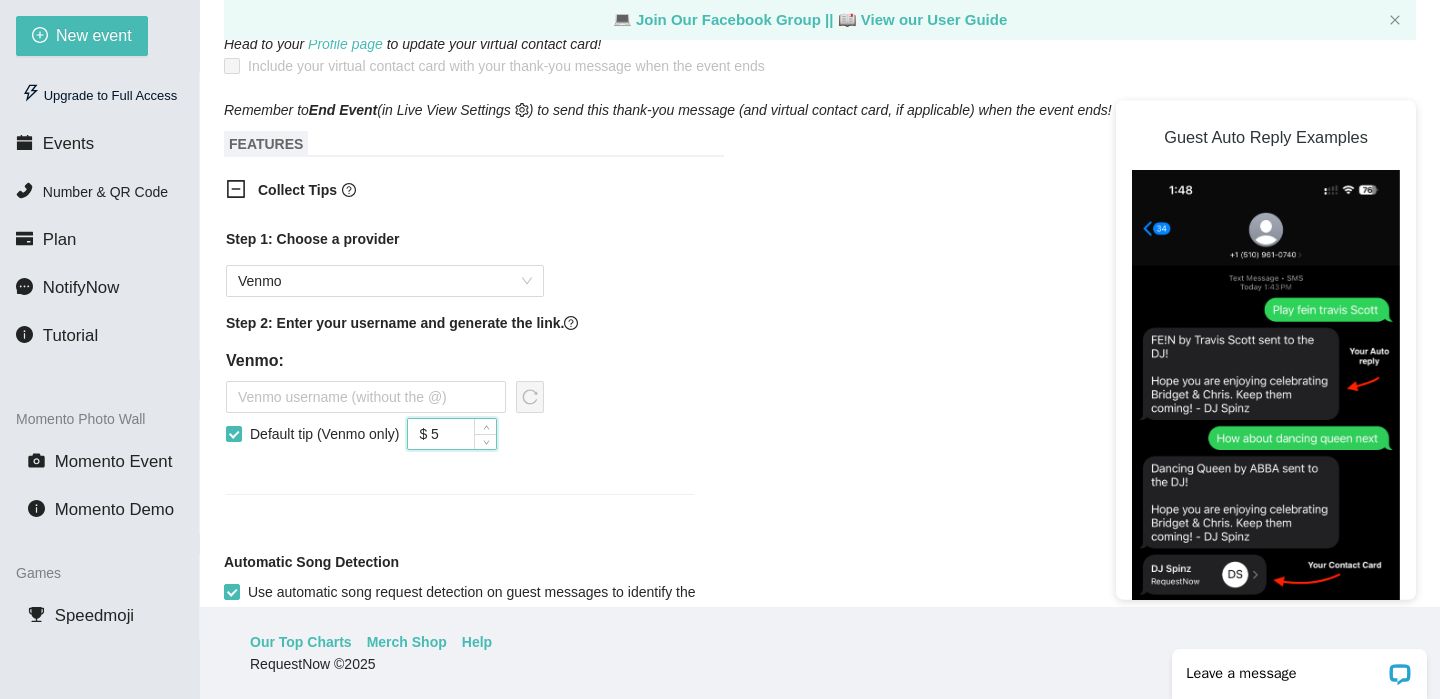 type on "$ 5" 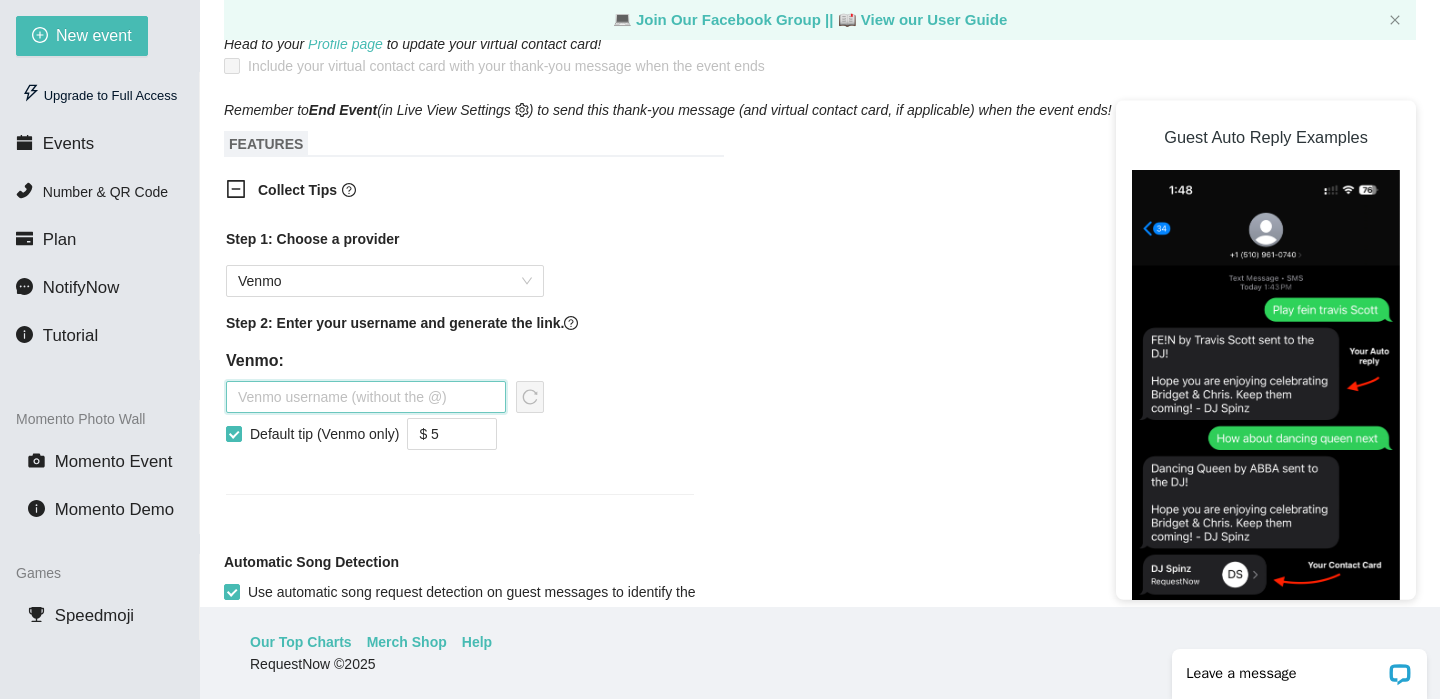click at bounding box center [366, 397] 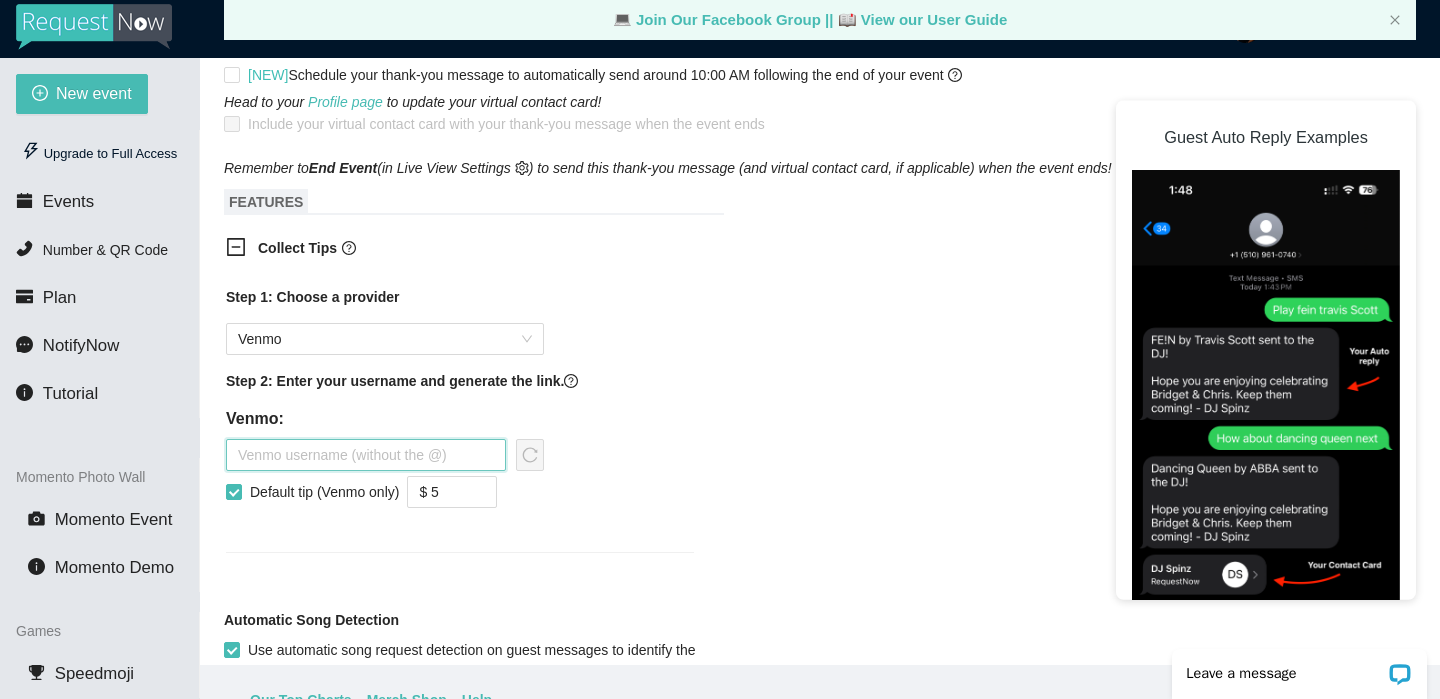scroll, scrollTop: 0, scrollLeft: 0, axis: both 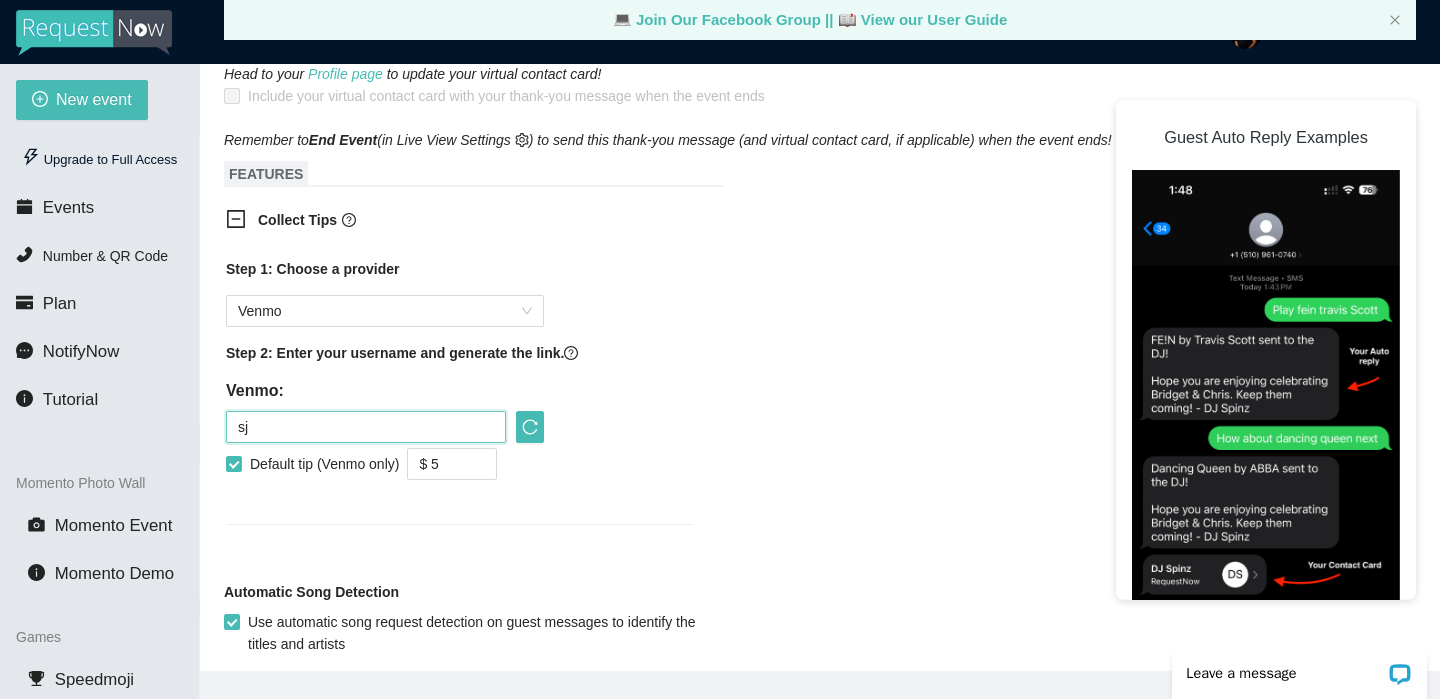 type on "s" 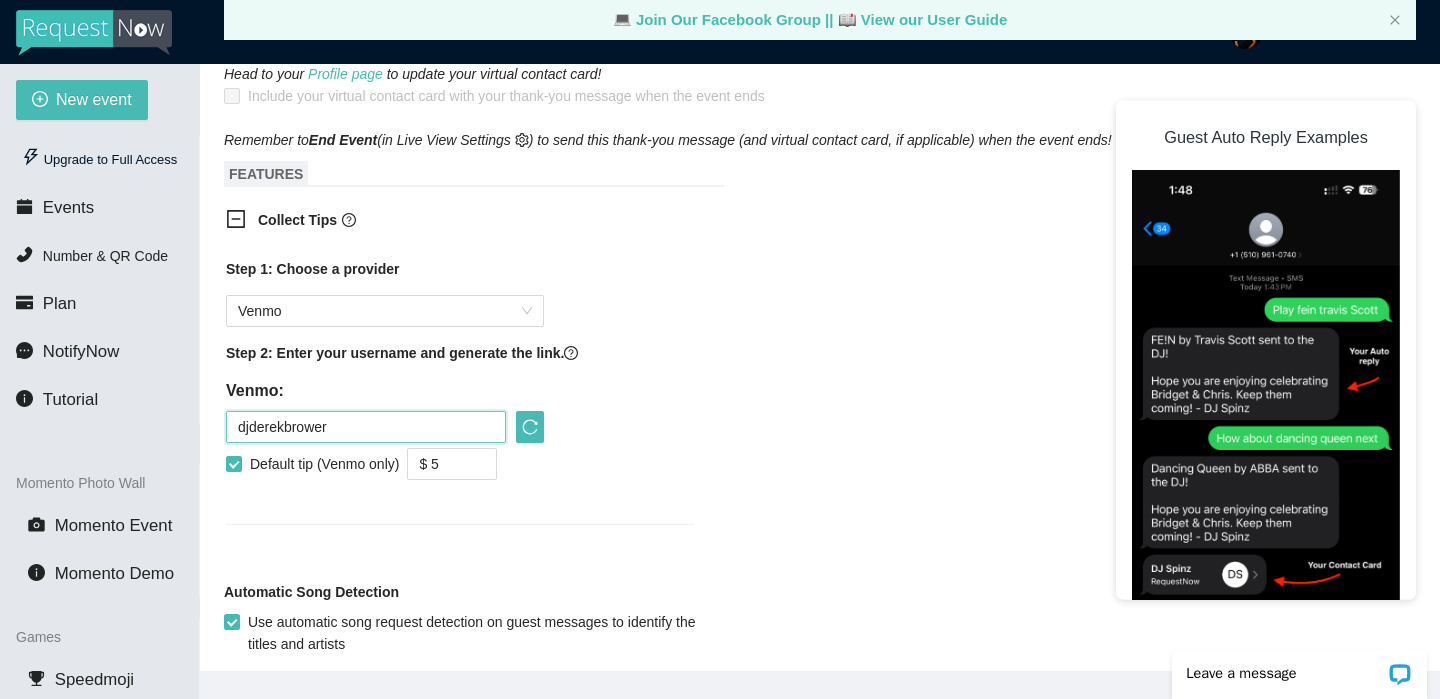 type on "djderekbrower" 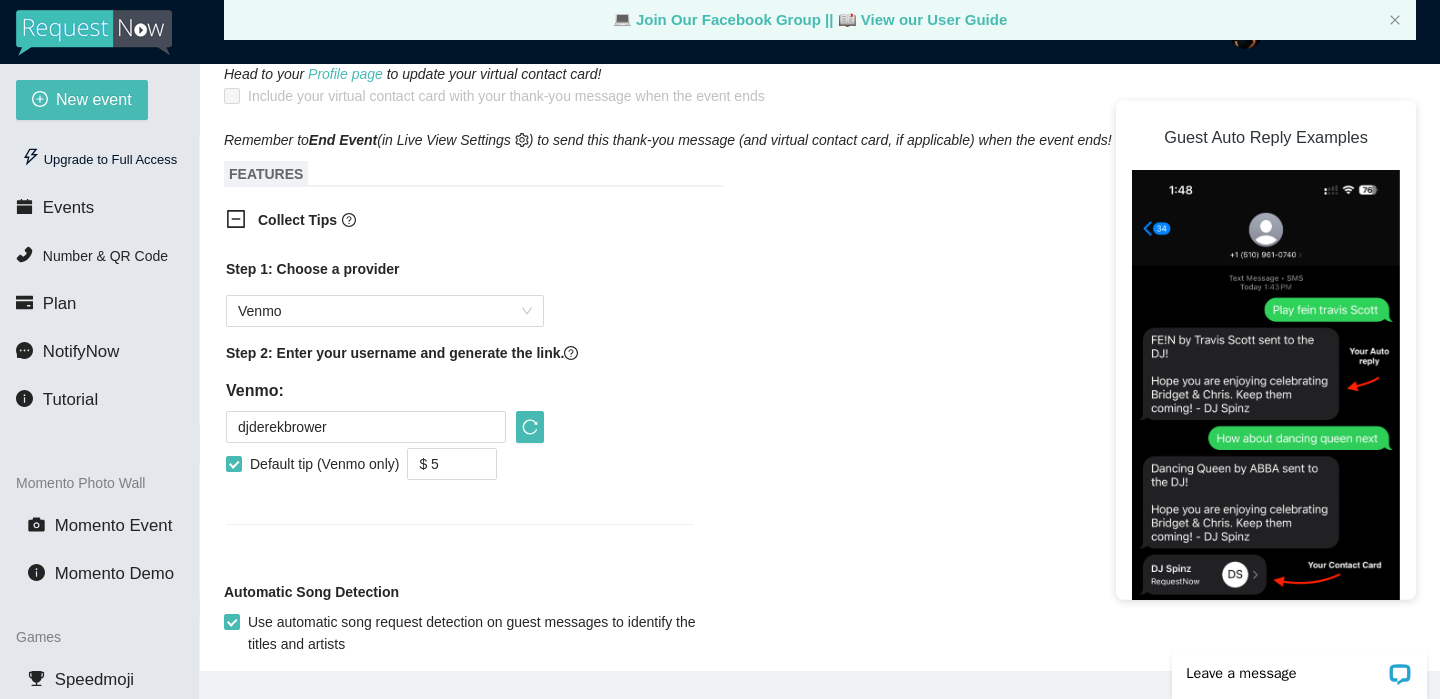 click on "Step 1: Choose a provider  Venmo Step 2: Enter your username and generate the link.  Venmo: djderekbrower Default tip (Venmo only) $ 5" at bounding box center (460, 379) 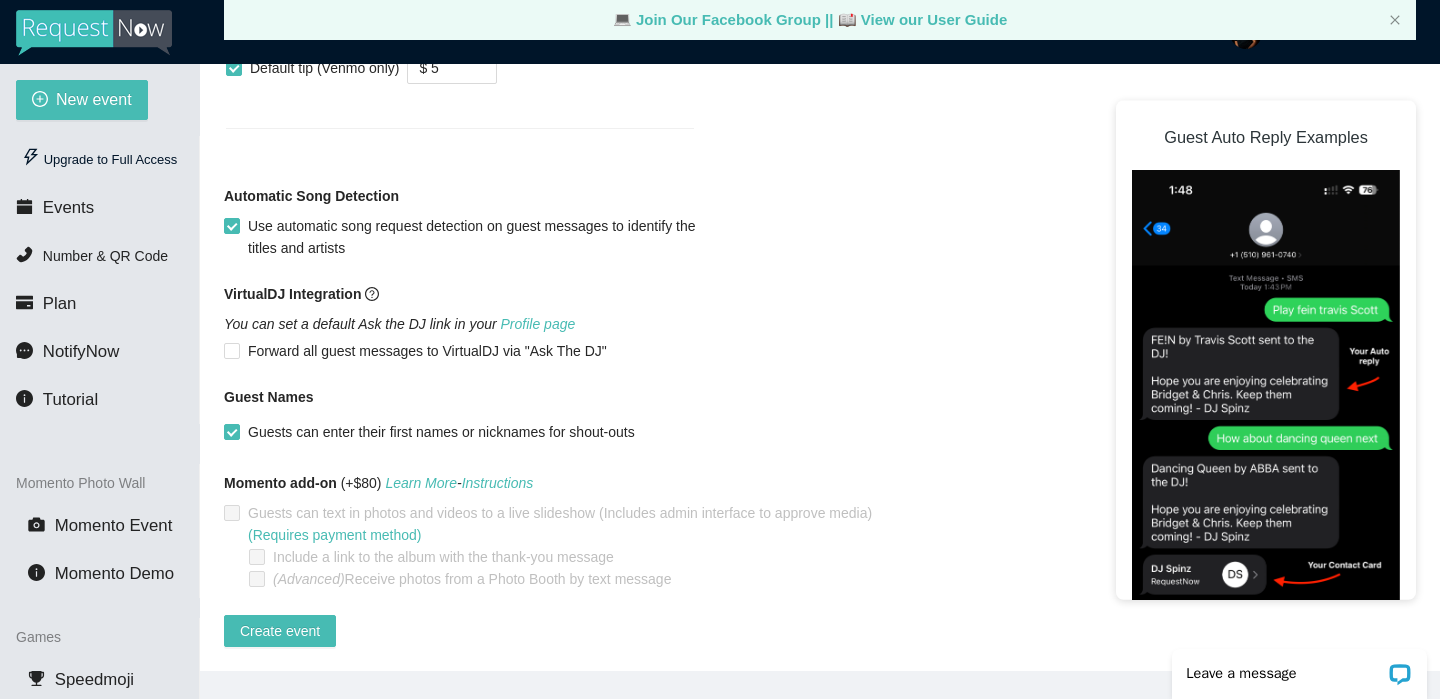 scroll, scrollTop: 1501, scrollLeft: 0, axis: vertical 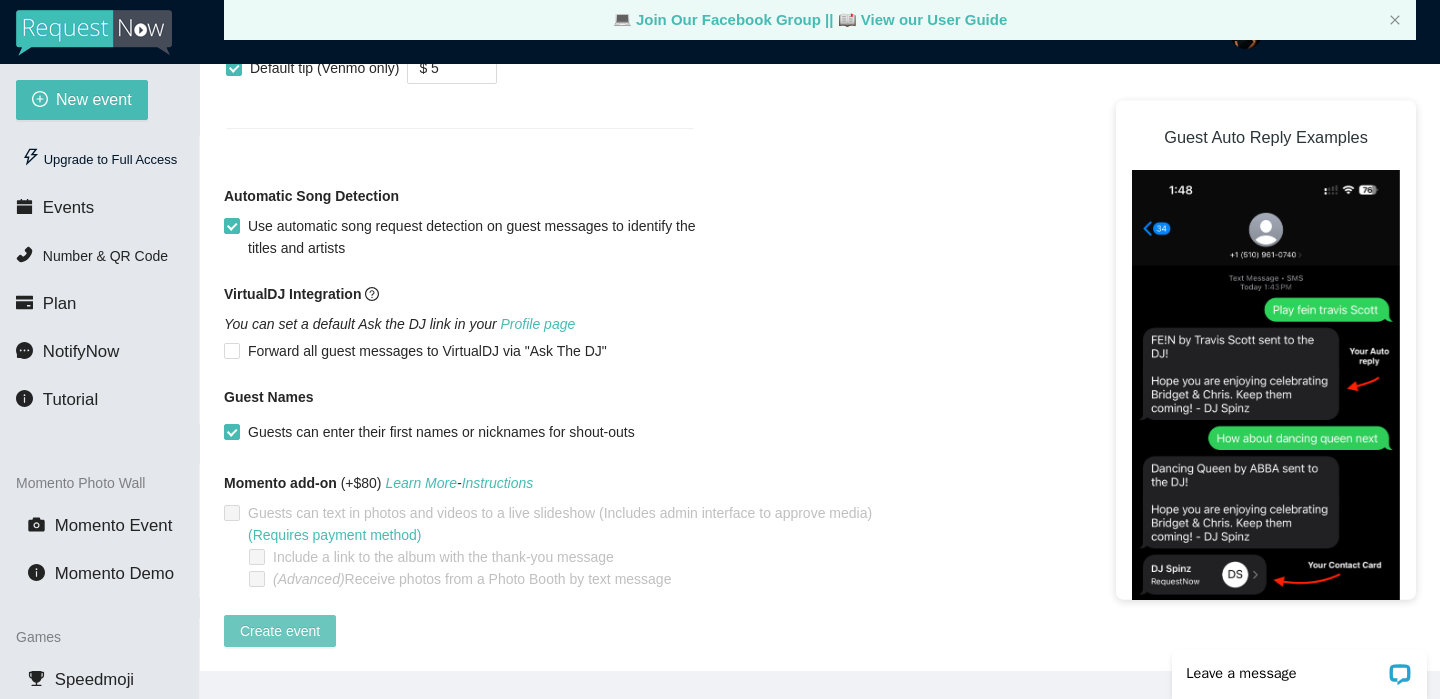 click on "Create event" at bounding box center (280, 631) 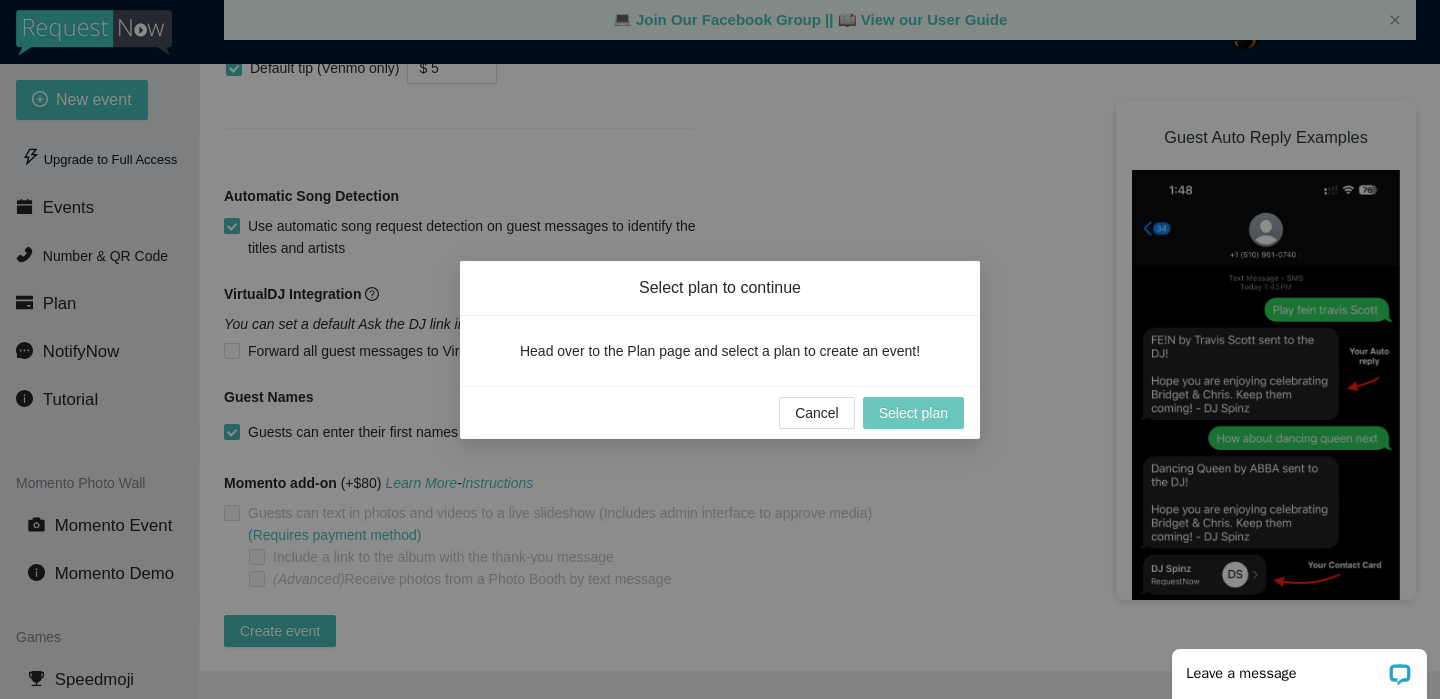 click on "Select plan" at bounding box center (913, 413) 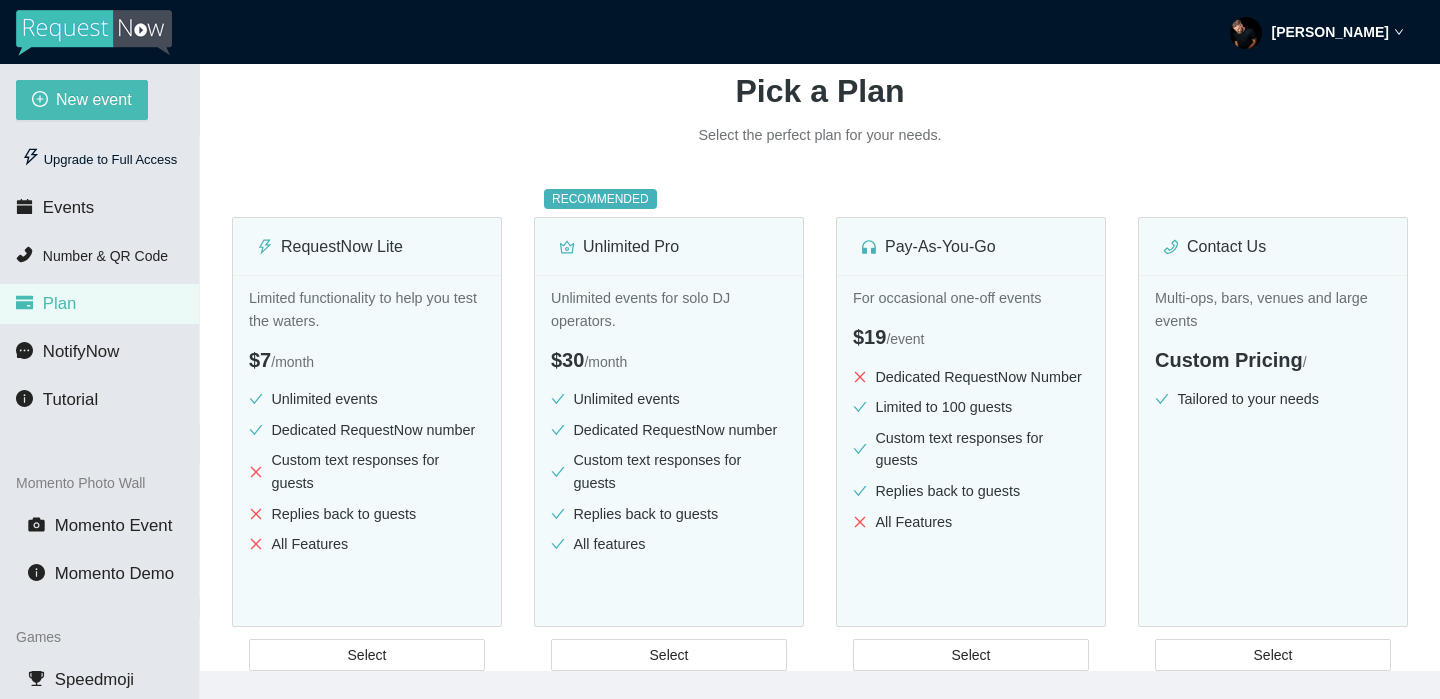 scroll, scrollTop: 198, scrollLeft: 0, axis: vertical 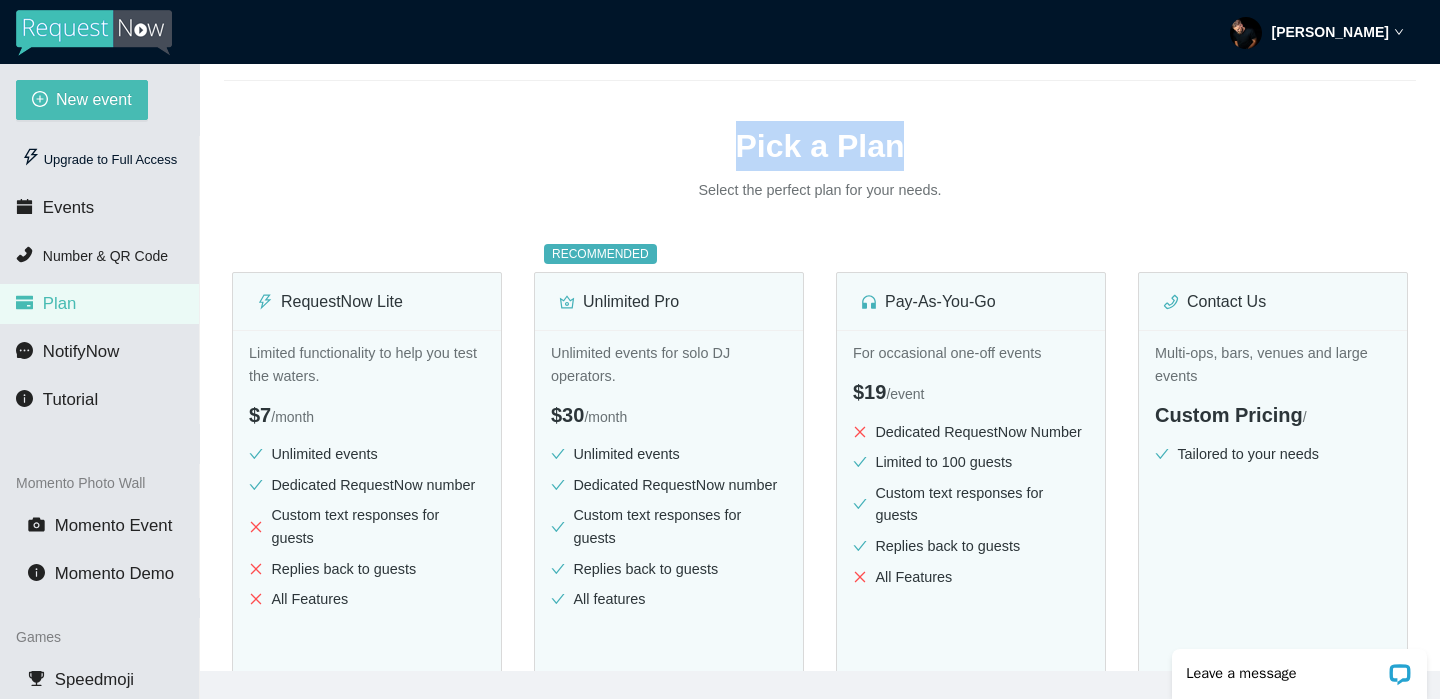 drag, startPoint x: 902, startPoint y: 150, endPoint x: 739, endPoint y: 162, distance: 163.44112 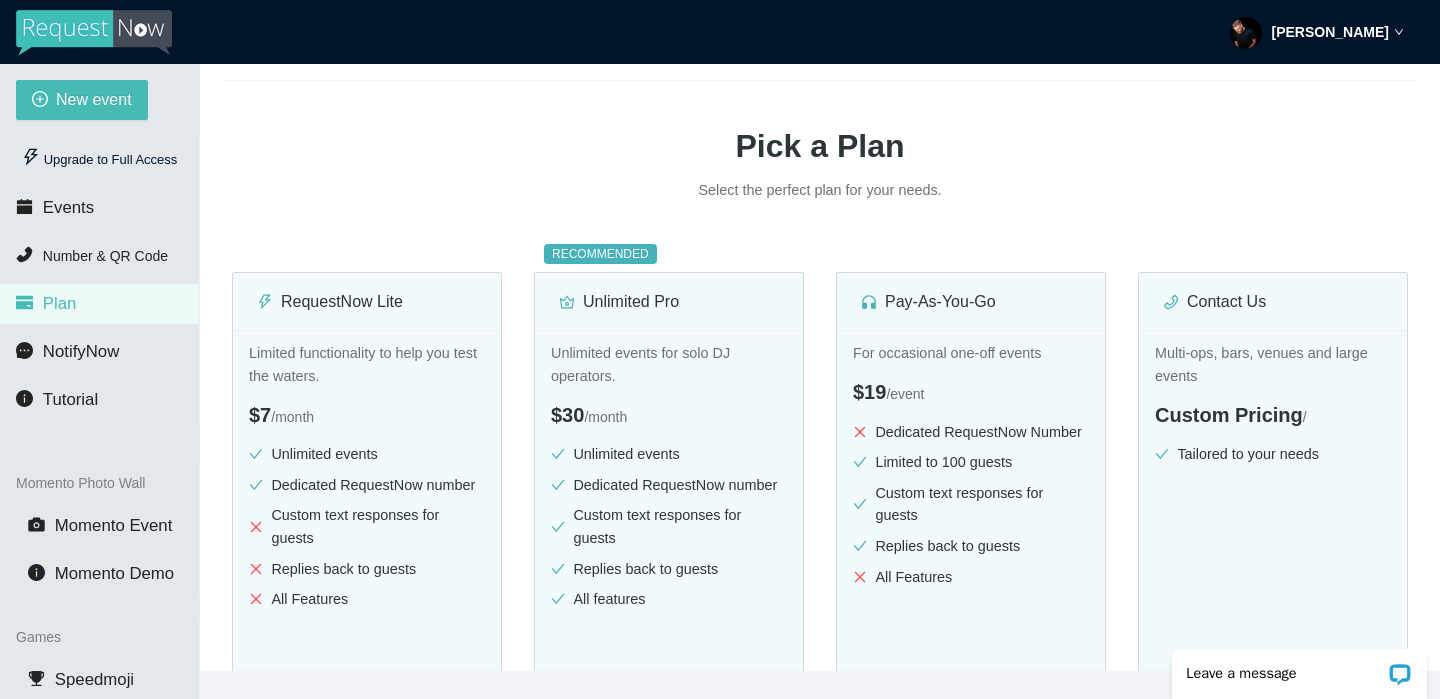 click on "Select the perfect plan for your needs." at bounding box center (820, 190) 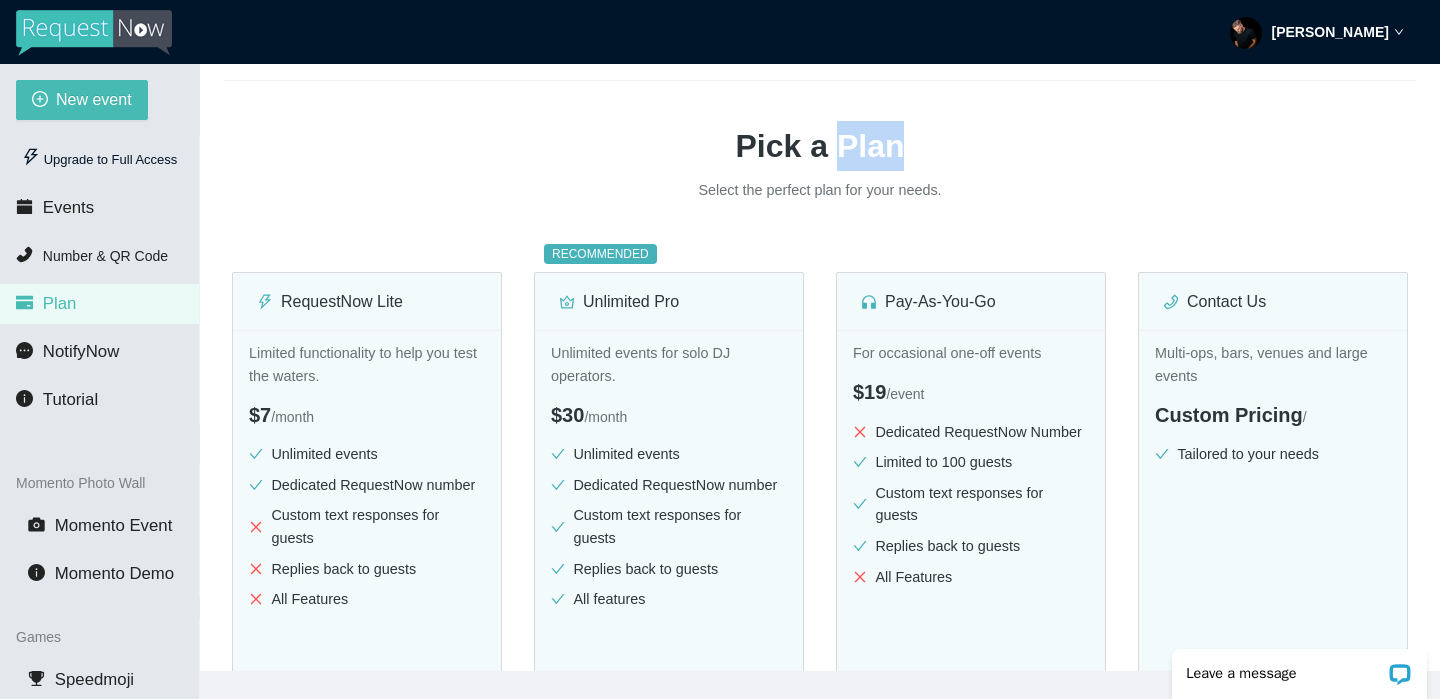 click on "Pick a Plan" at bounding box center [820, 146] 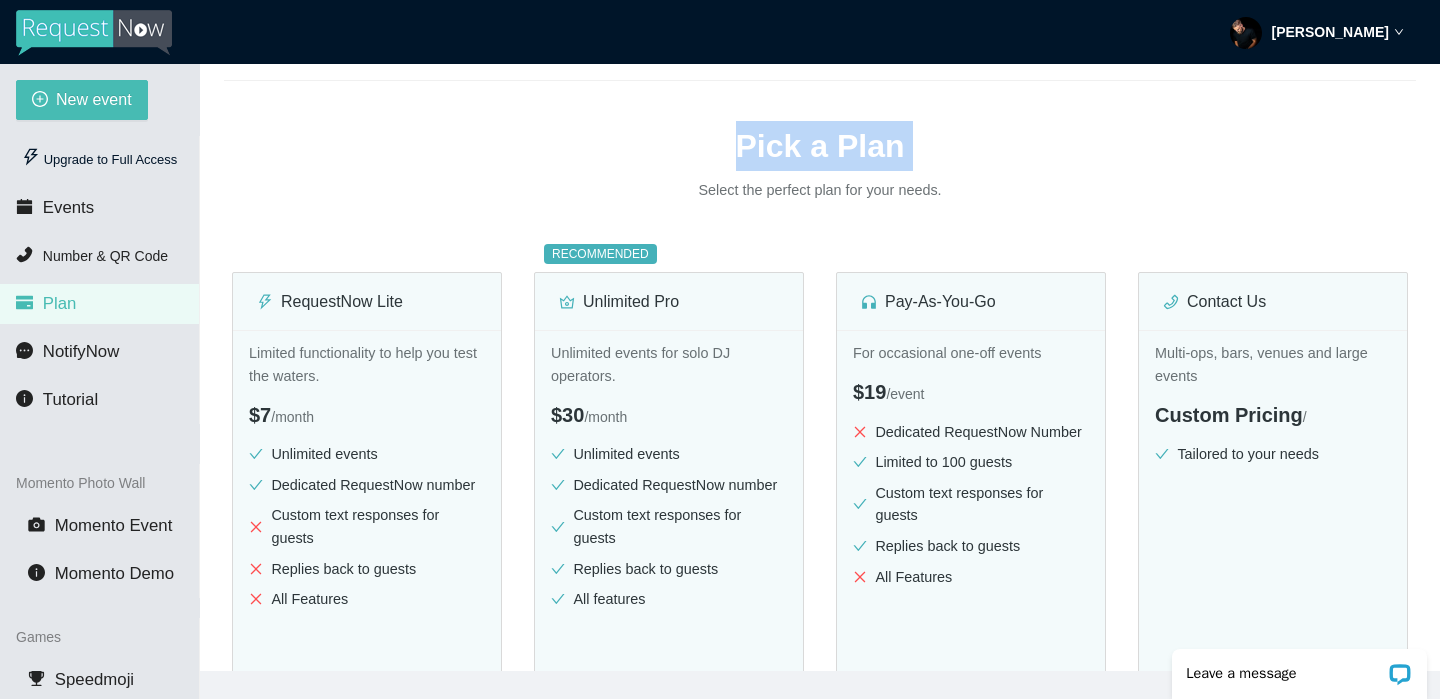 click on "Pick a Plan" at bounding box center [820, 146] 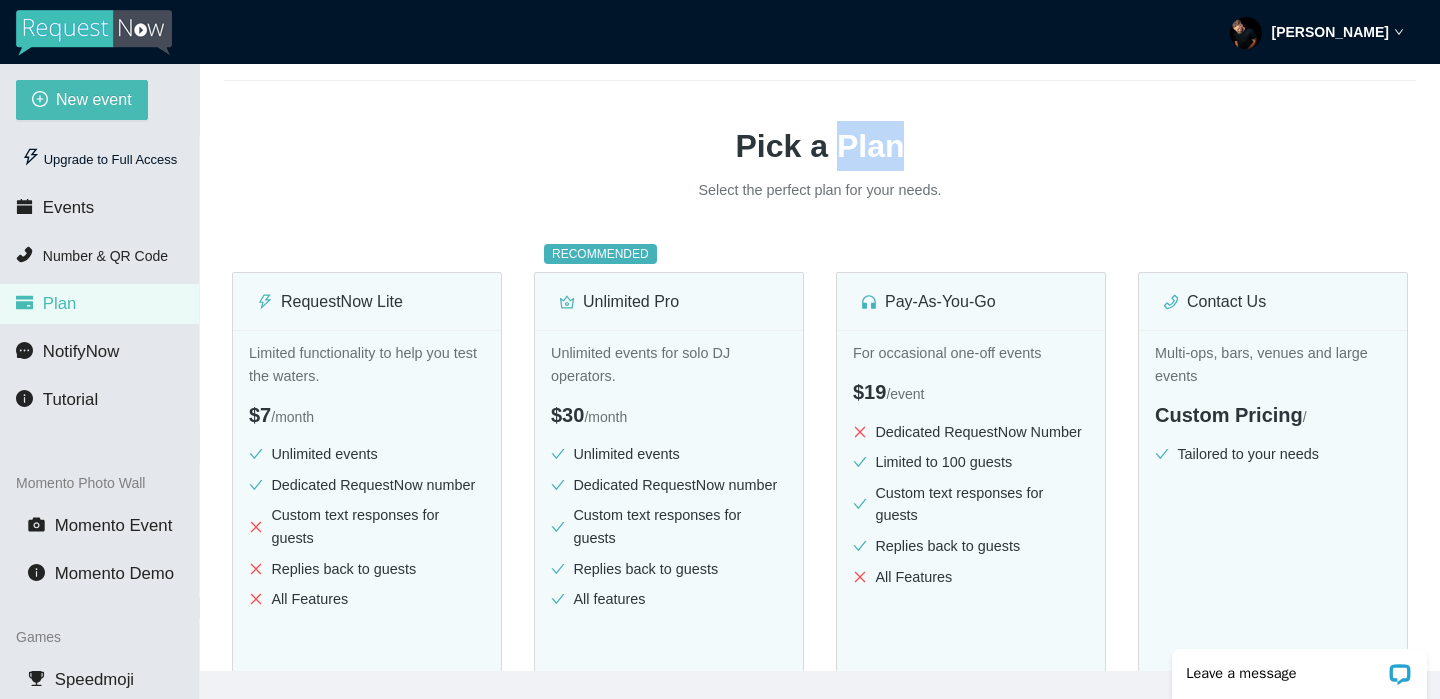 click on "Pick a Plan" at bounding box center (820, 146) 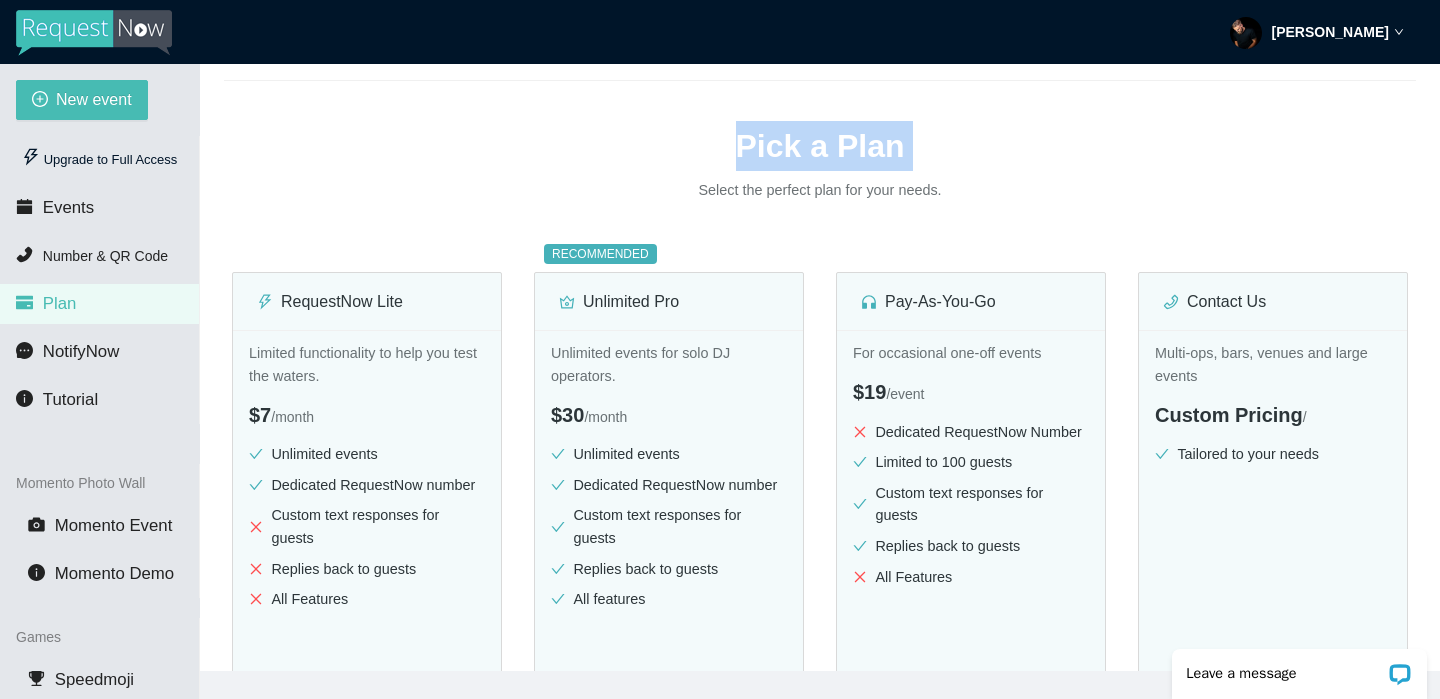 click on "Pick a Plan" at bounding box center [820, 146] 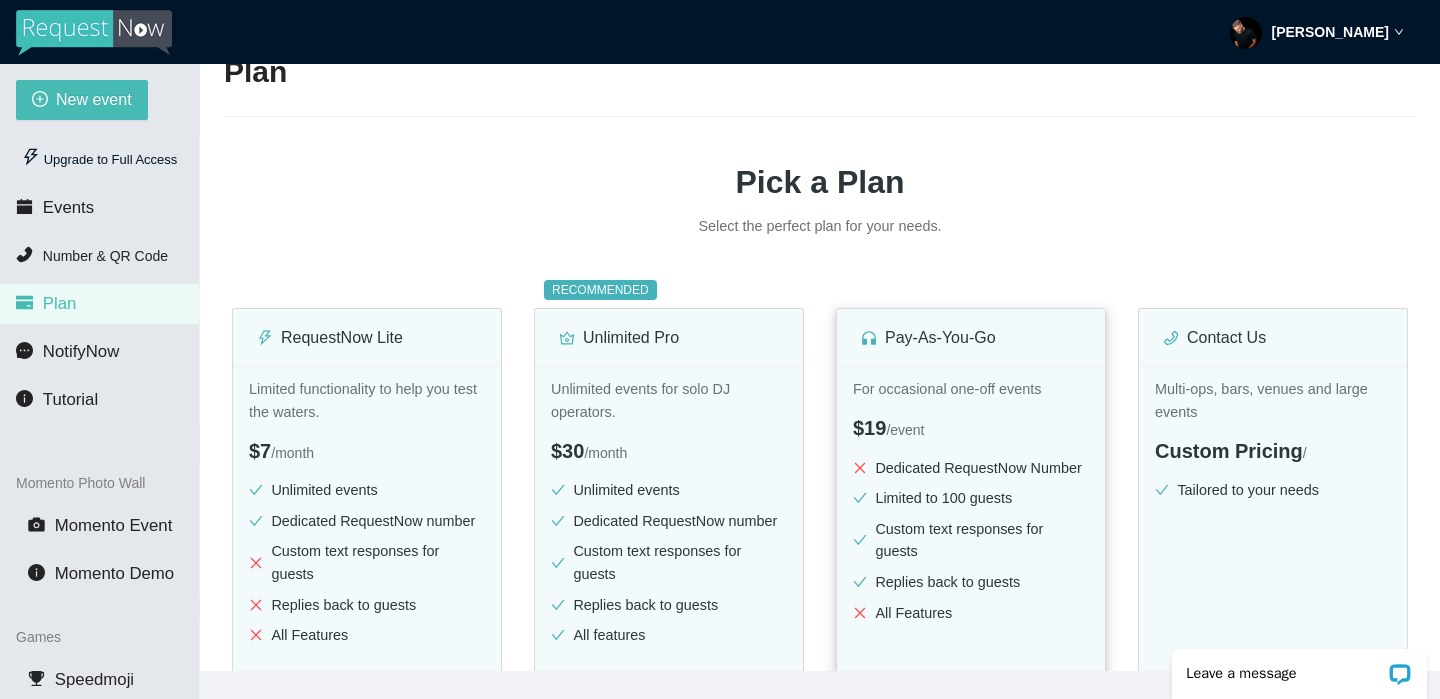 scroll, scrollTop: 0, scrollLeft: 0, axis: both 